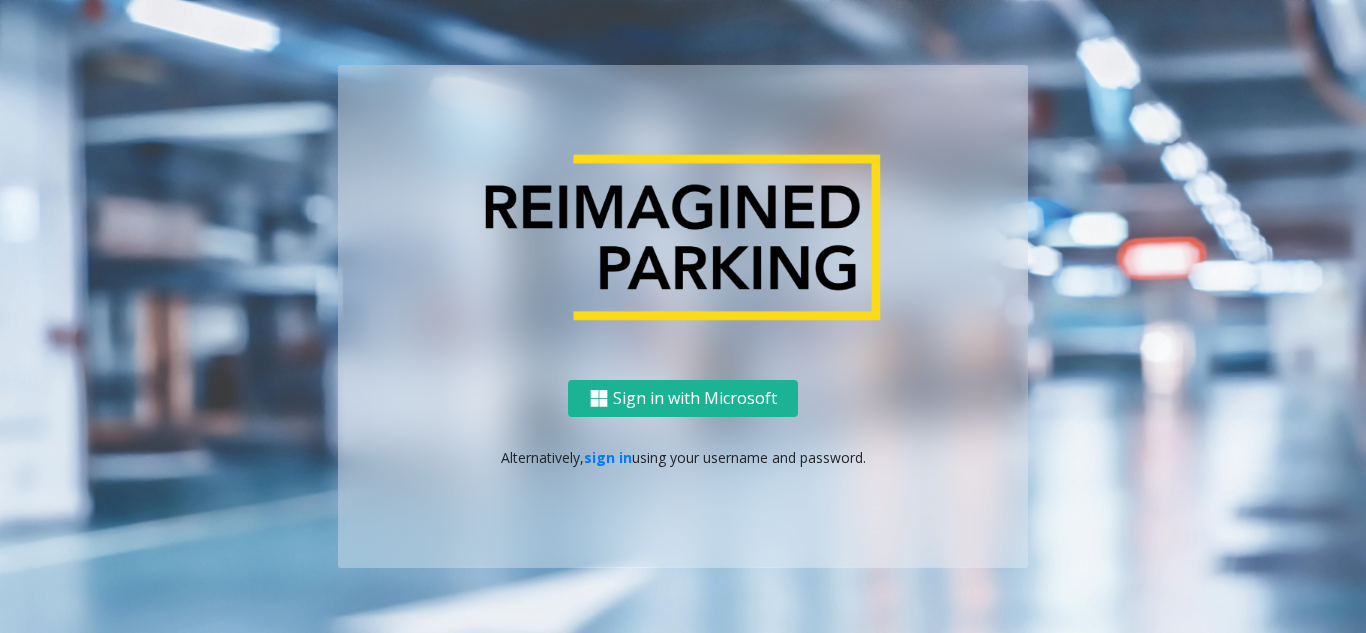 scroll, scrollTop: 0, scrollLeft: 0, axis: both 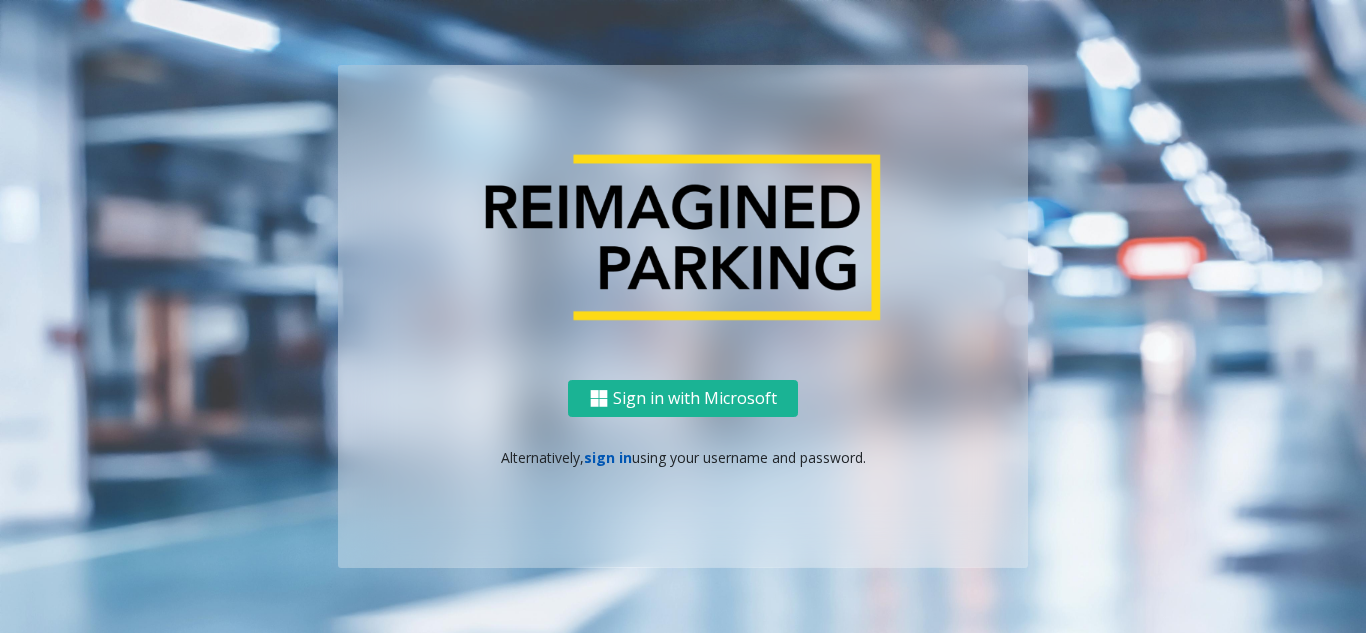 click on "sign in" 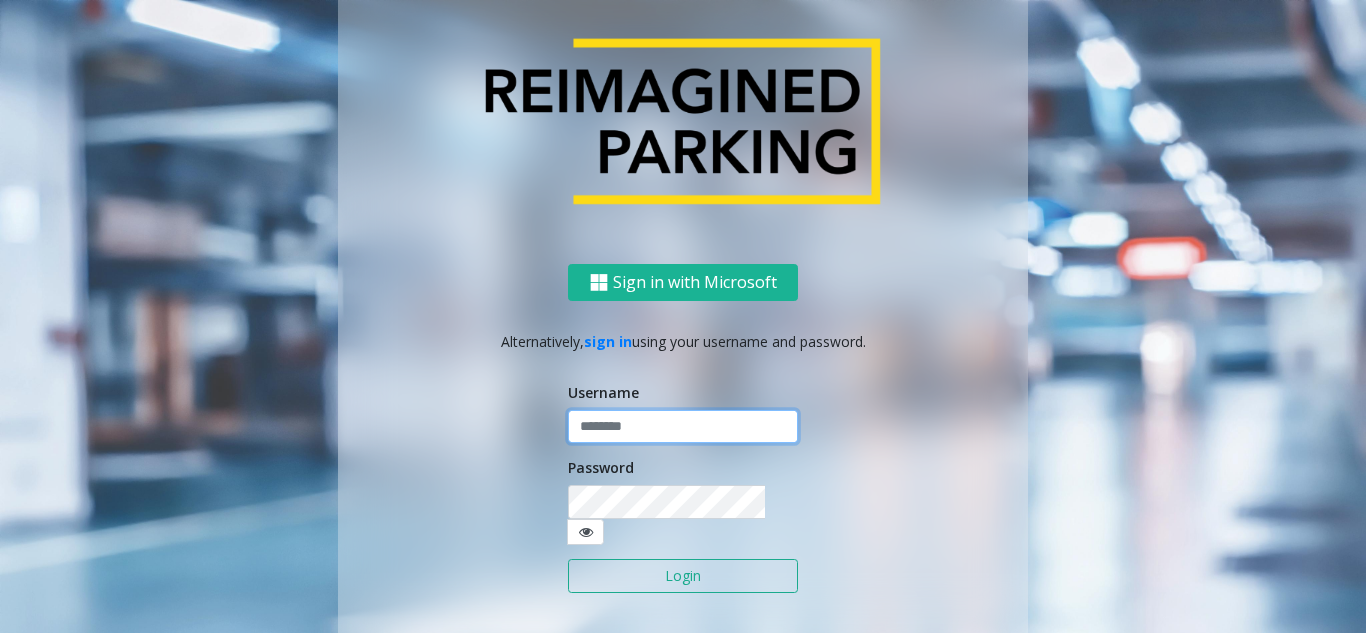 click 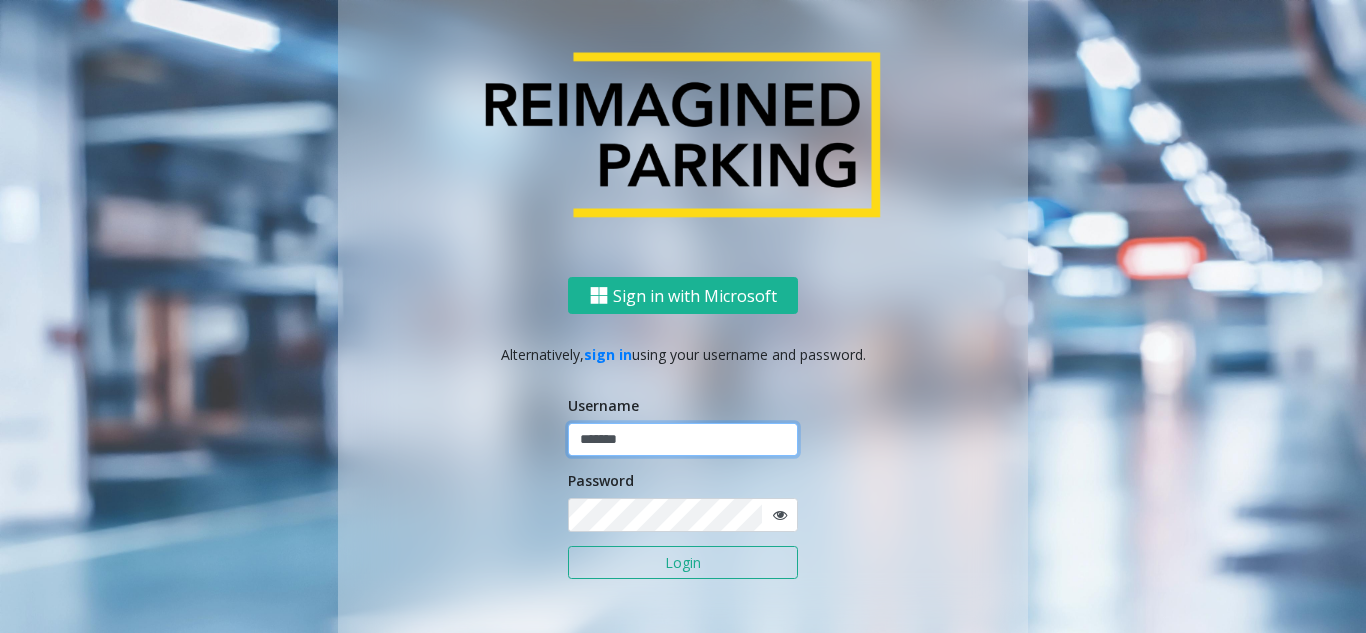 type on "*******" 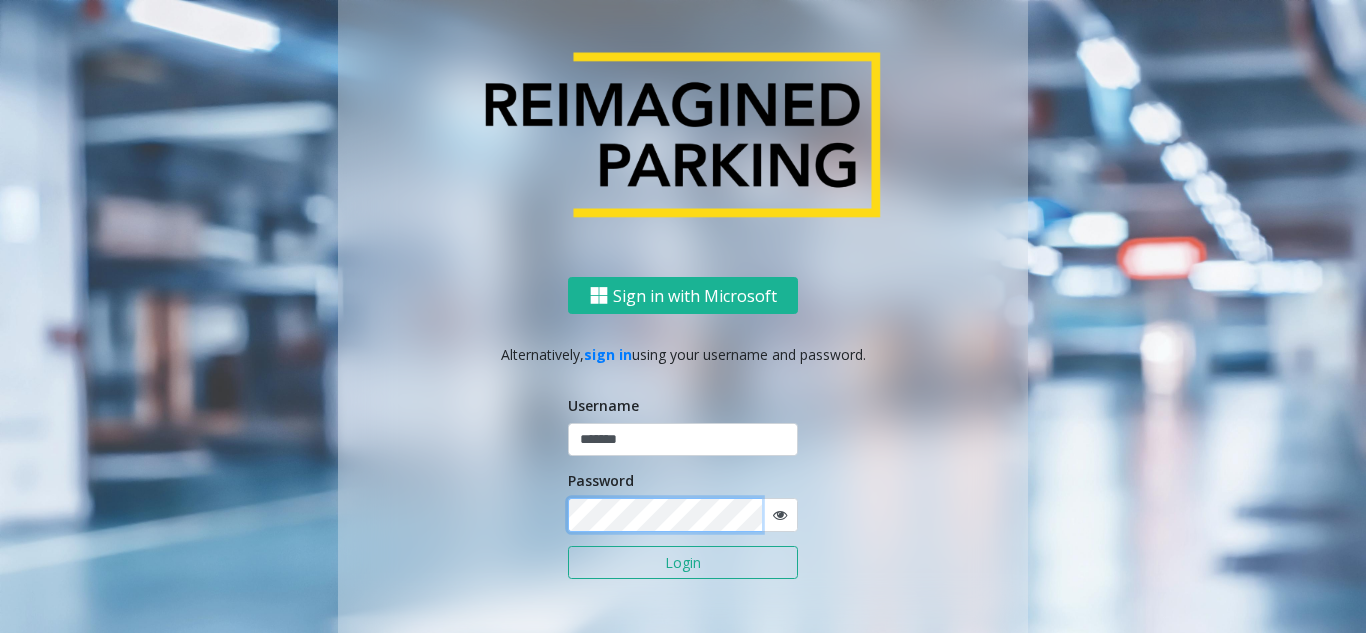 click on "Login" 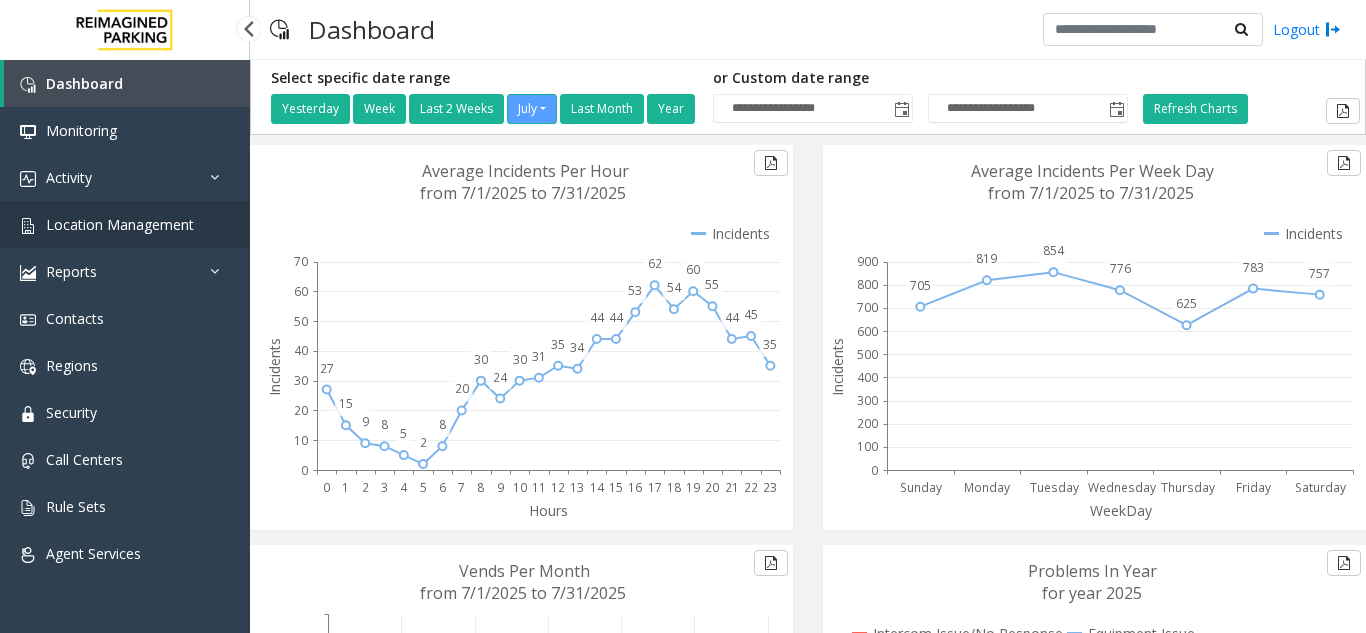 click on "Location Management" at bounding box center (120, 224) 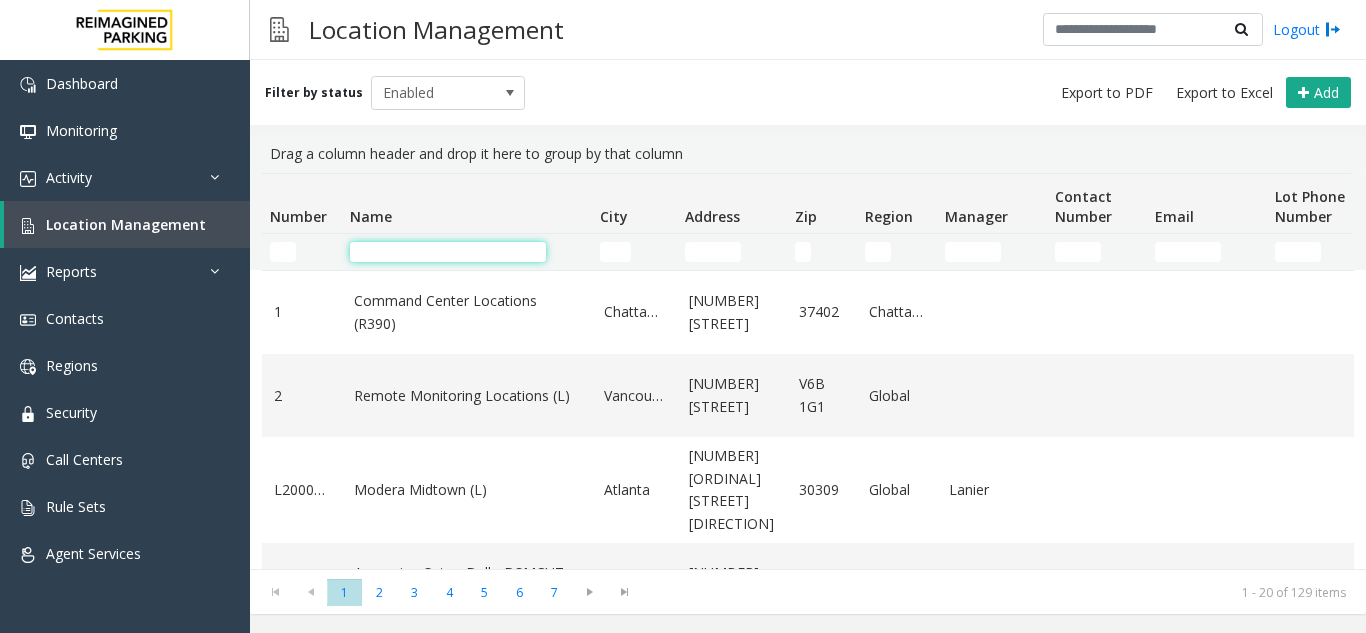 click 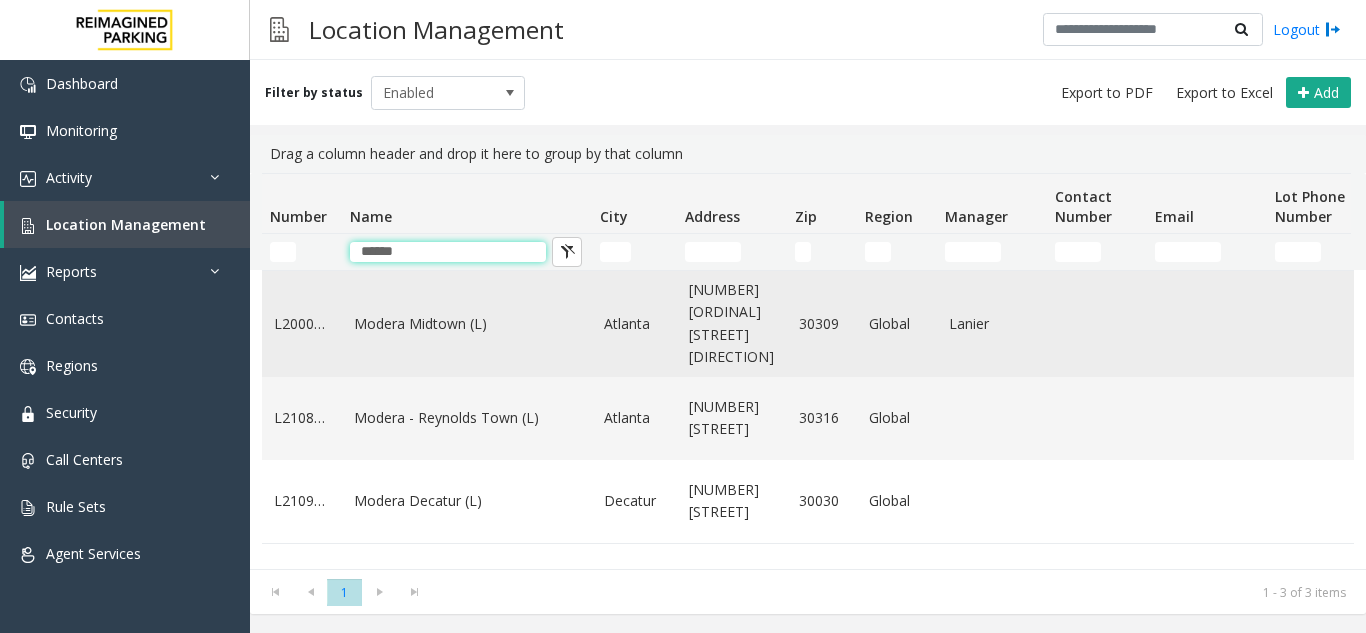 type on "******" 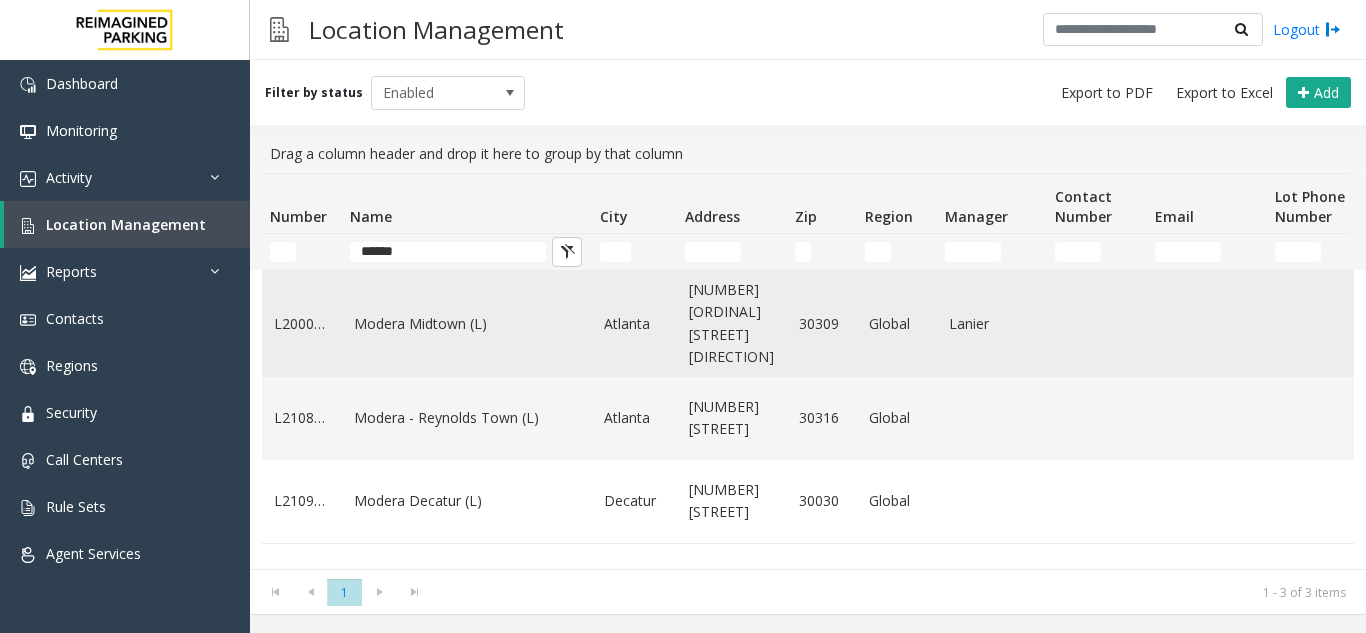 click on "Modera Midtown	(L)" 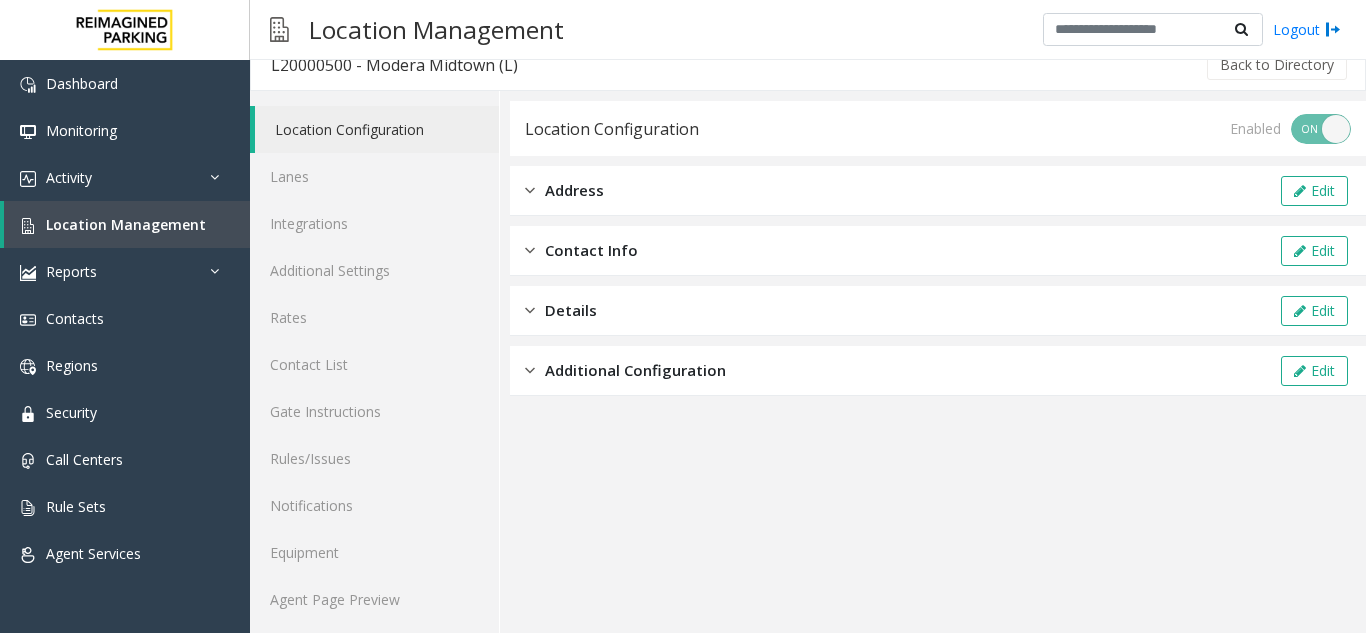 scroll, scrollTop: 26, scrollLeft: 0, axis: vertical 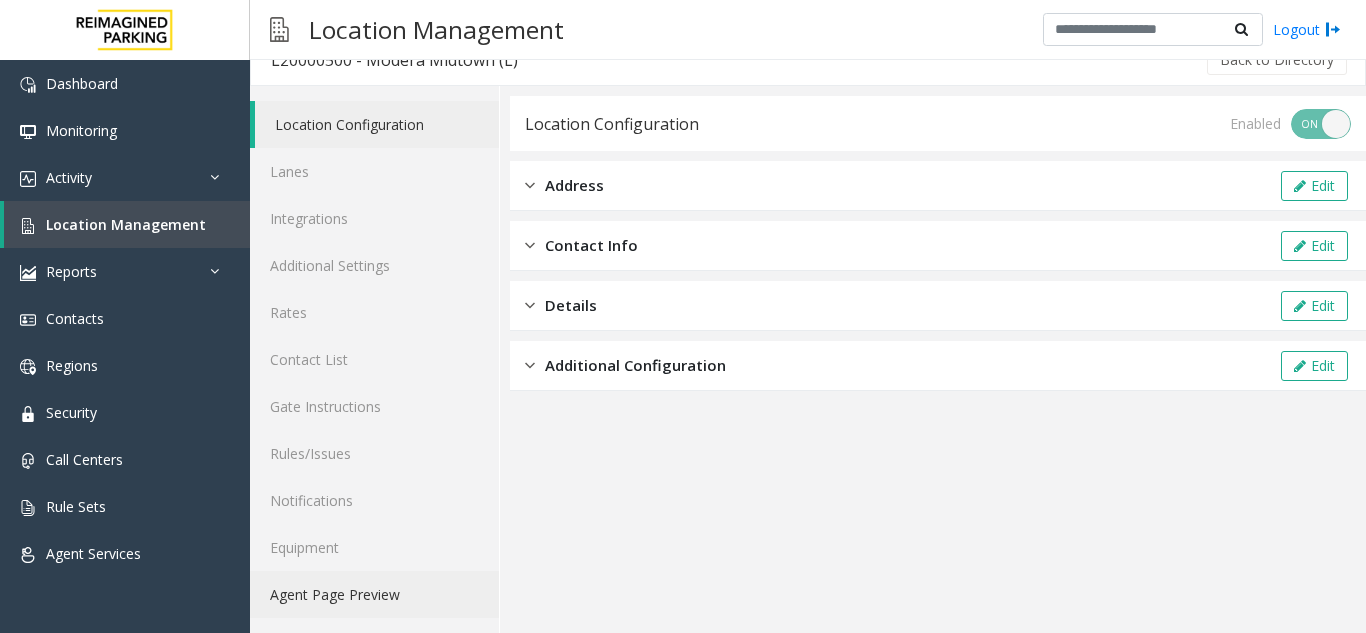 click on "Agent Page Preview" 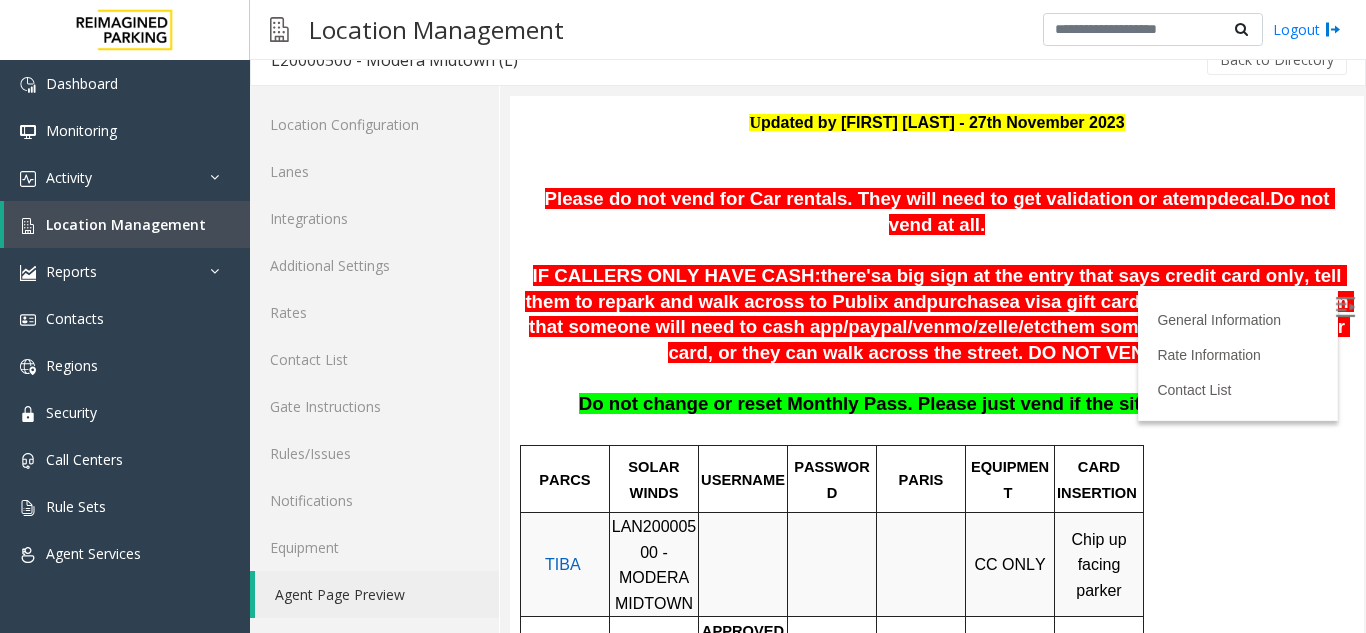 scroll, scrollTop: 300, scrollLeft: 0, axis: vertical 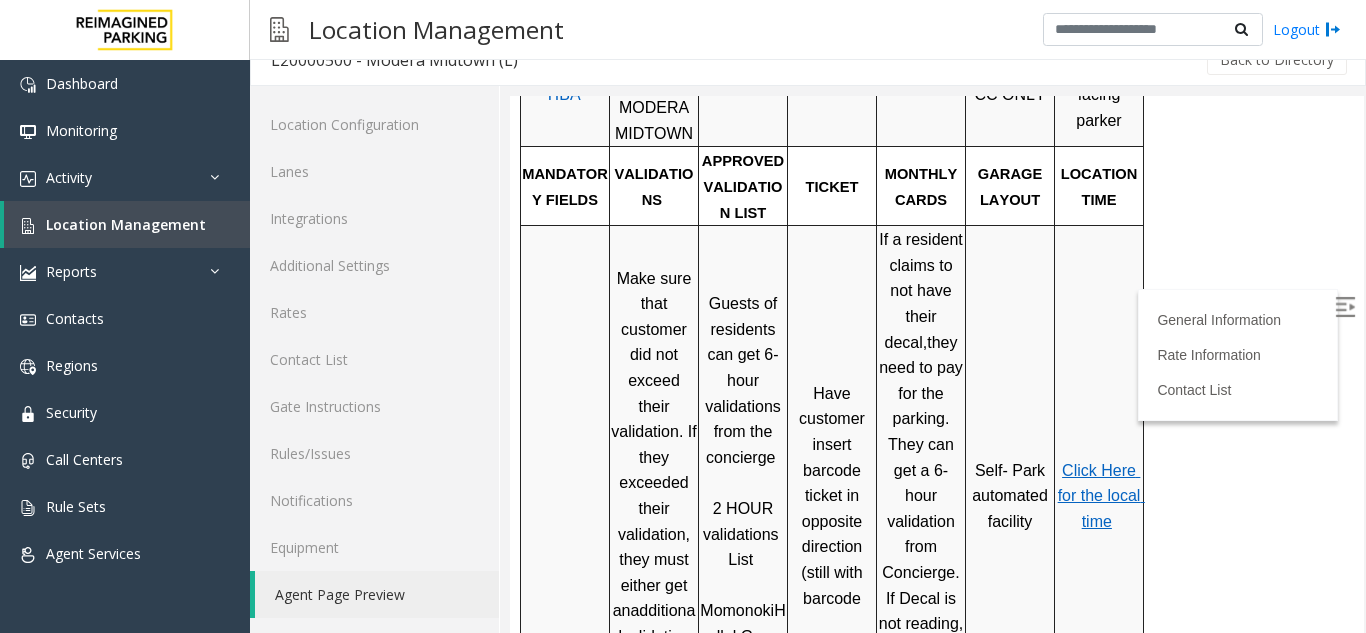 drag, startPoint x: 1318, startPoint y: 307, endPoint x: 1860, endPoint y: 389, distance: 548.16785 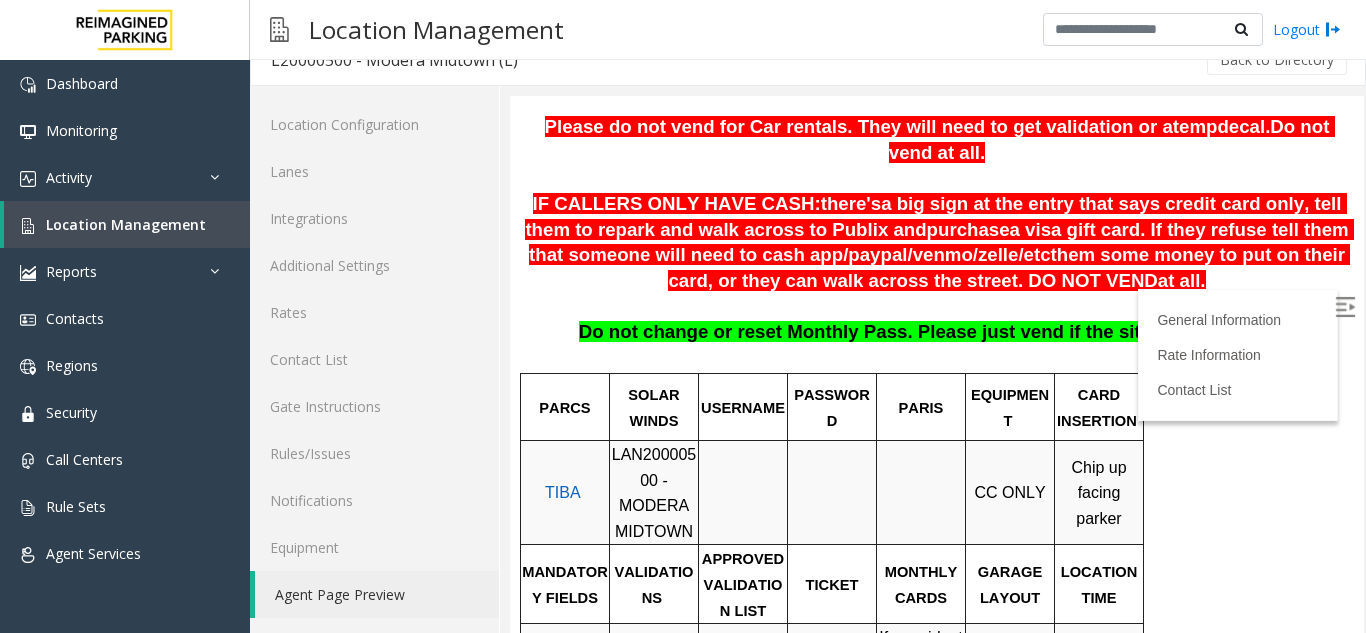 scroll, scrollTop: 369, scrollLeft: 0, axis: vertical 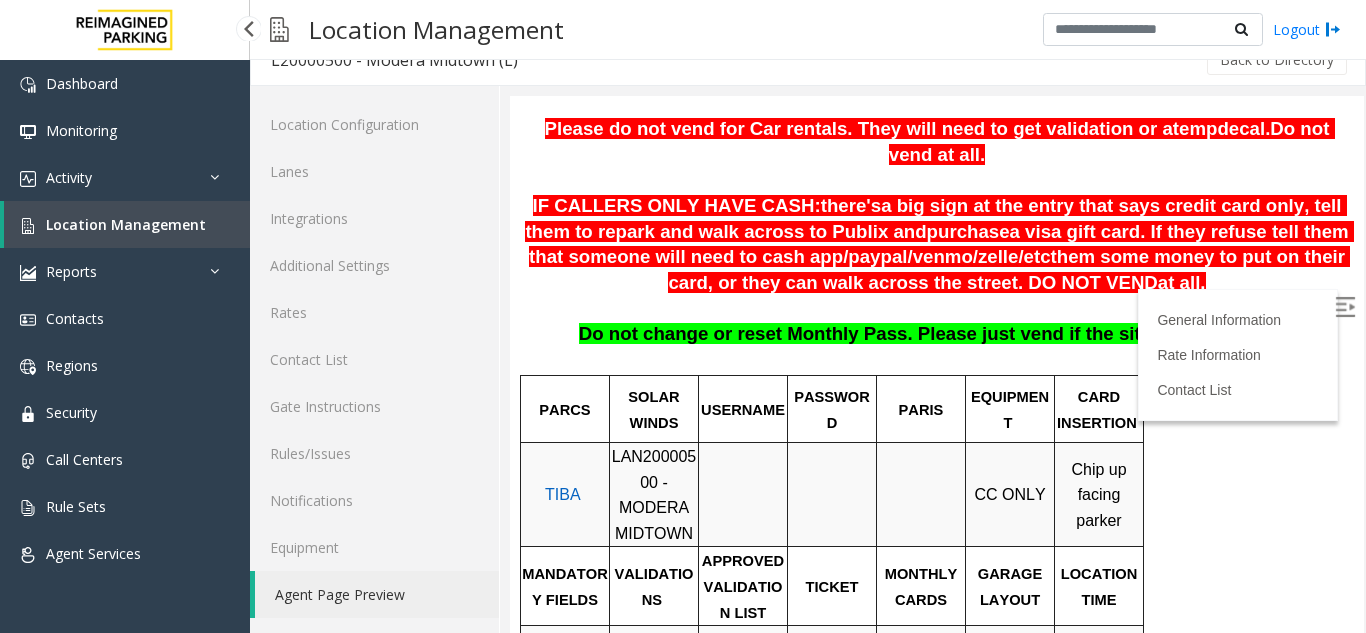click on "Location Management" at bounding box center [126, 224] 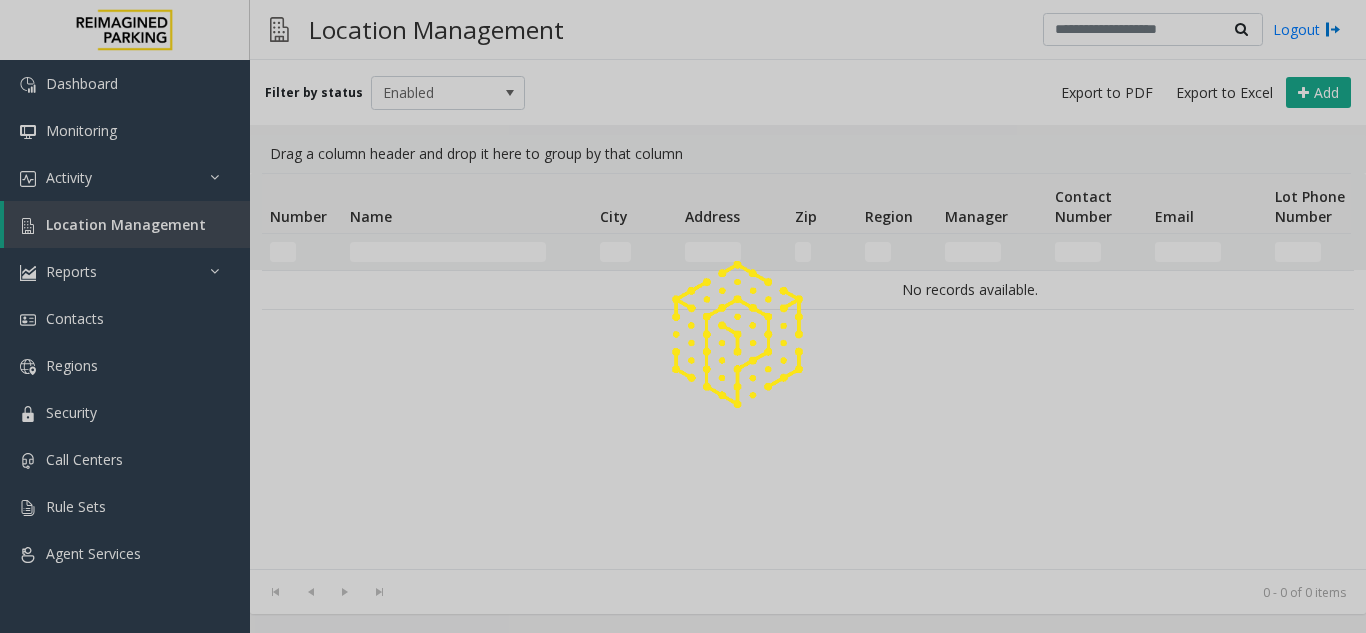 scroll, scrollTop: 0, scrollLeft: 0, axis: both 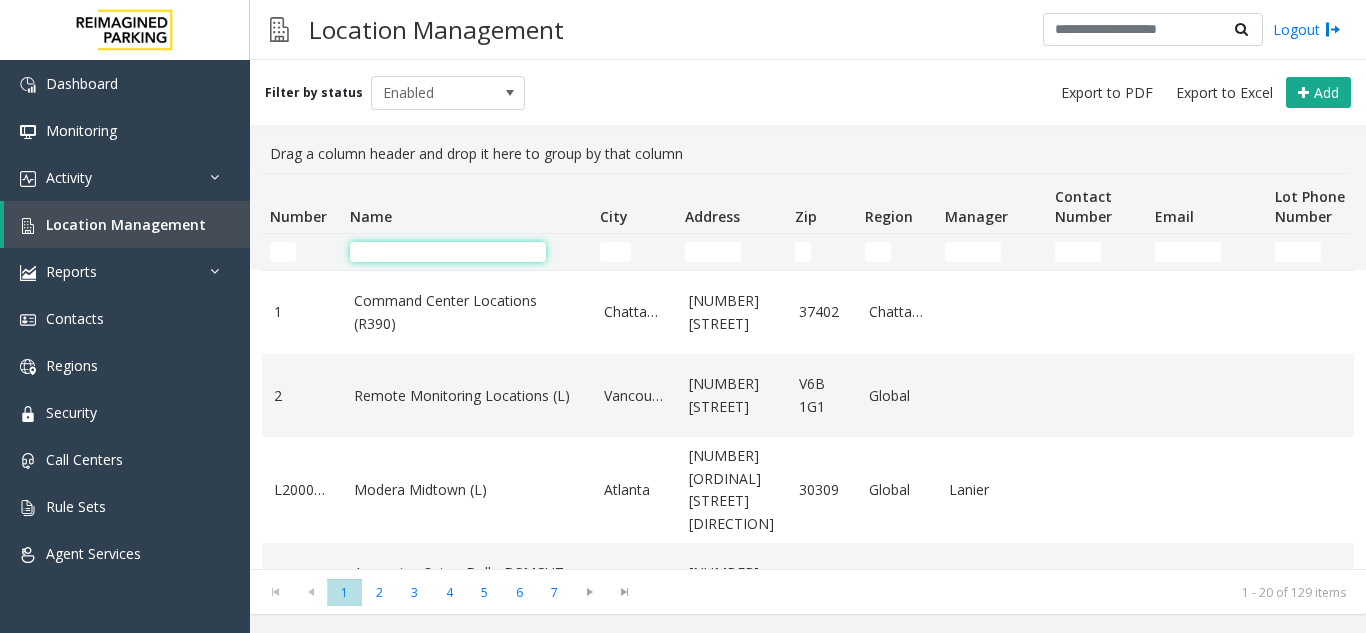 click 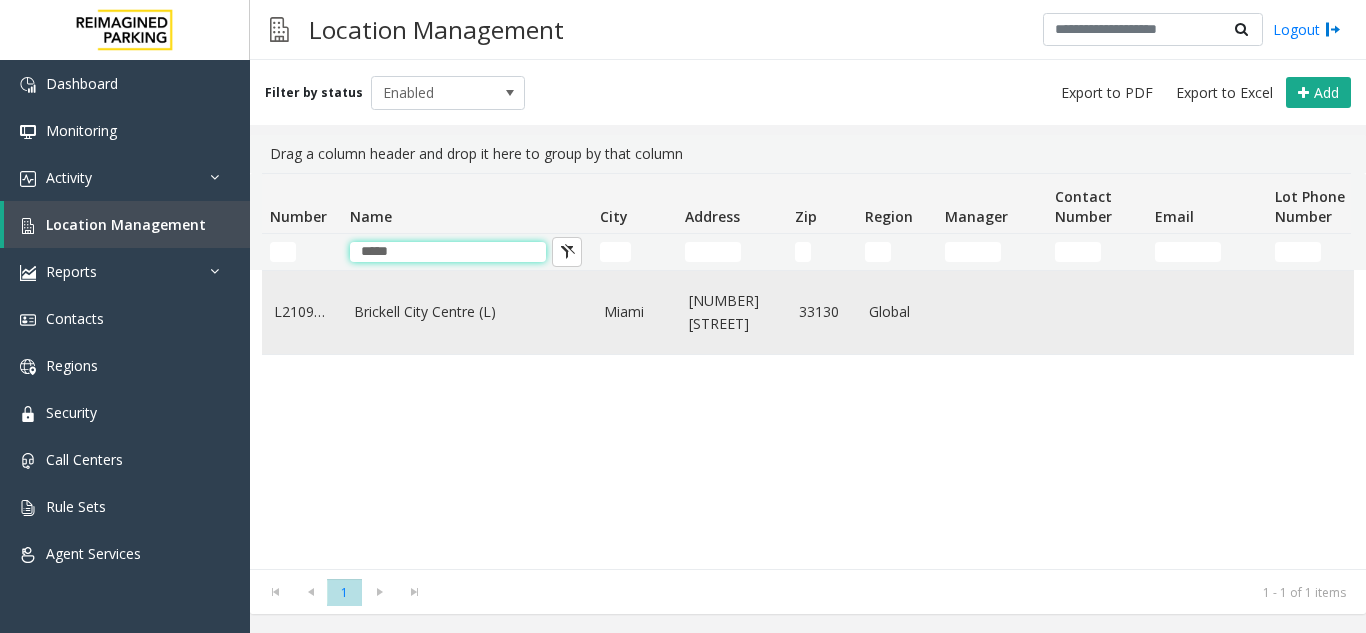 type on "*****" 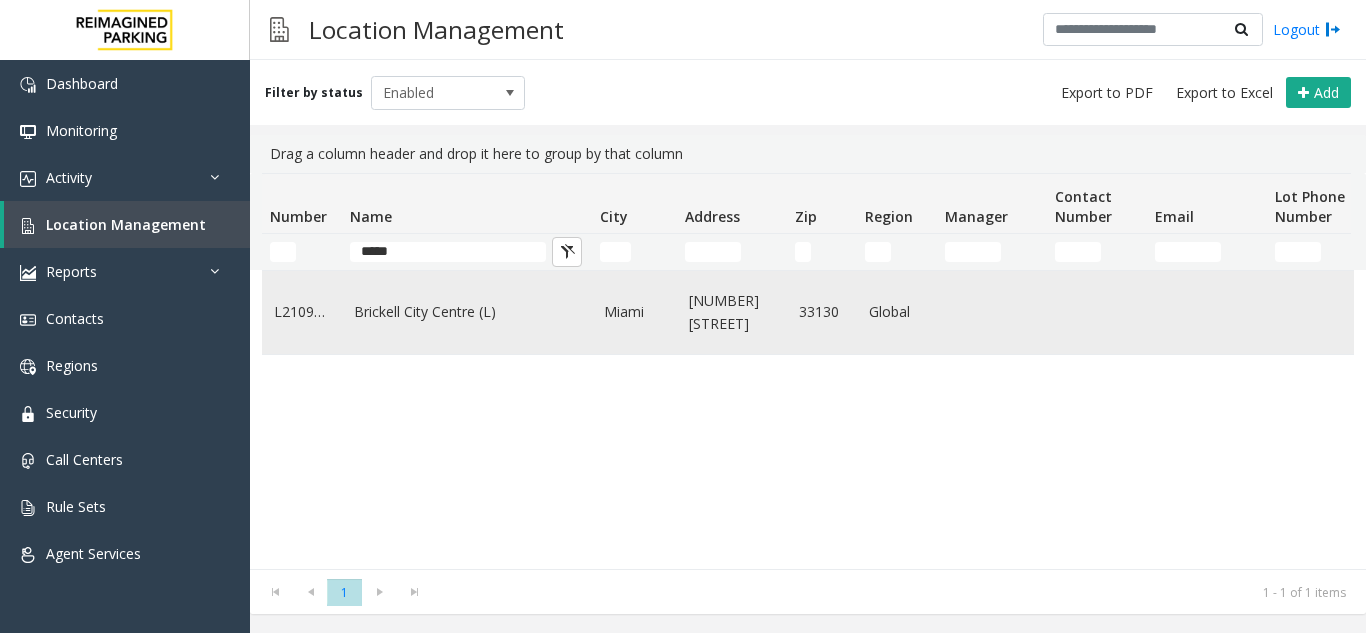click on "Brickell City Centre (L)" 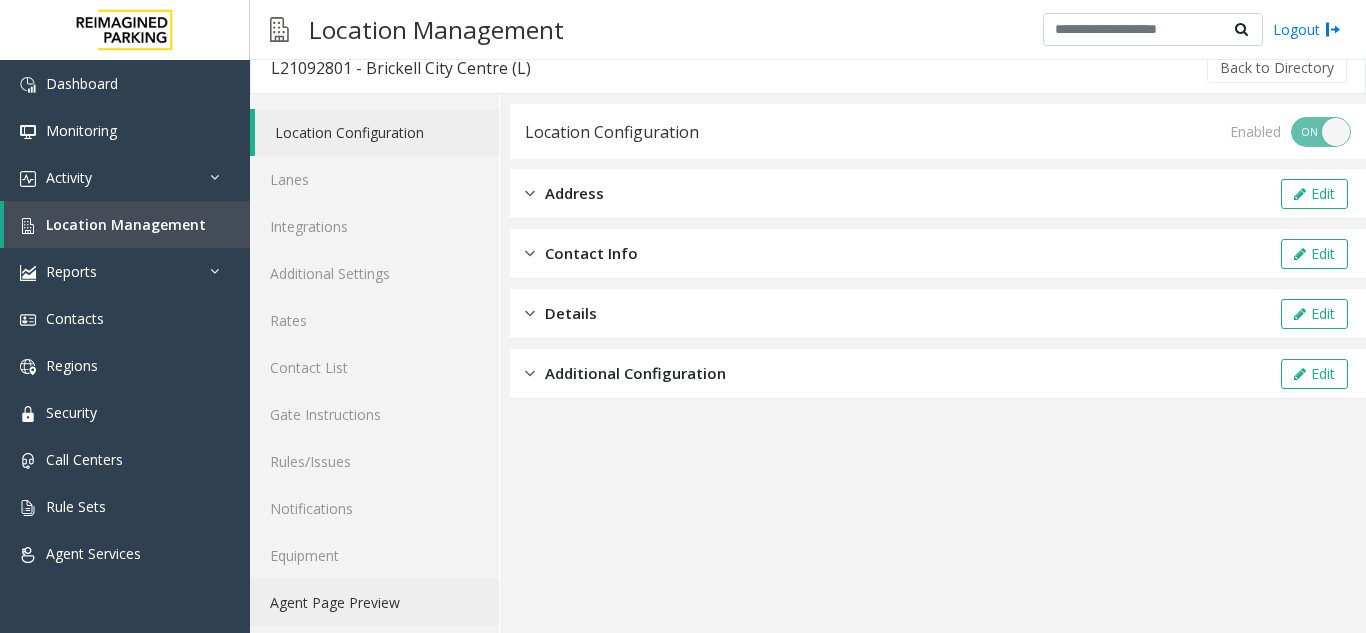 scroll, scrollTop: 26, scrollLeft: 0, axis: vertical 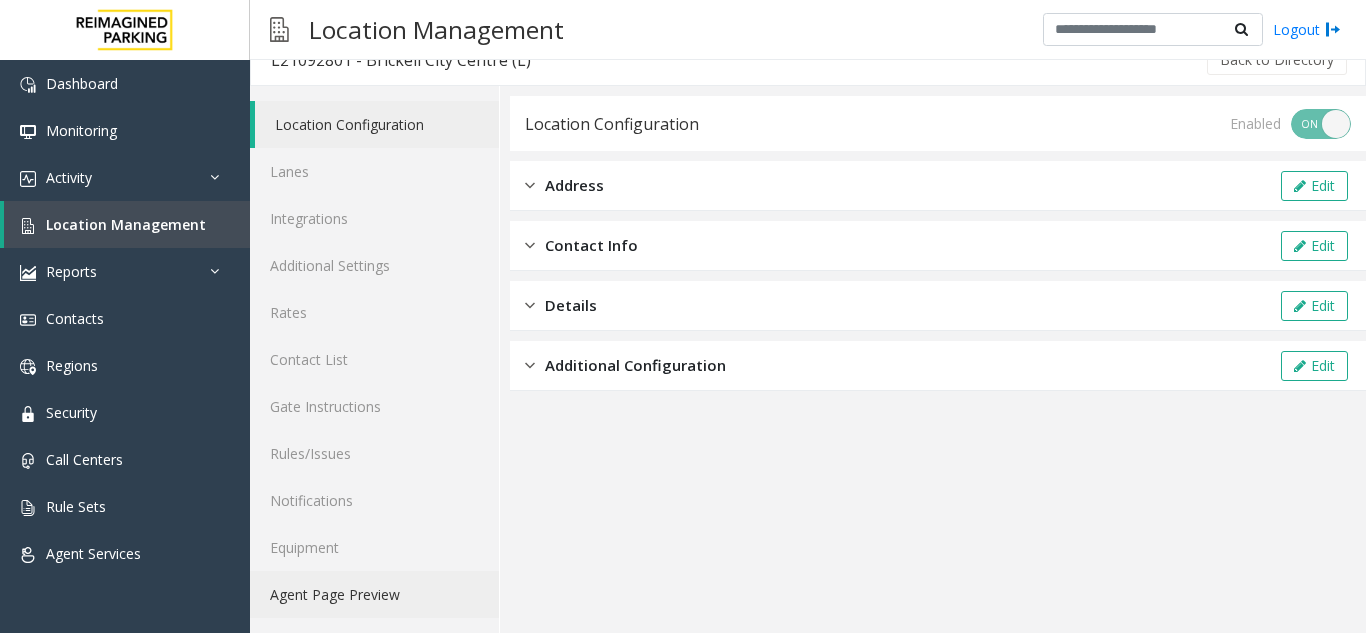 click on "Agent Page Preview" 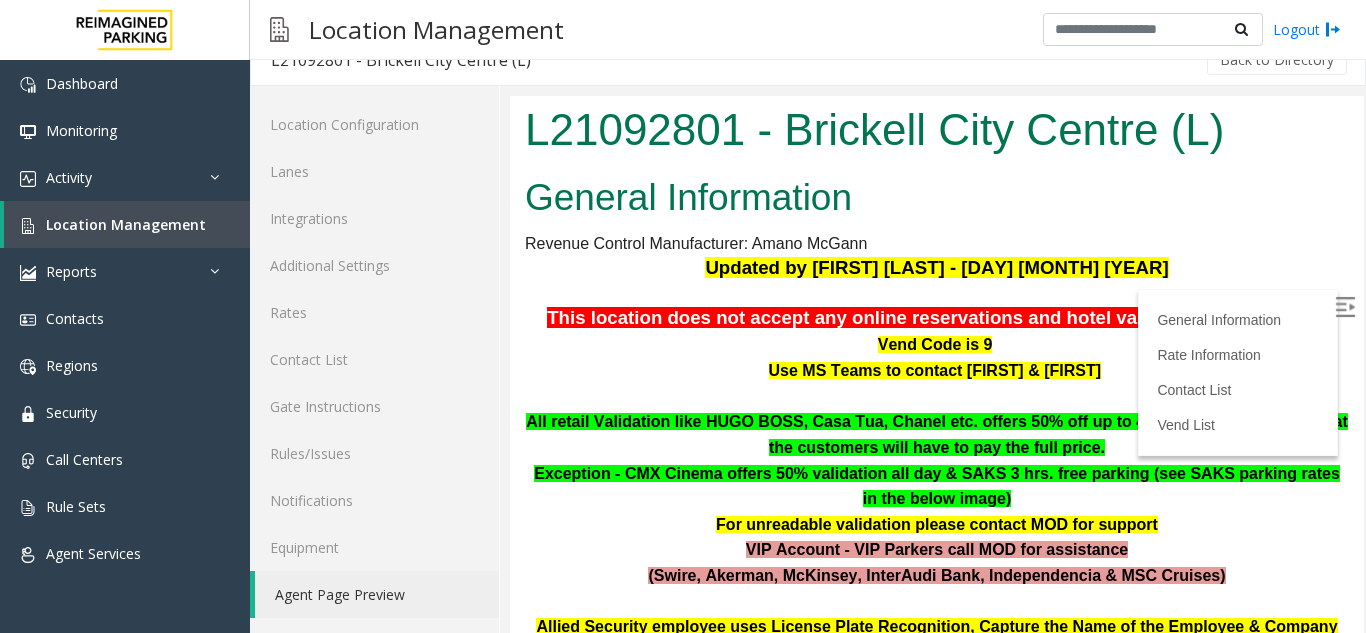 scroll, scrollTop: 0, scrollLeft: 0, axis: both 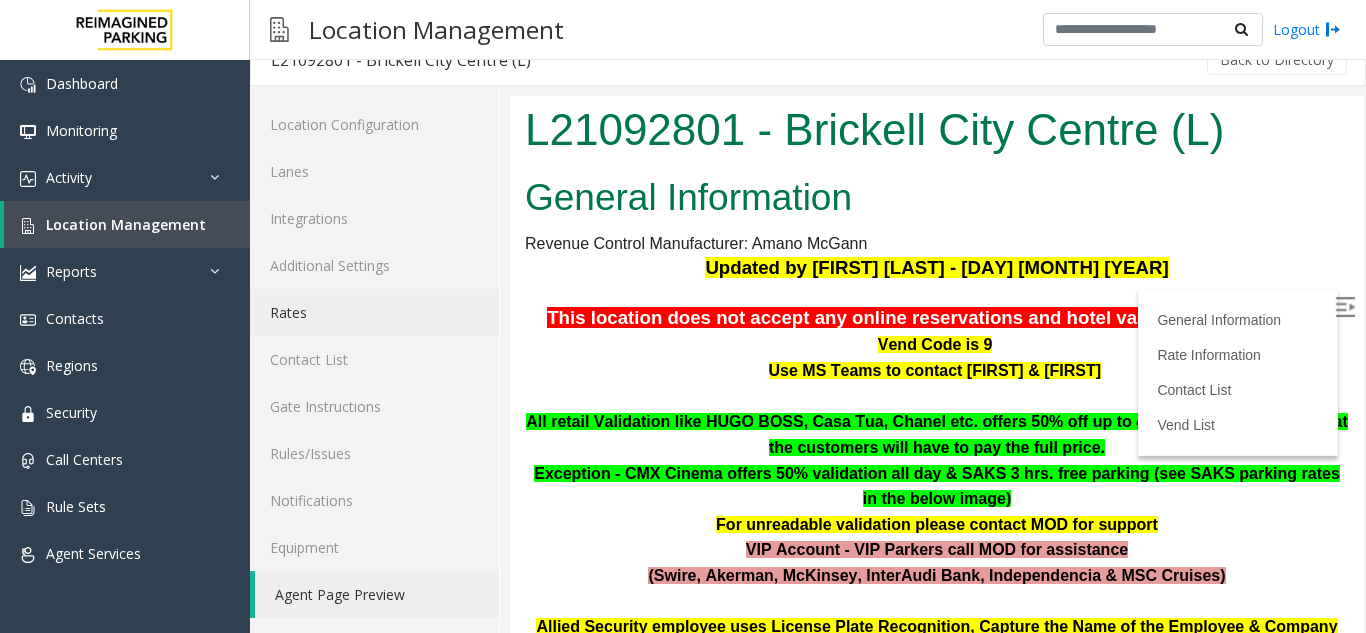 click on "Rates" 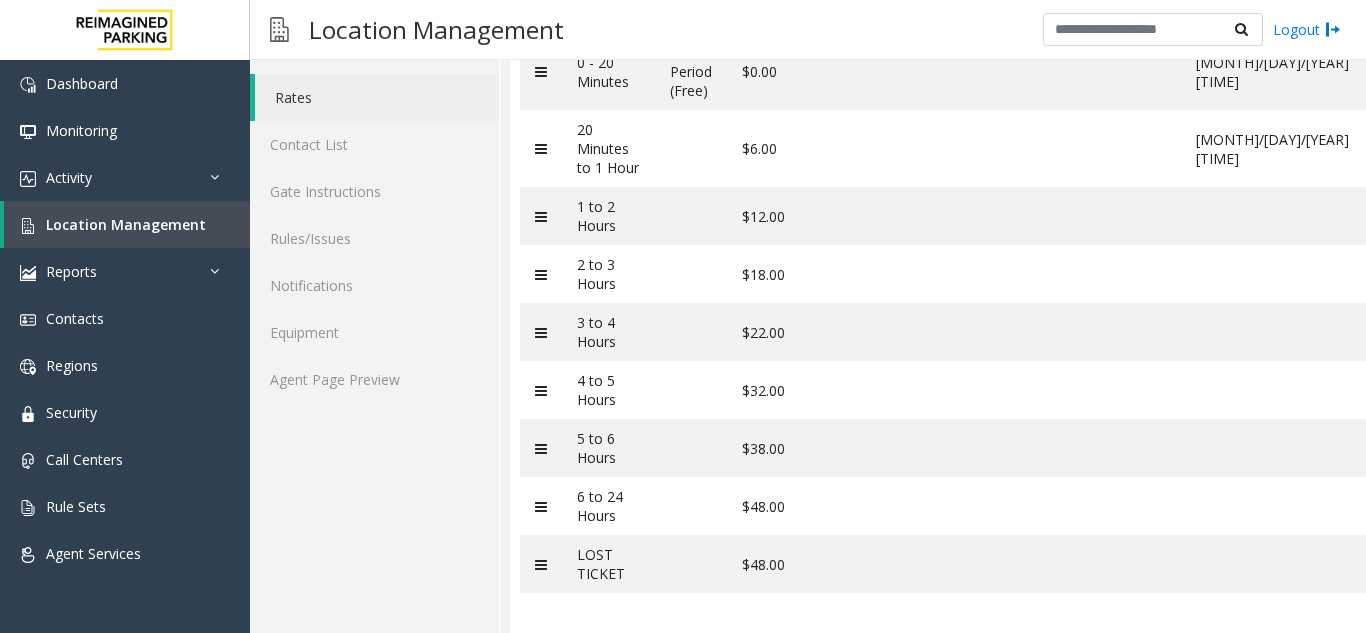 scroll, scrollTop: 247, scrollLeft: 0, axis: vertical 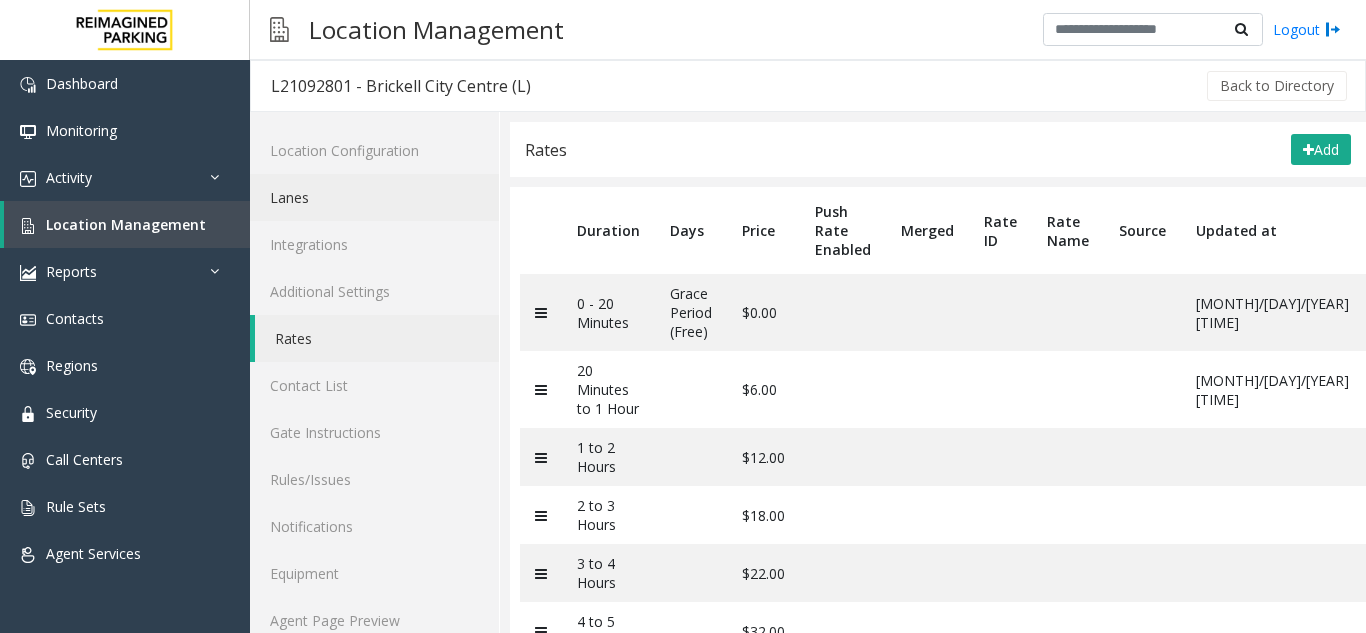 click on "Lanes" 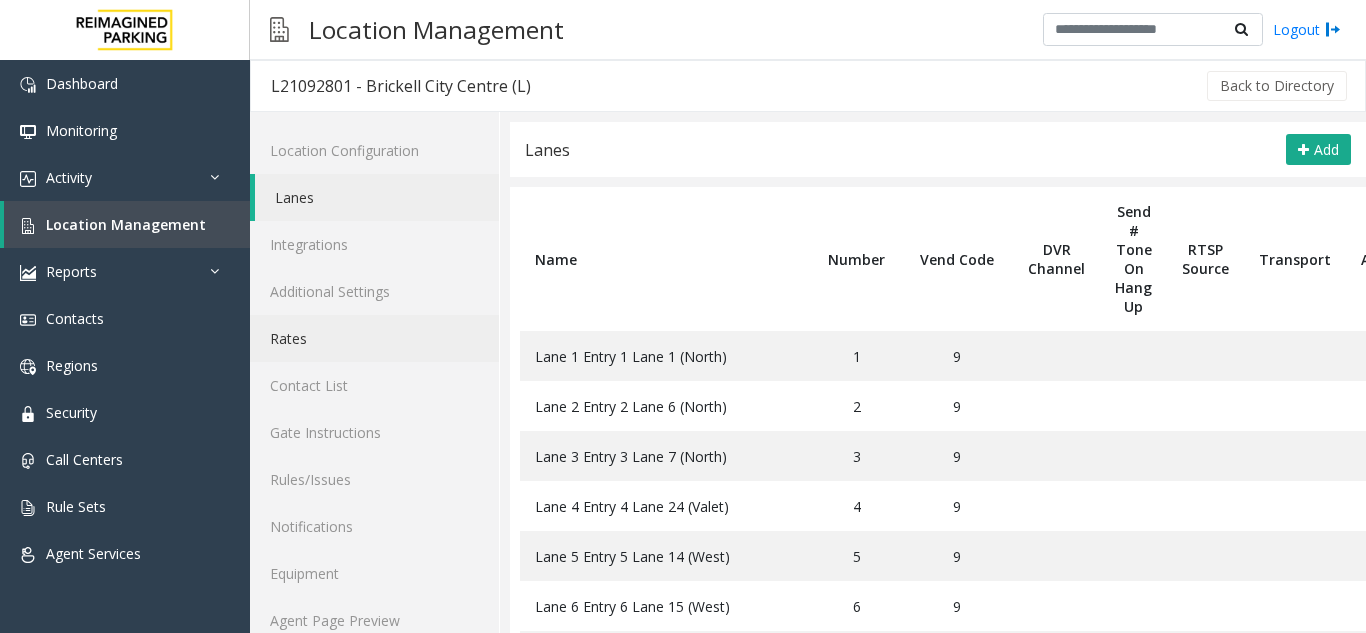click on "Rates" 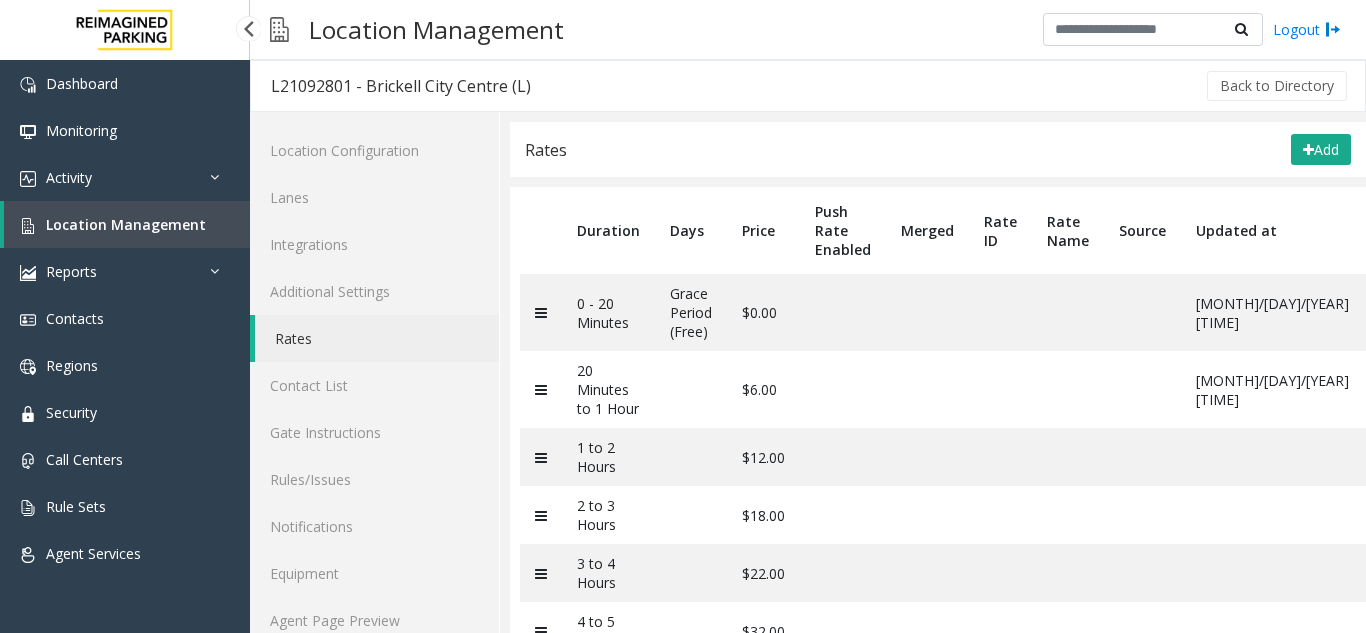 click on "Location Management" at bounding box center [126, 224] 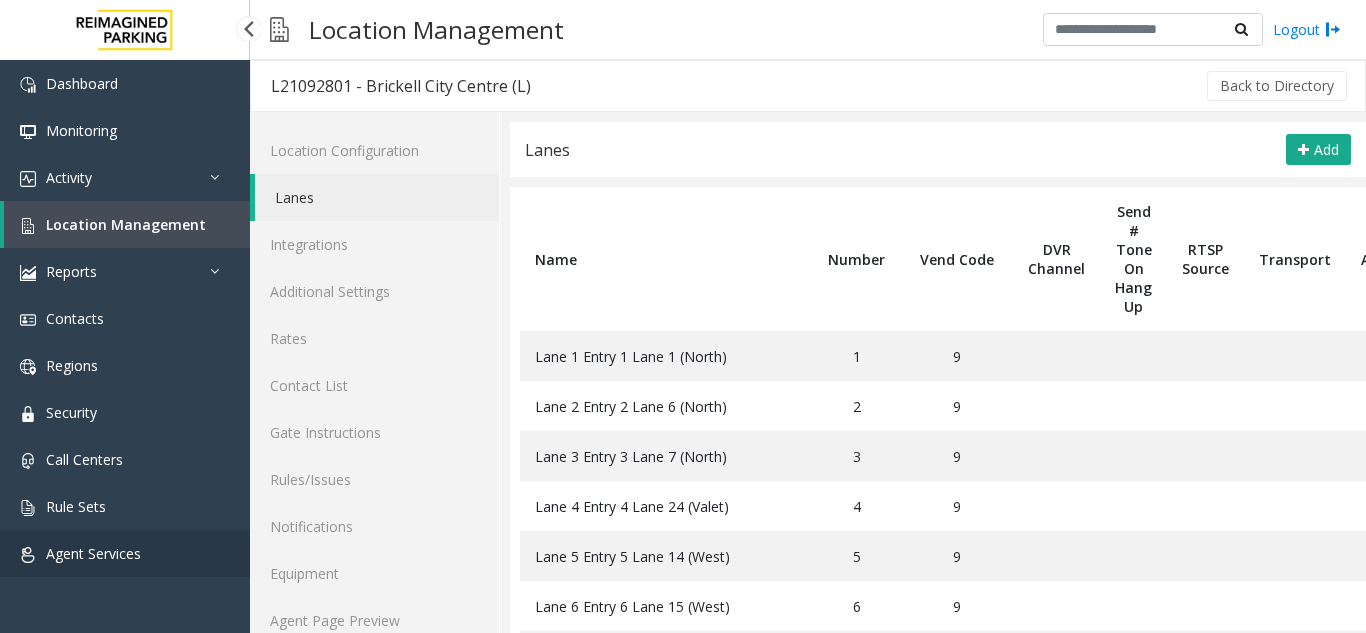 click on "Agent Services" at bounding box center (125, 553) 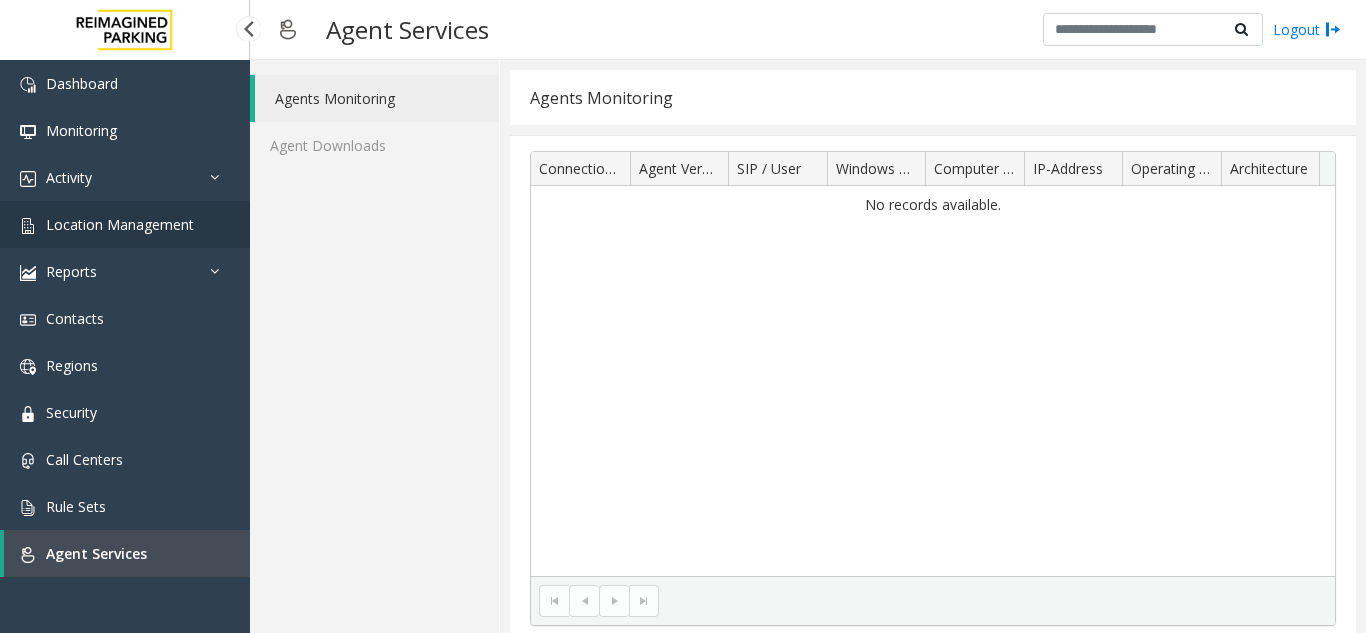 click on "Location Management" at bounding box center (120, 224) 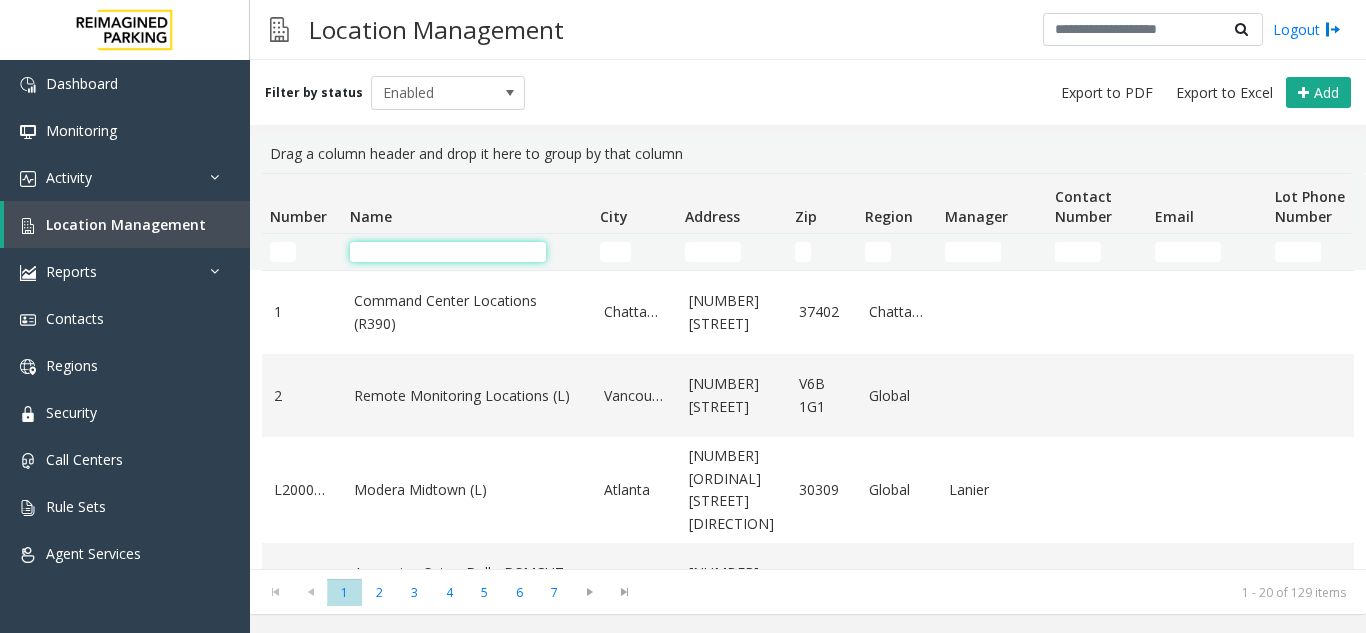 click 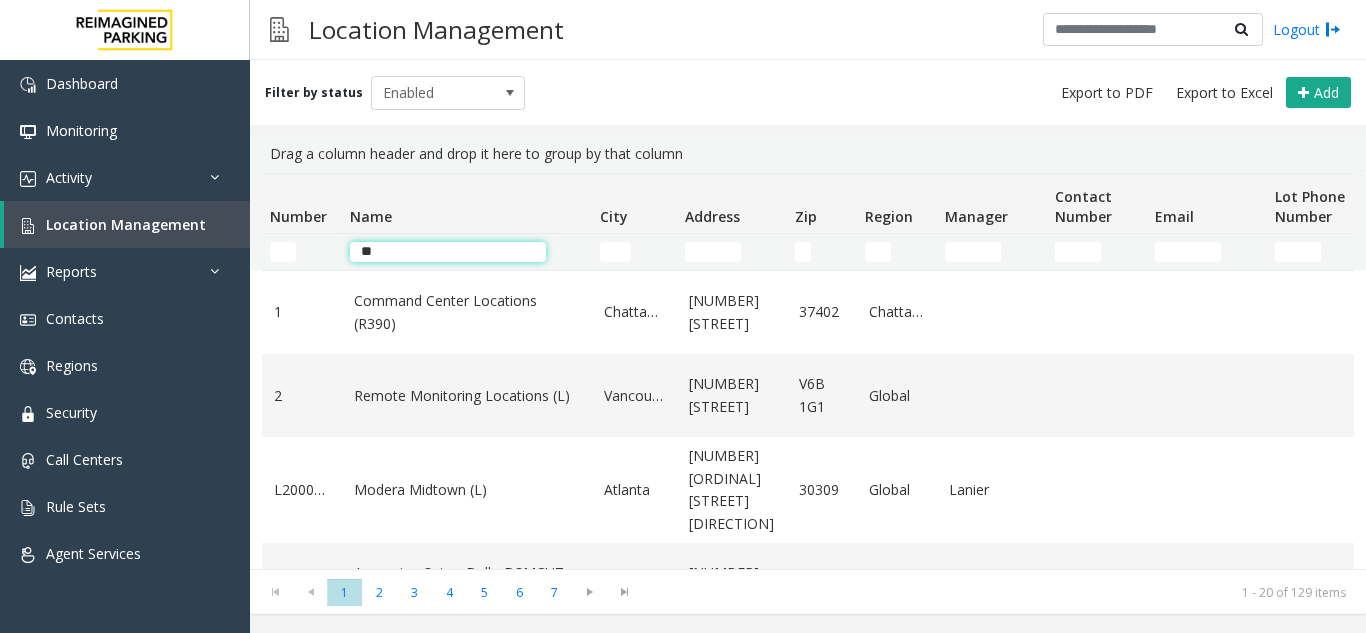type on "*" 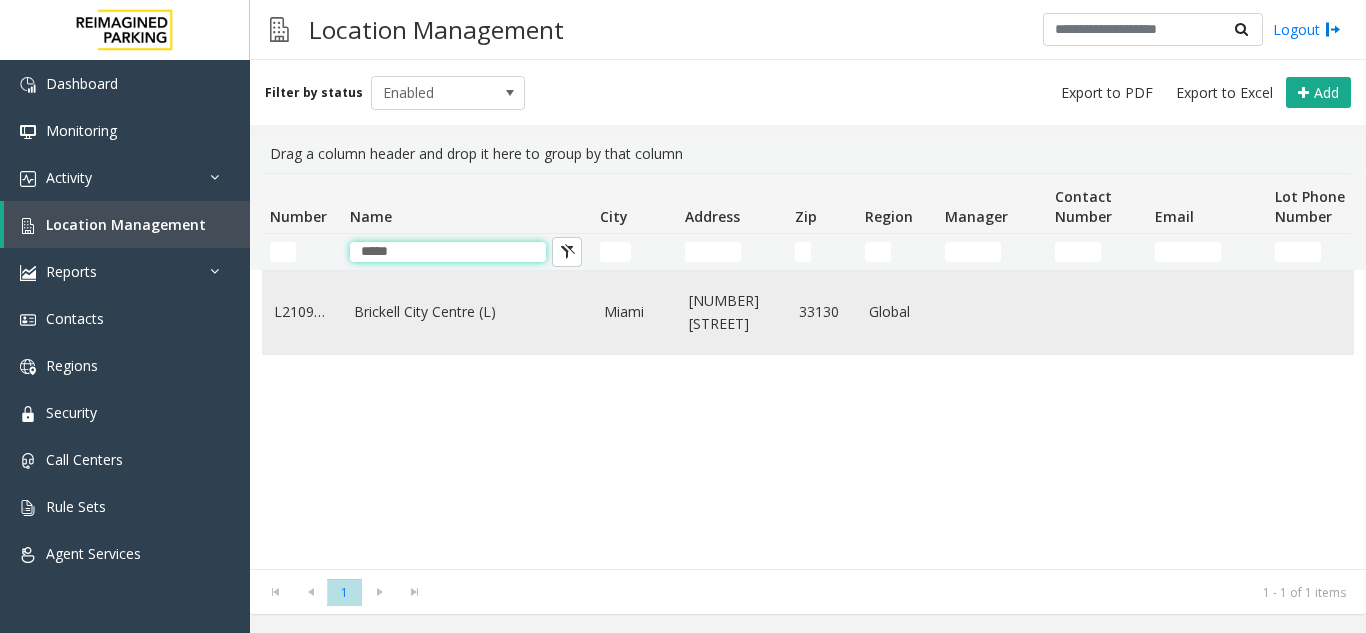 type on "*****" 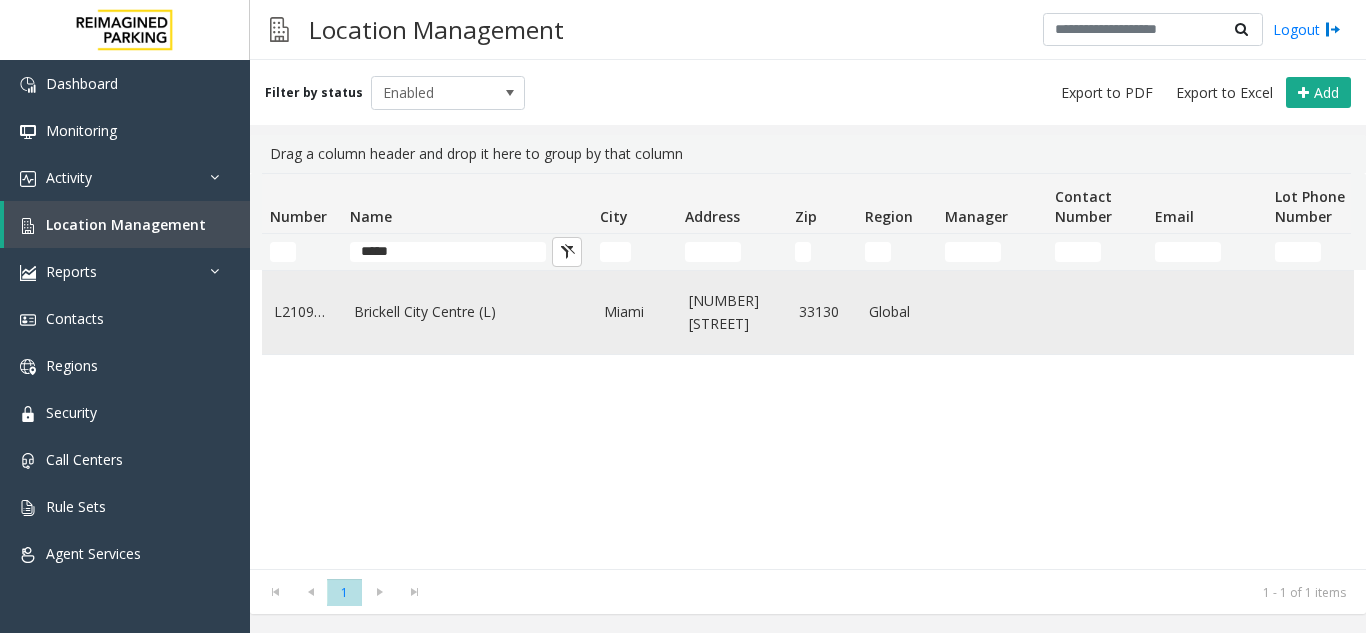 click on "Brickell City Centre (L)" 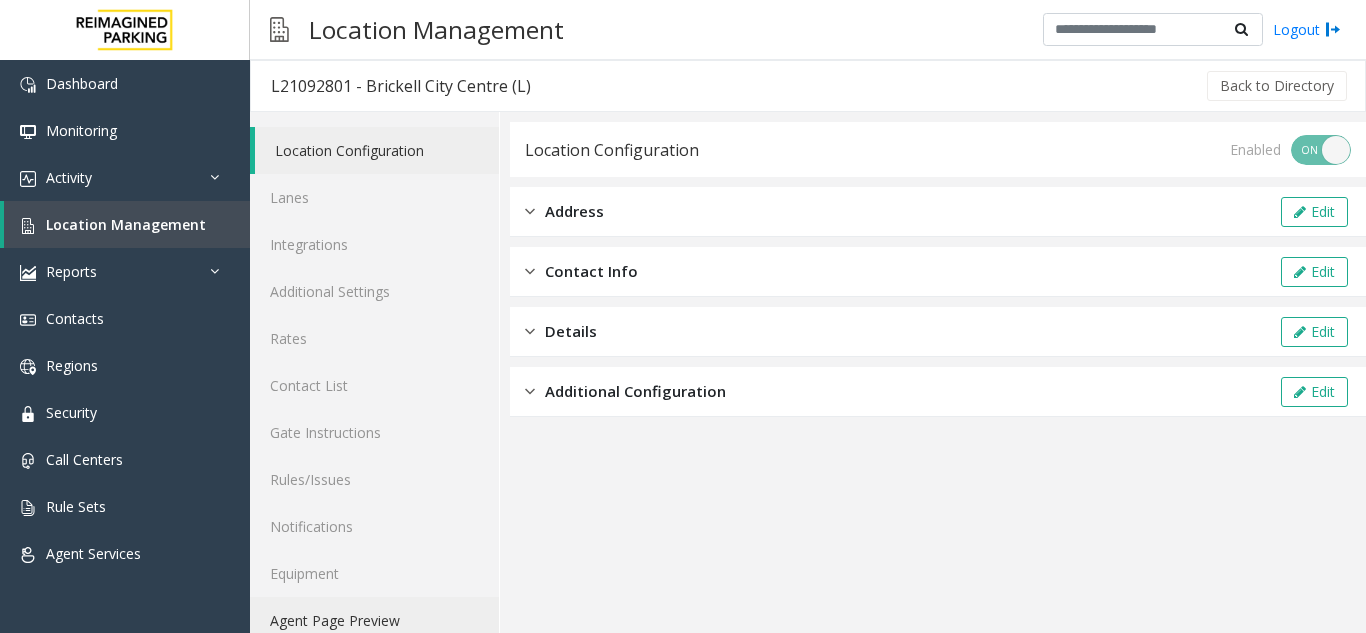 click on "Agent Page Preview" 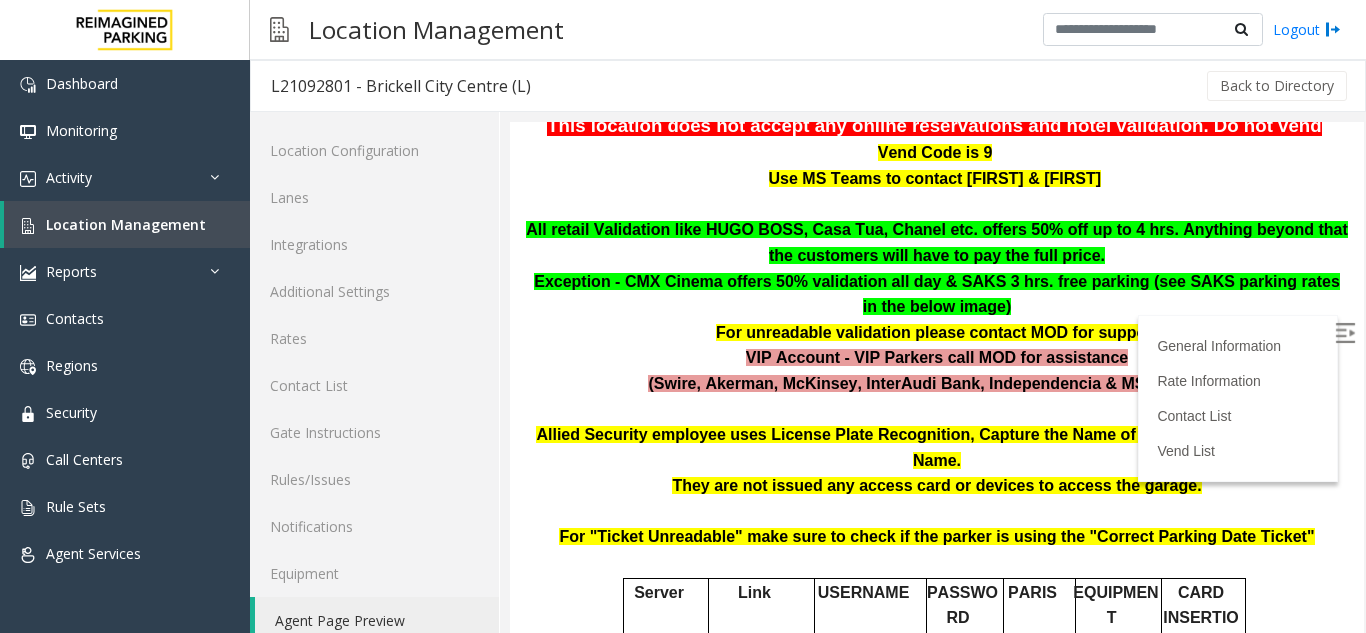 scroll, scrollTop: 230, scrollLeft: 0, axis: vertical 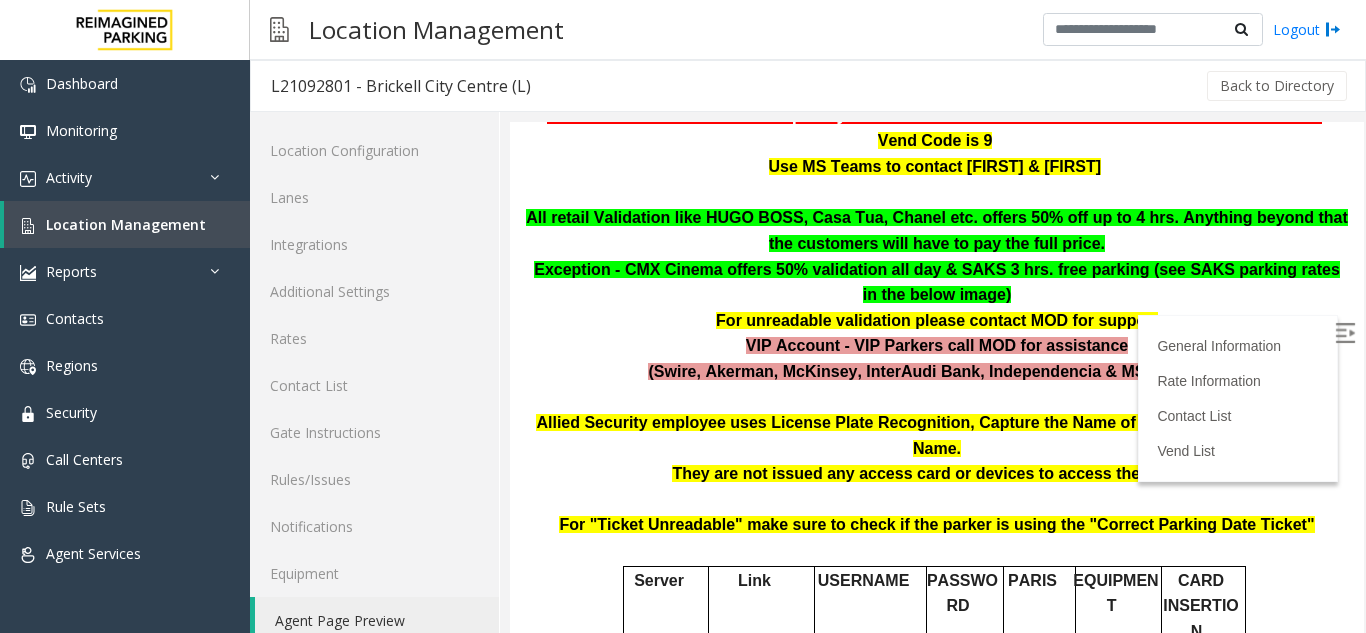click at bounding box center [1345, 333] 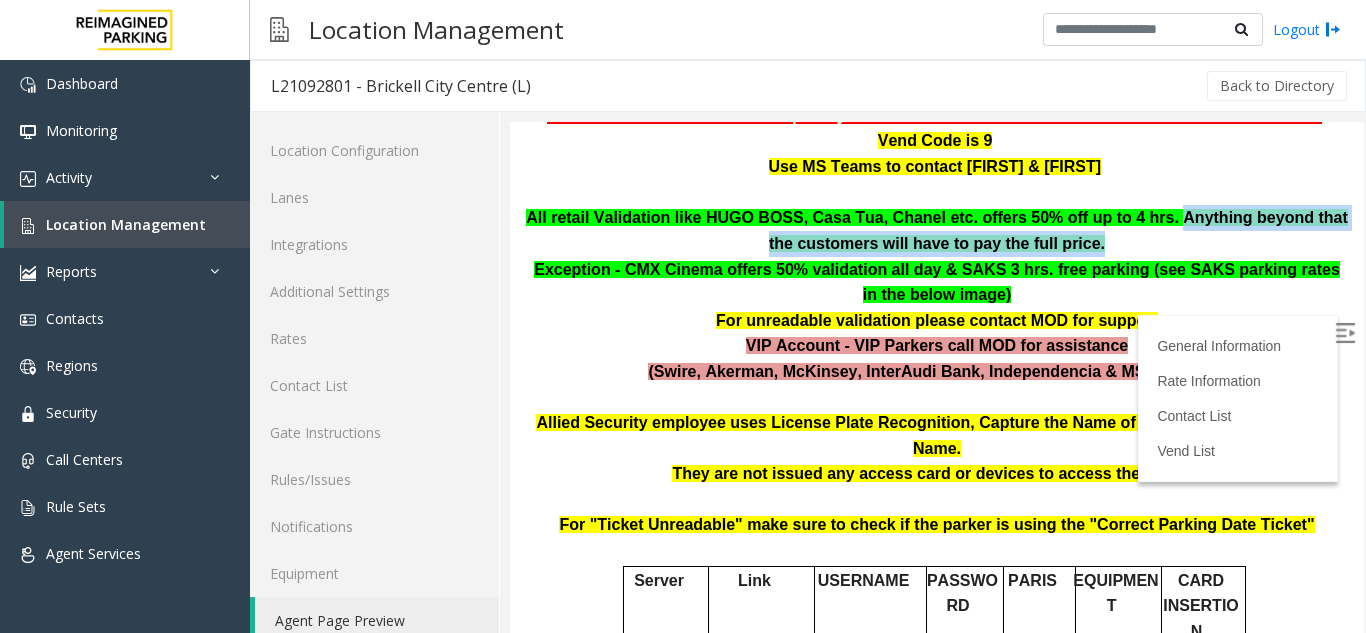 drag, startPoint x: 1080, startPoint y: 218, endPoint x: 1174, endPoint y: 243, distance: 97.26767 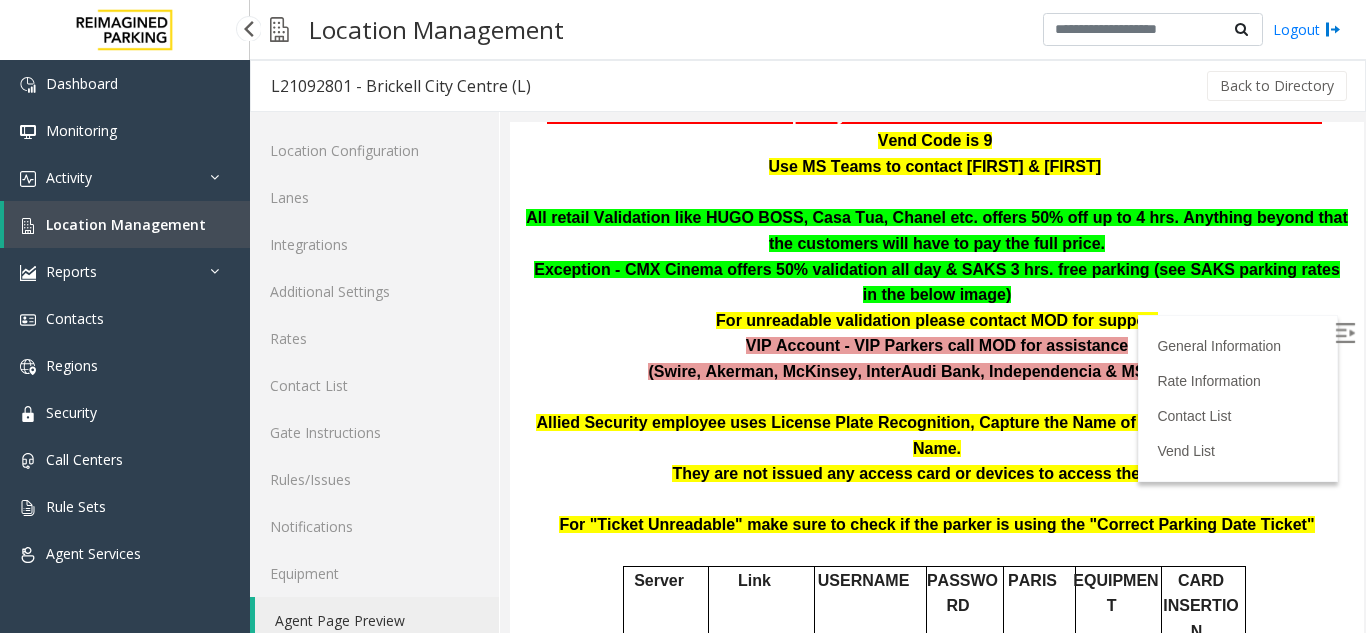 click on "Location Management" at bounding box center (126, 224) 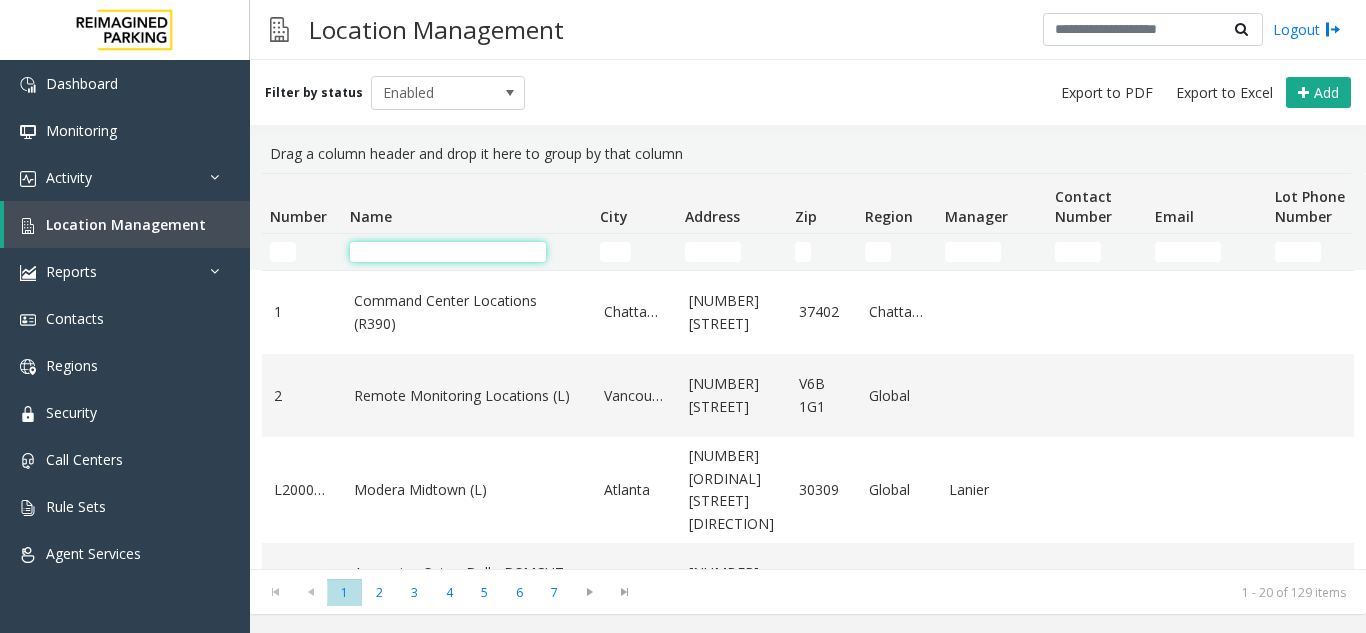 click 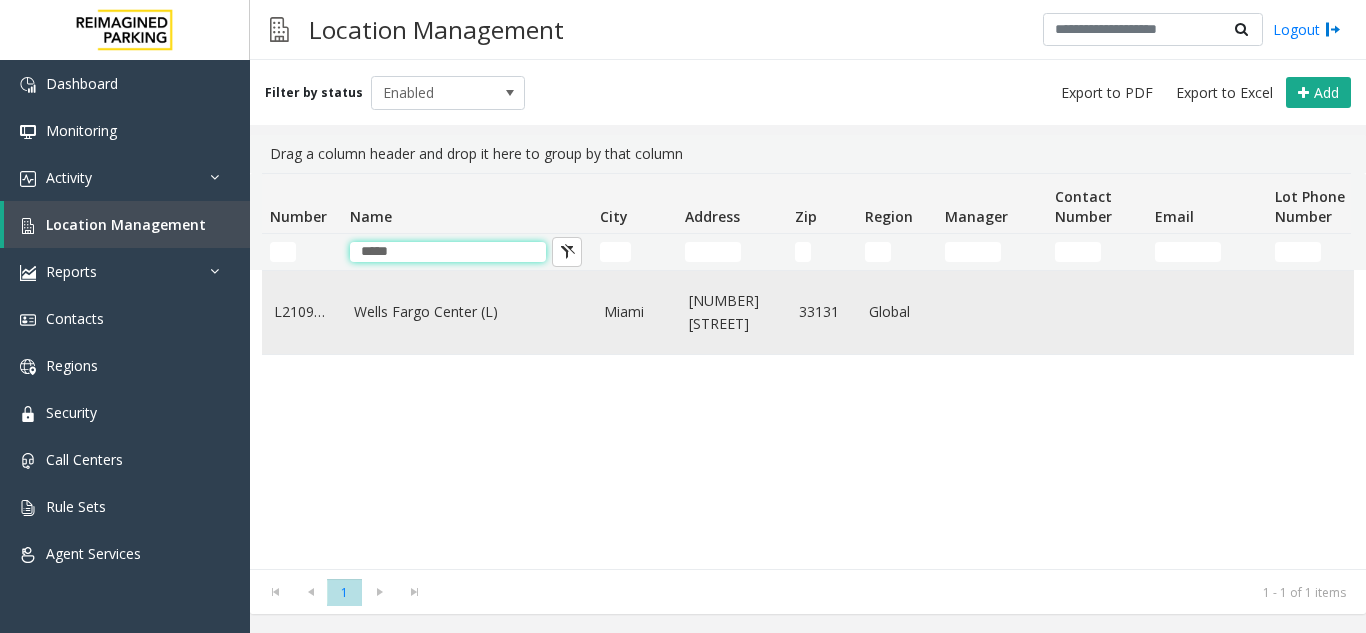 type on "*****" 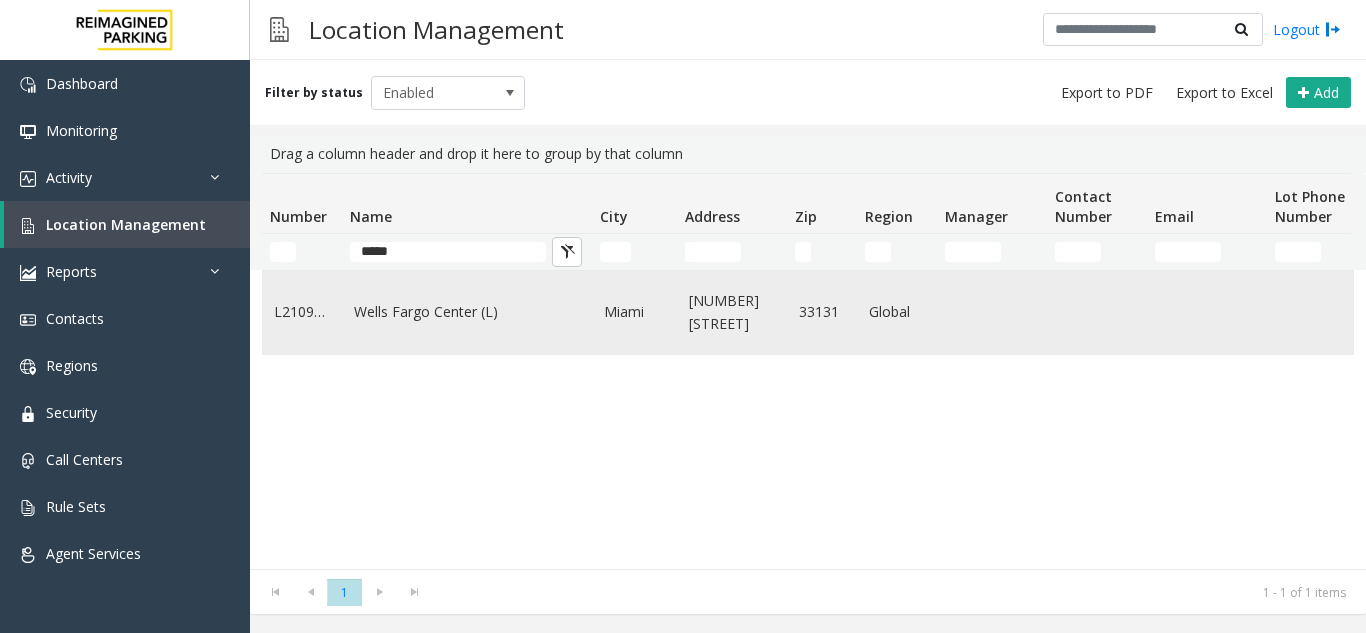 click on "Wells Fargo Center (L)" 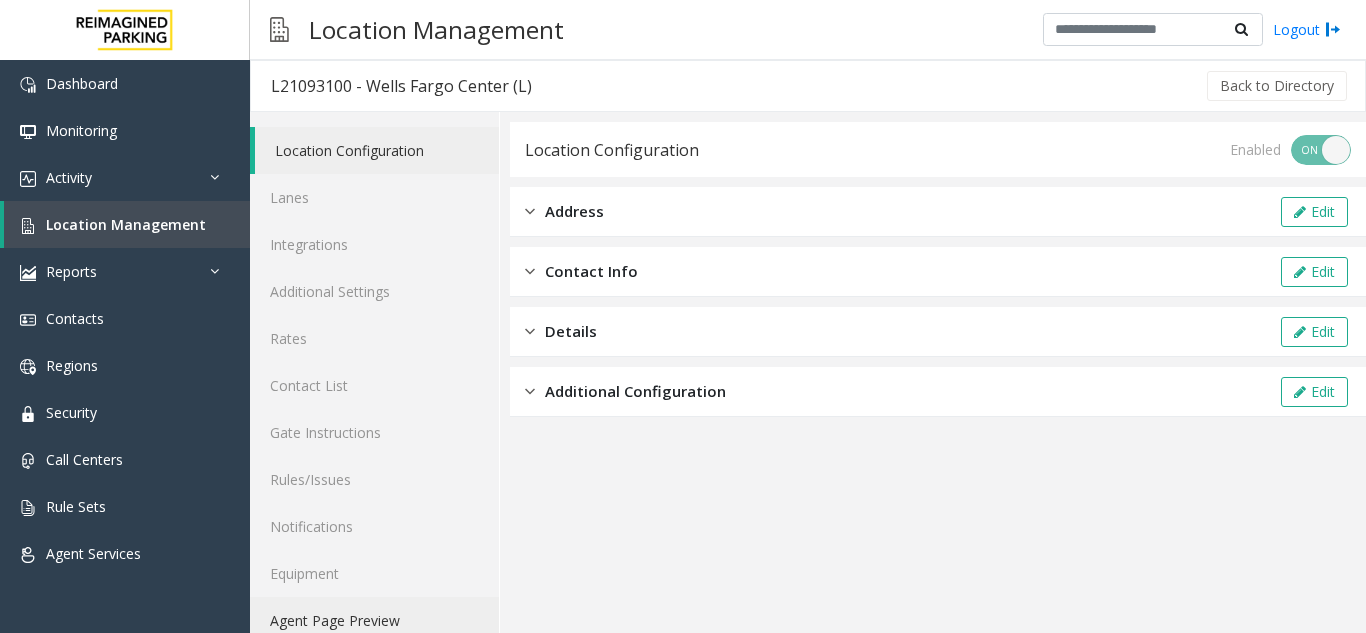 click on "Agent Page Preview" 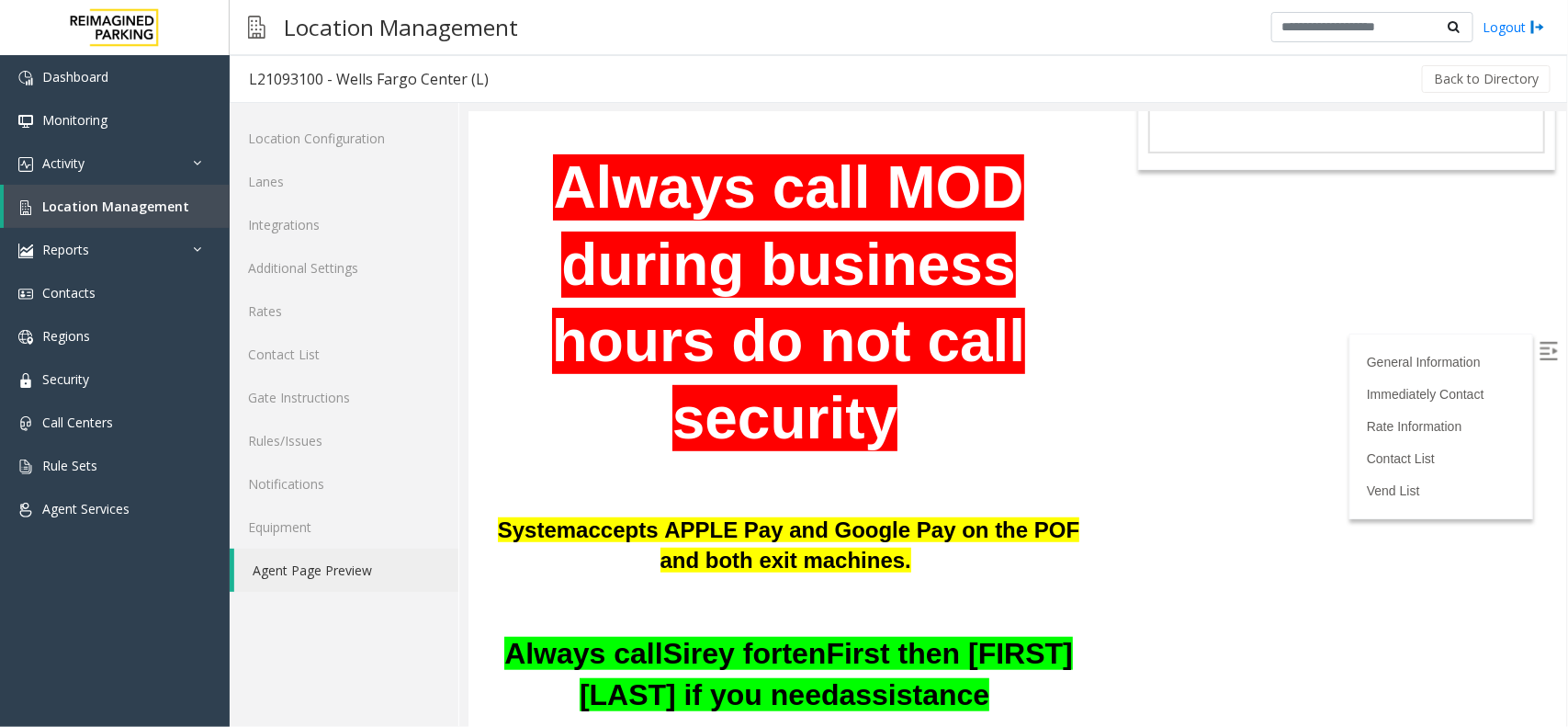 scroll, scrollTop: 368, scrollLeft: 0, axis: vertical 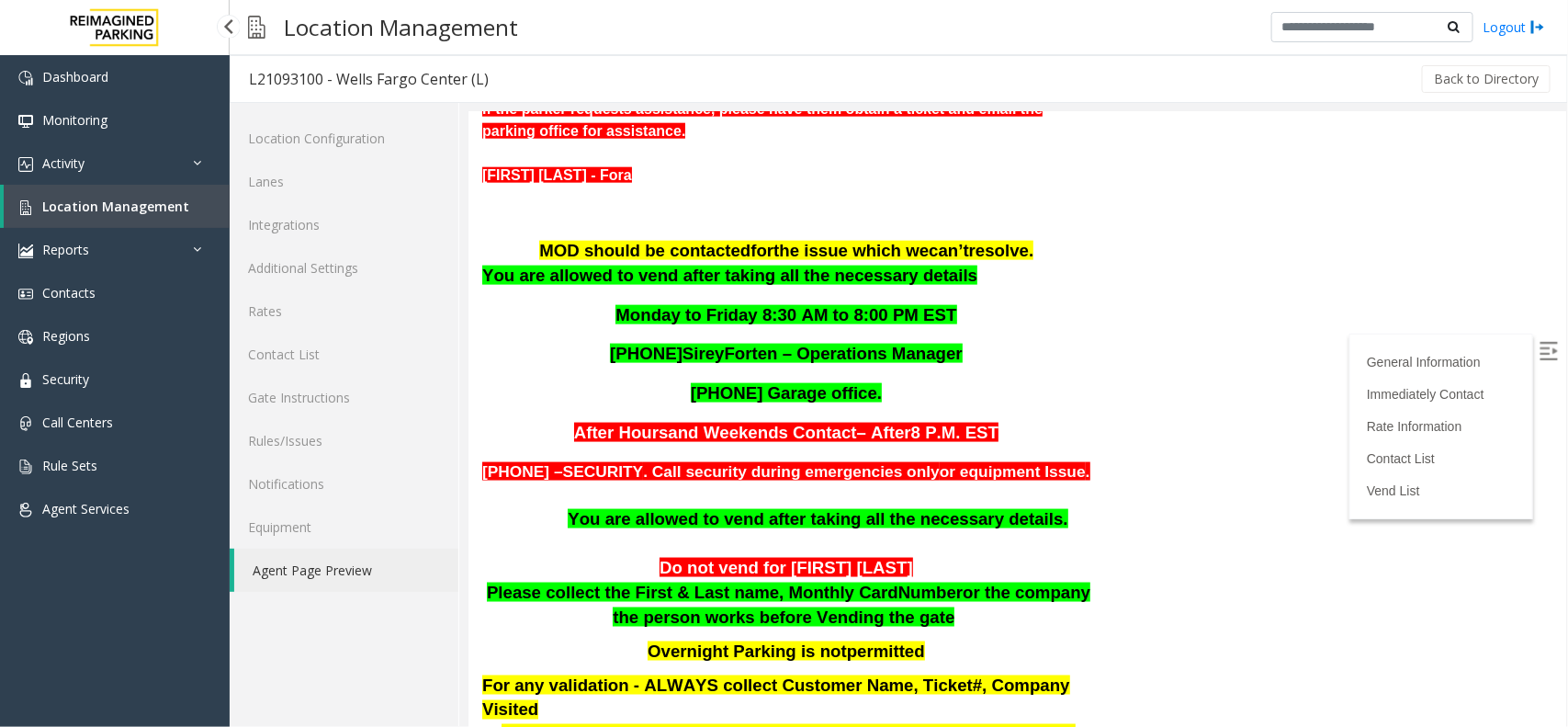 click on "Location Management" at bounding box center (116, 206) 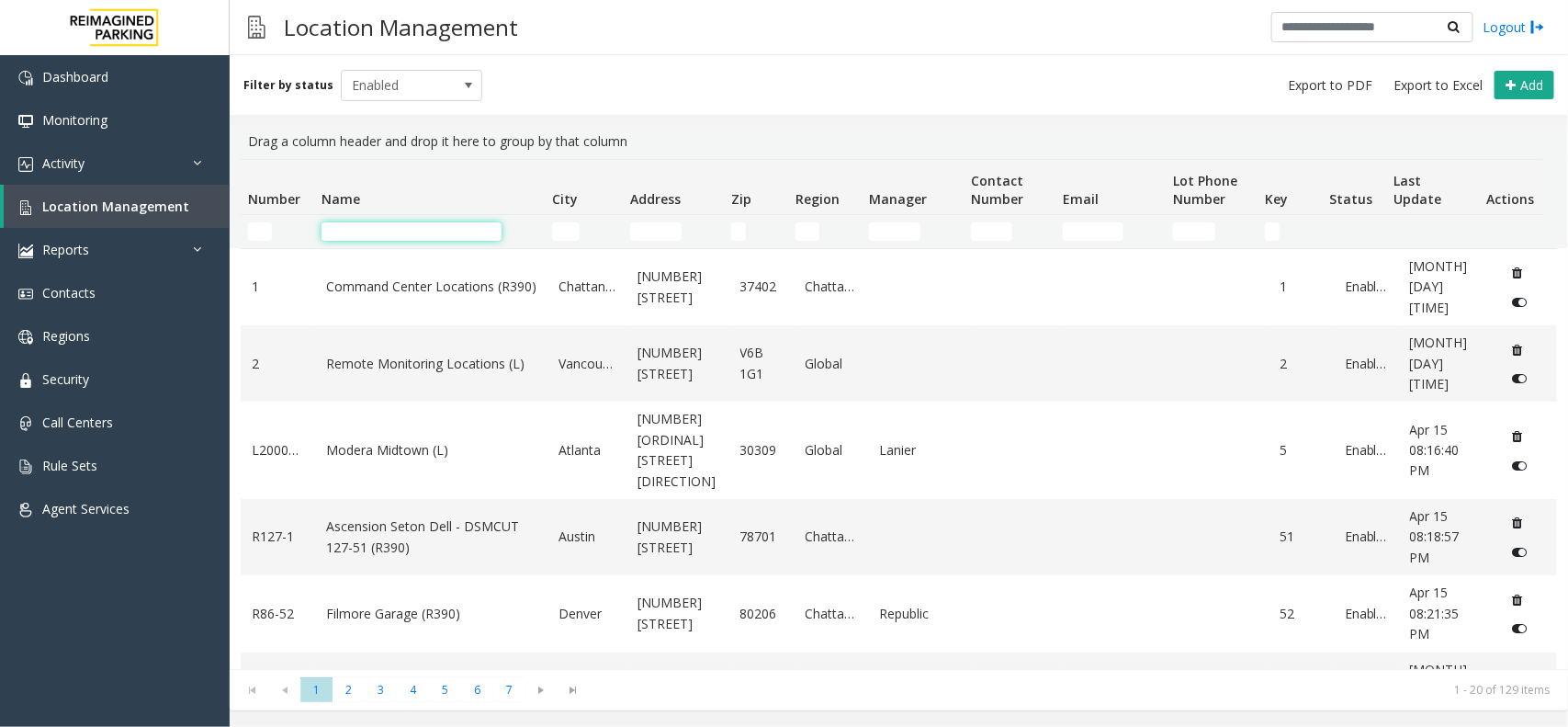 click 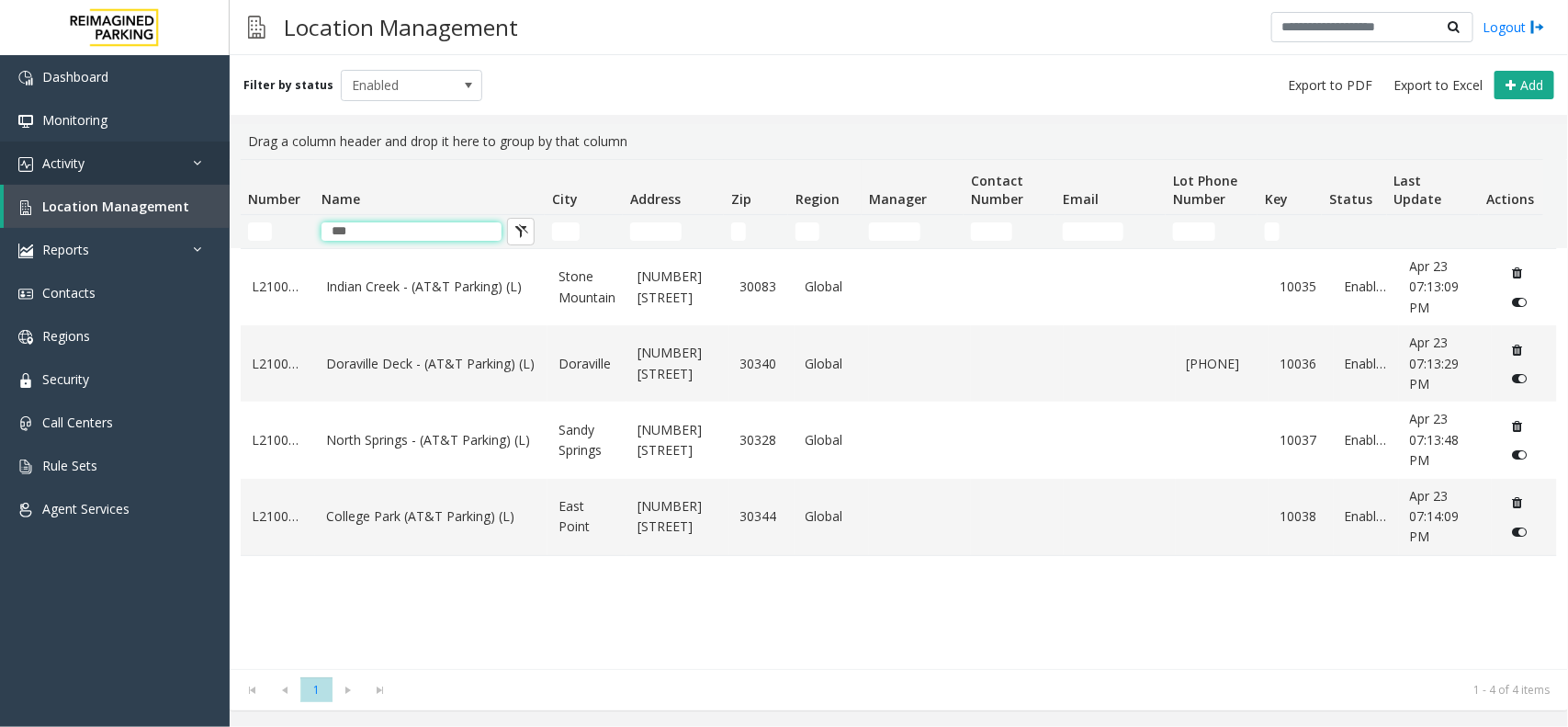 drag, startPoint x: 364, startPoint y: 232, endPoint x: 0, endPoint y: 142, distance: 374.961 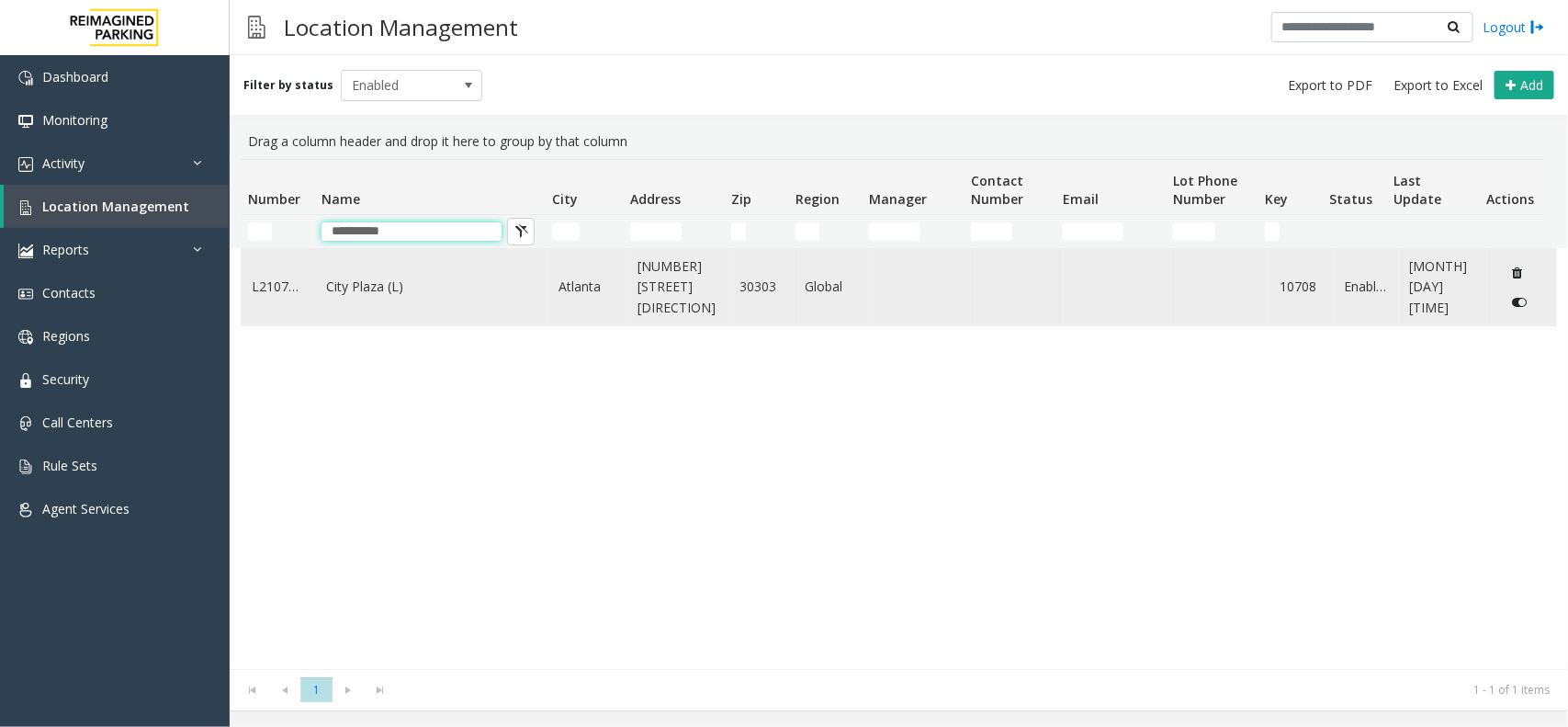 type on "**********" 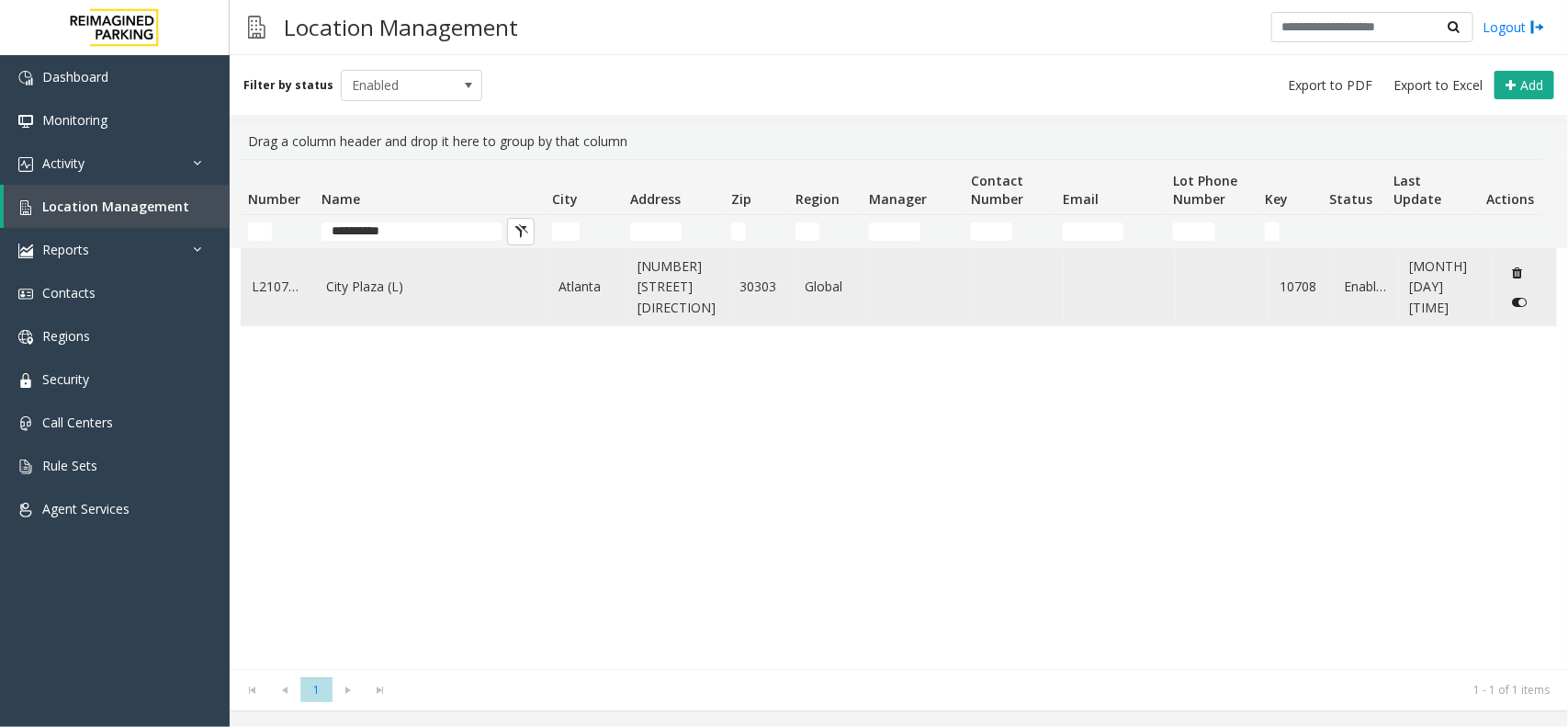 click on "City Plaza (L)" 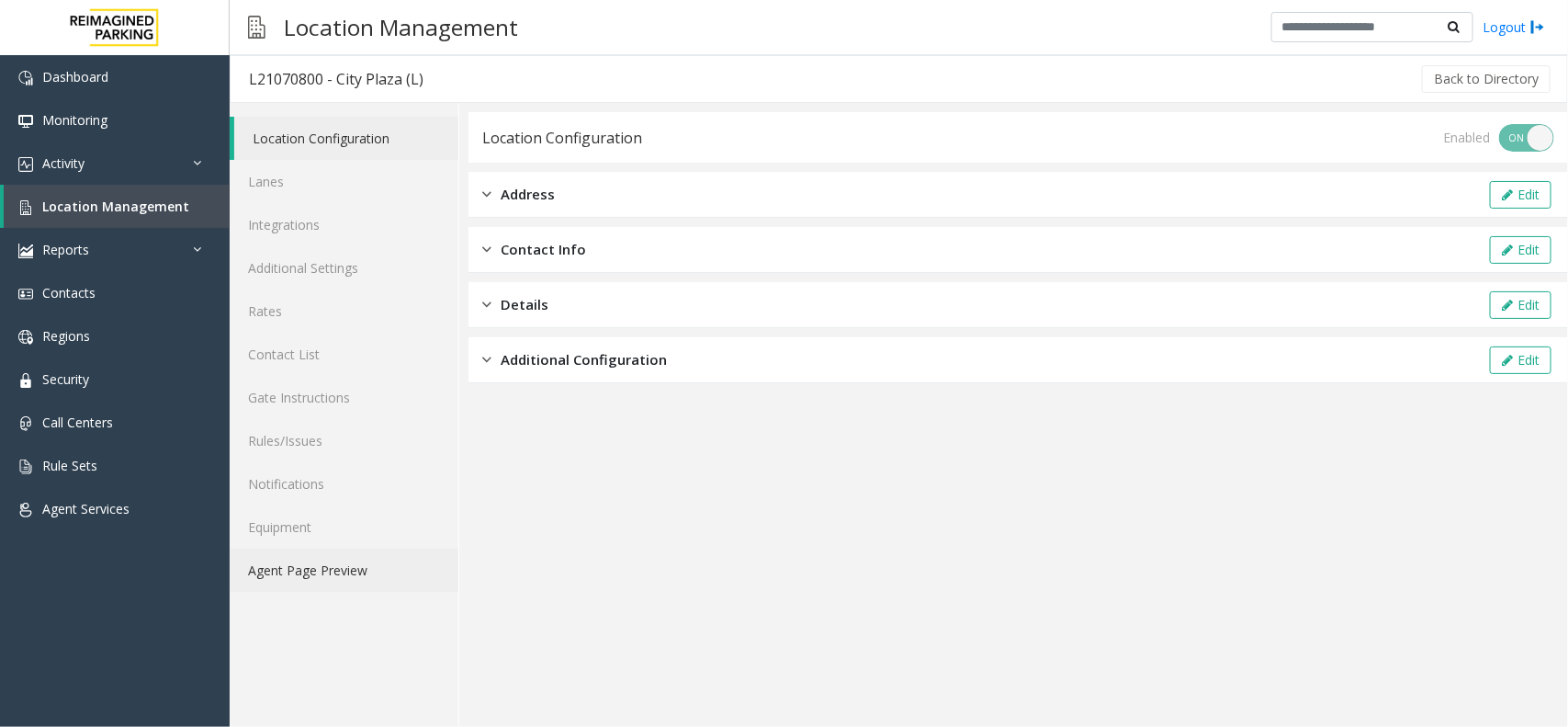 drag, startPoint x: 319, startPoint y: 565, endPoint x: 364, endPoint y: 562, distance: 45.09989 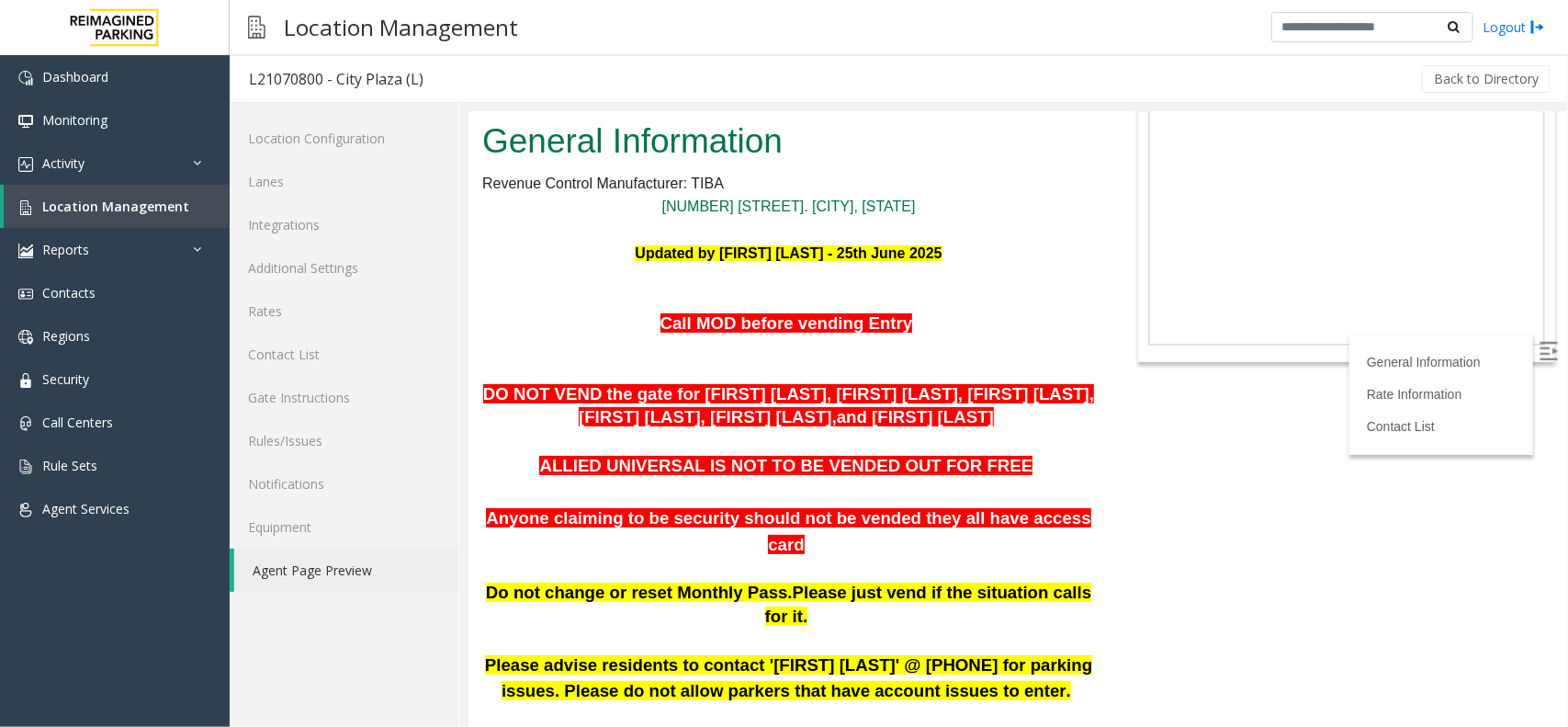 scroll, scrollTop: 58, scrollLeft: 0, axis: vertical 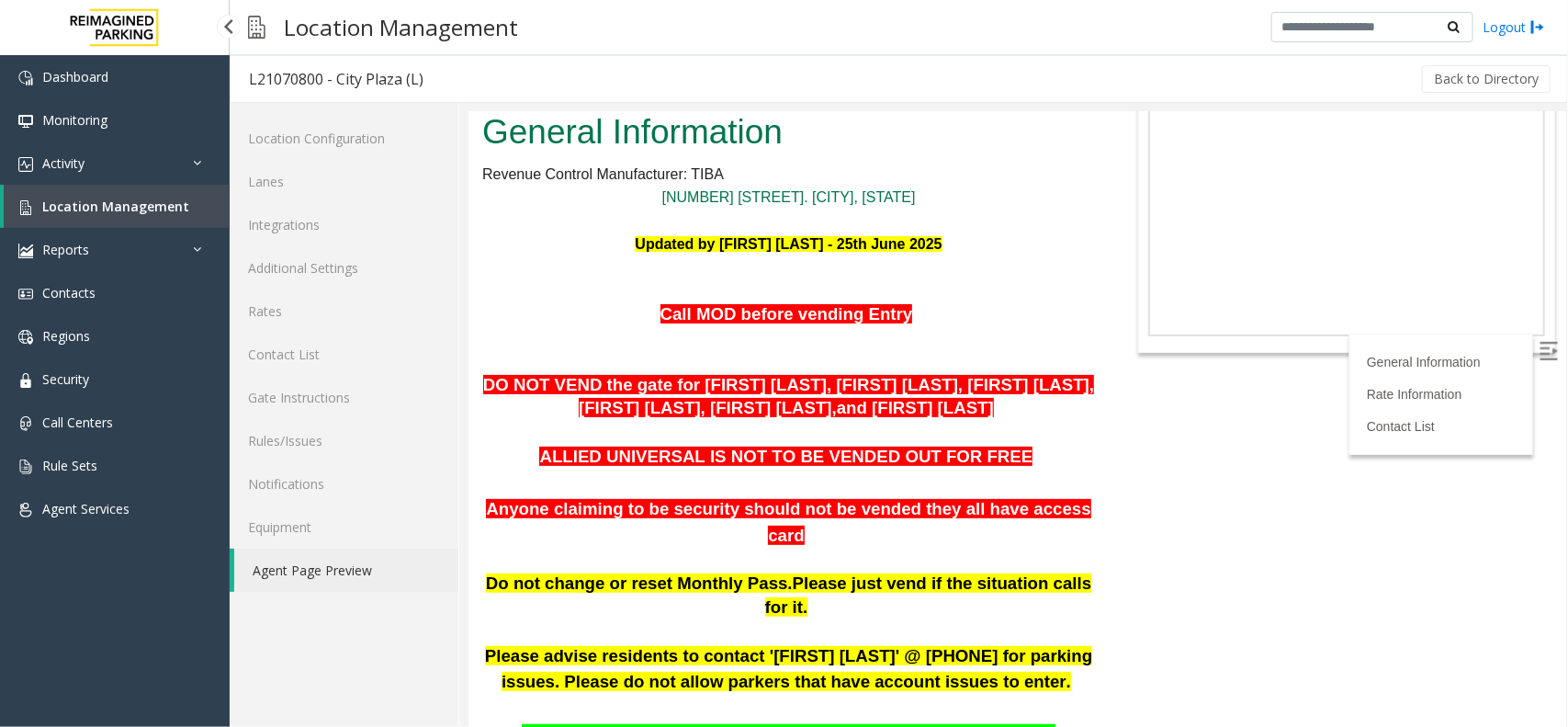 click on "Location Management" at bounding box center (117, 206) 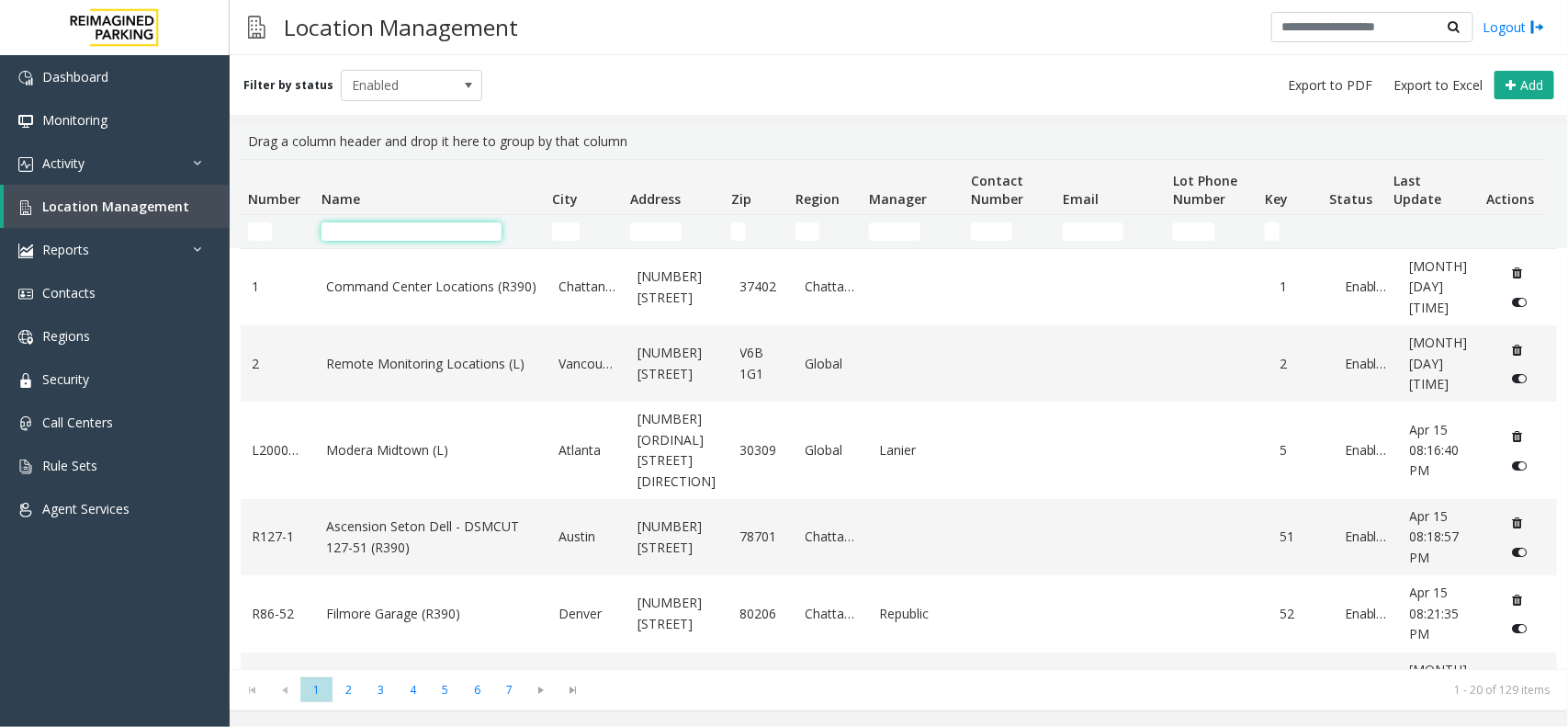 click 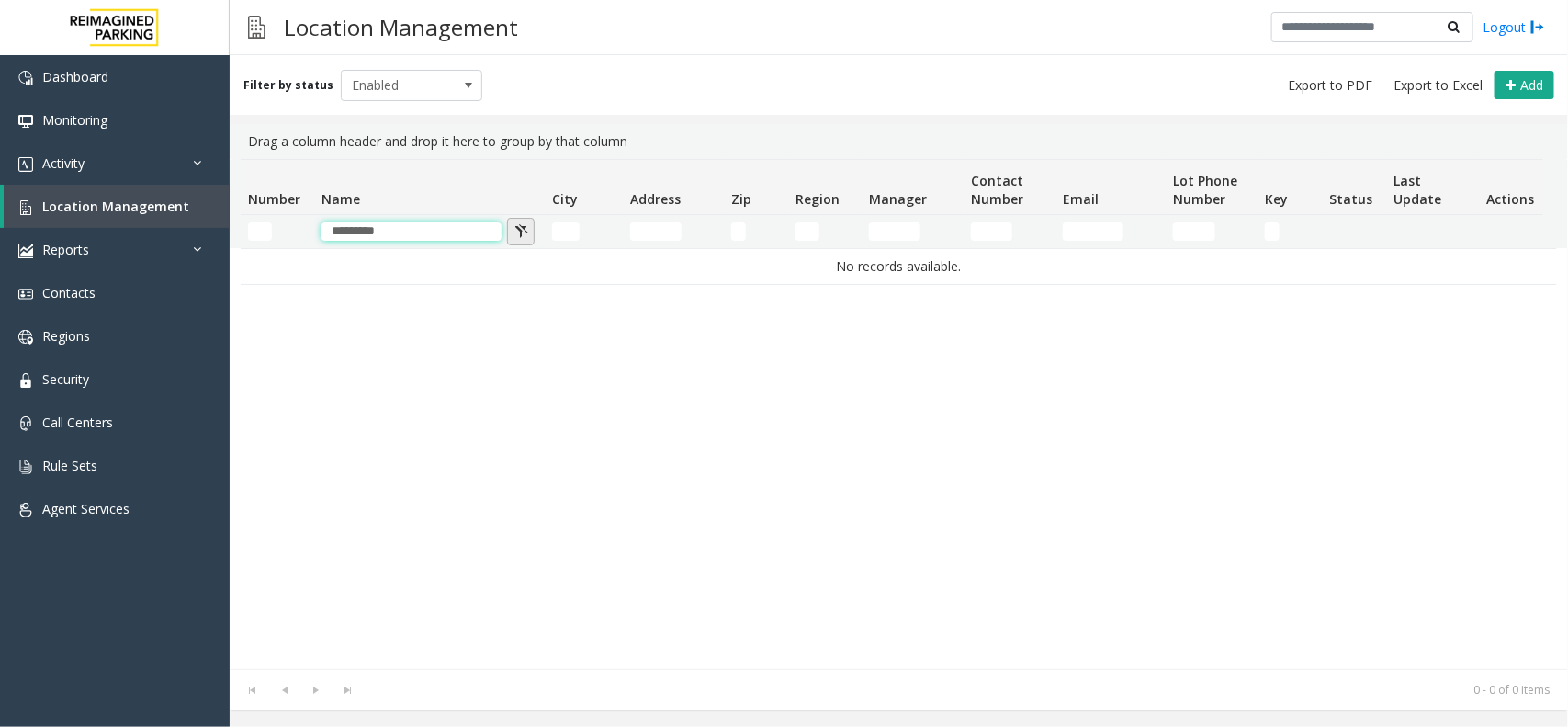 type on "********" 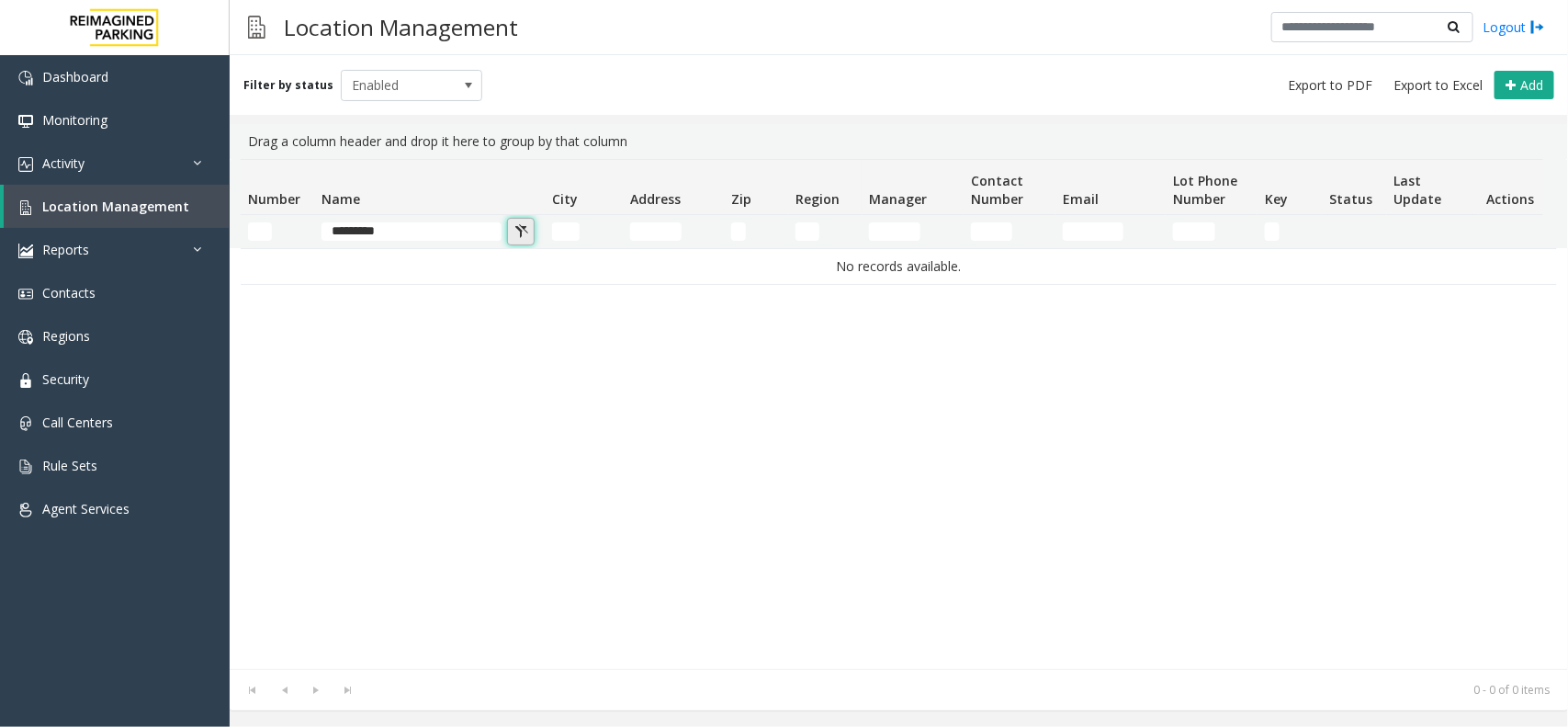 click 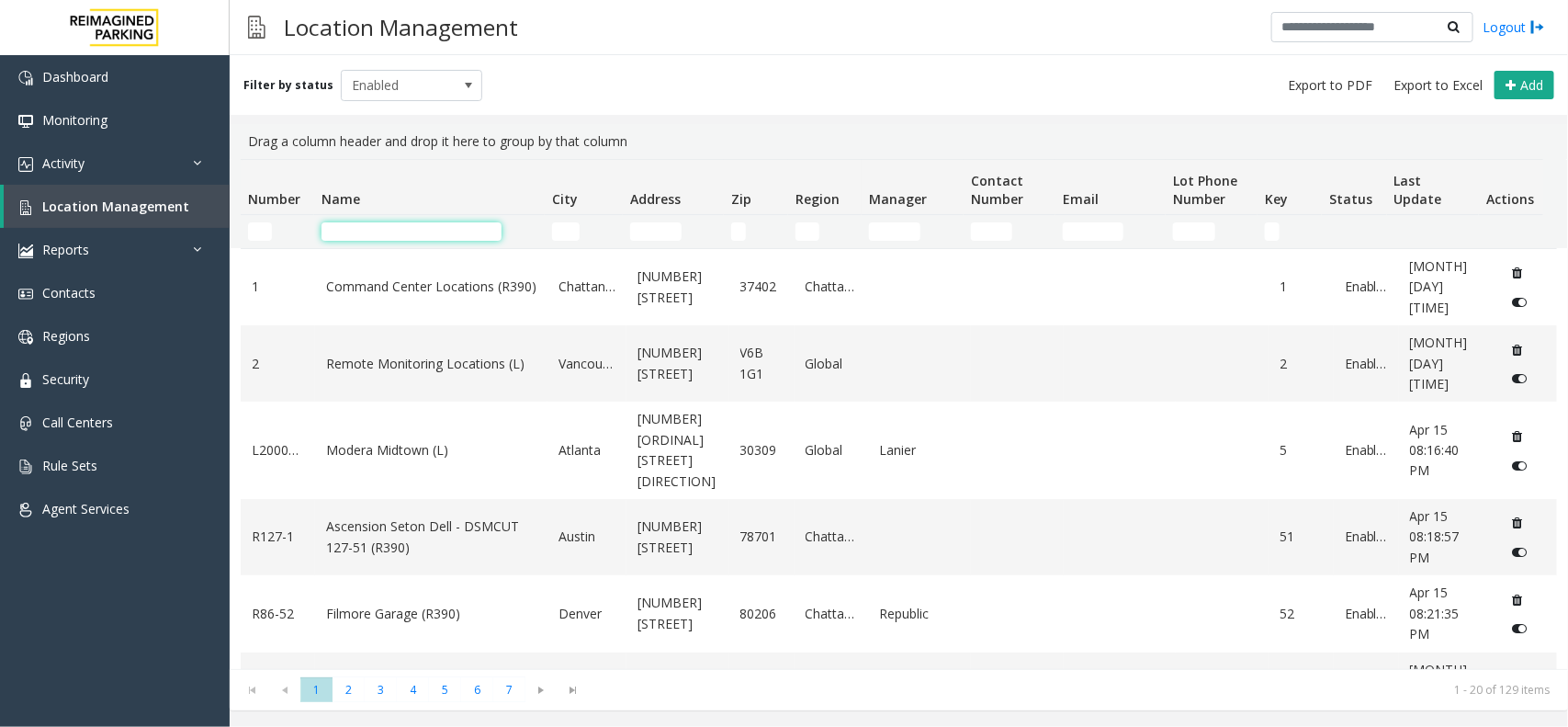 click 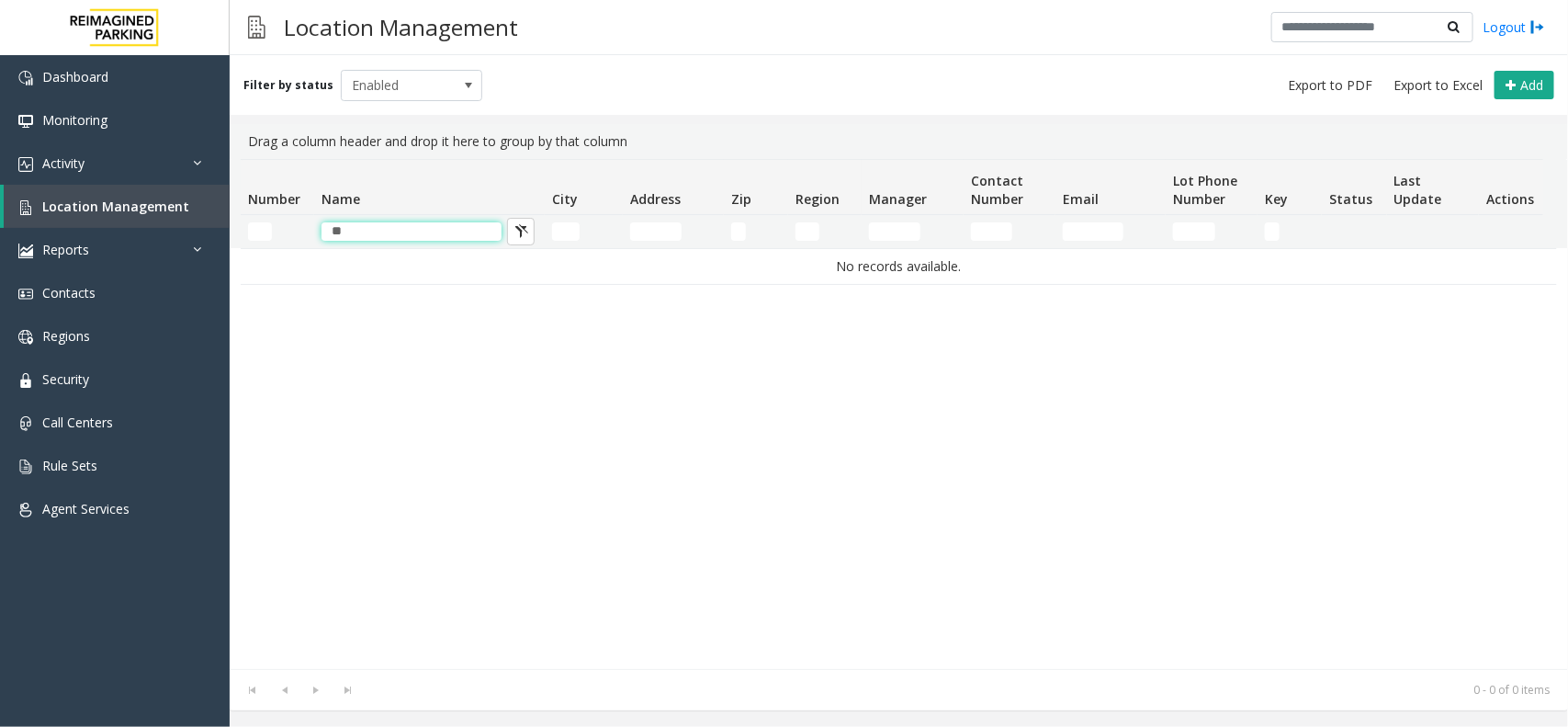 type on "*" 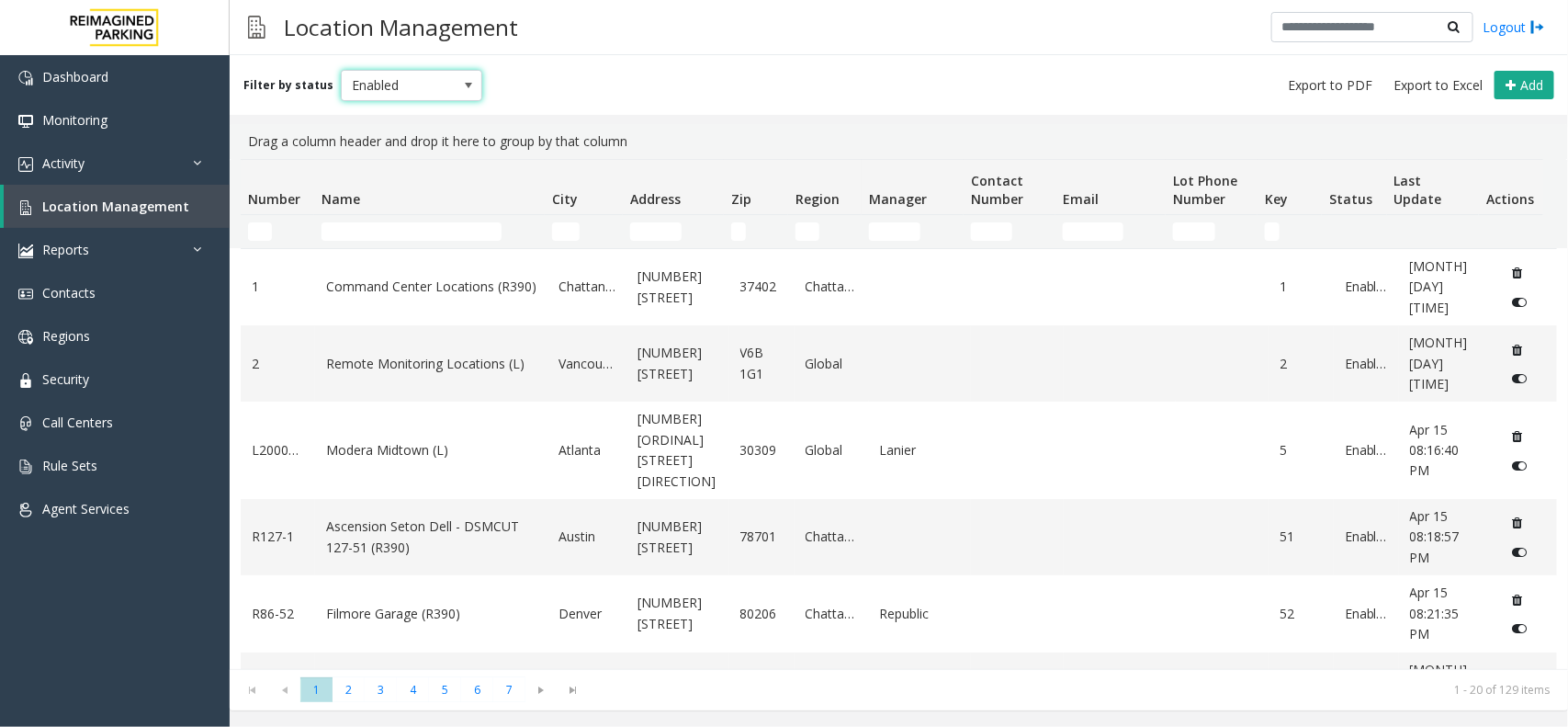 click at bounding box center [468, 85] 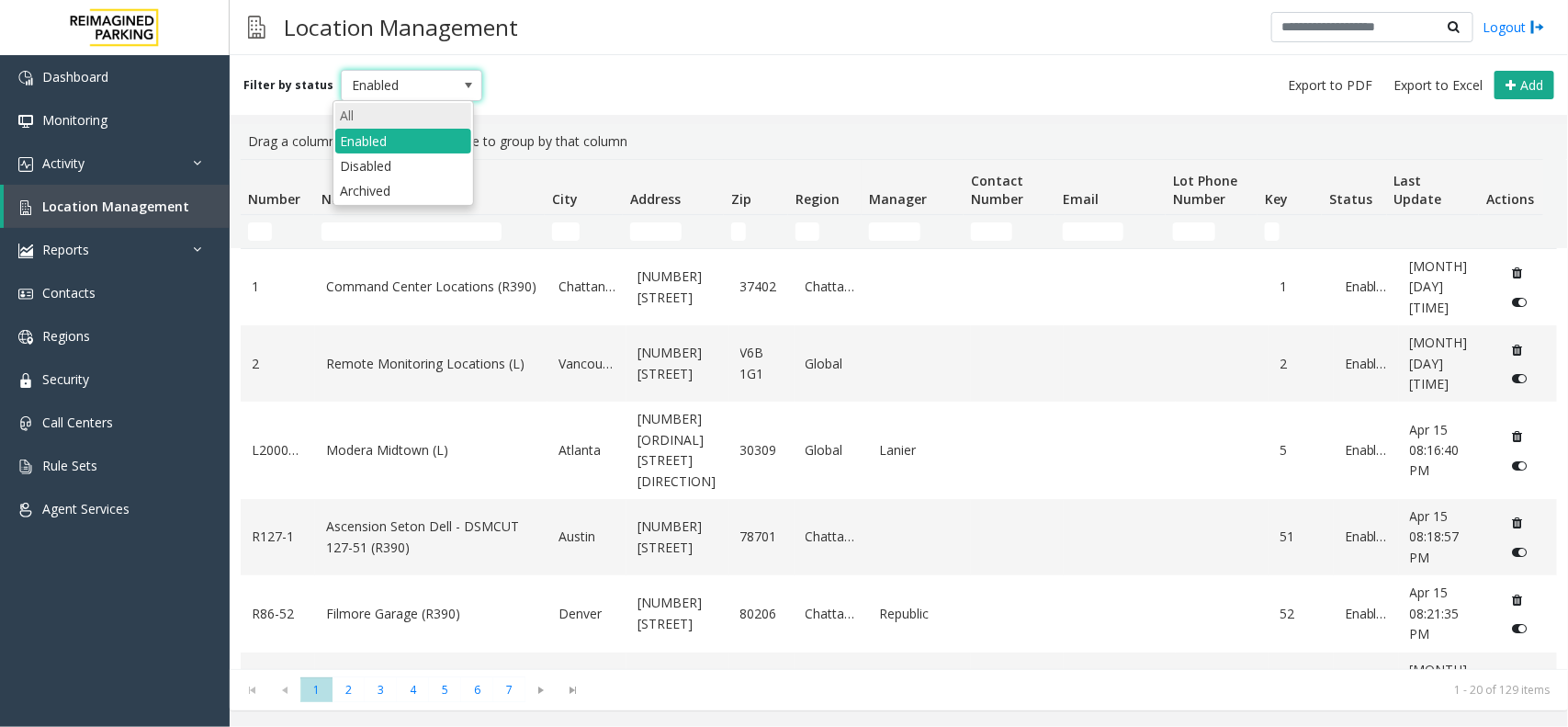 click on "All" at bounding box center [403, 115] 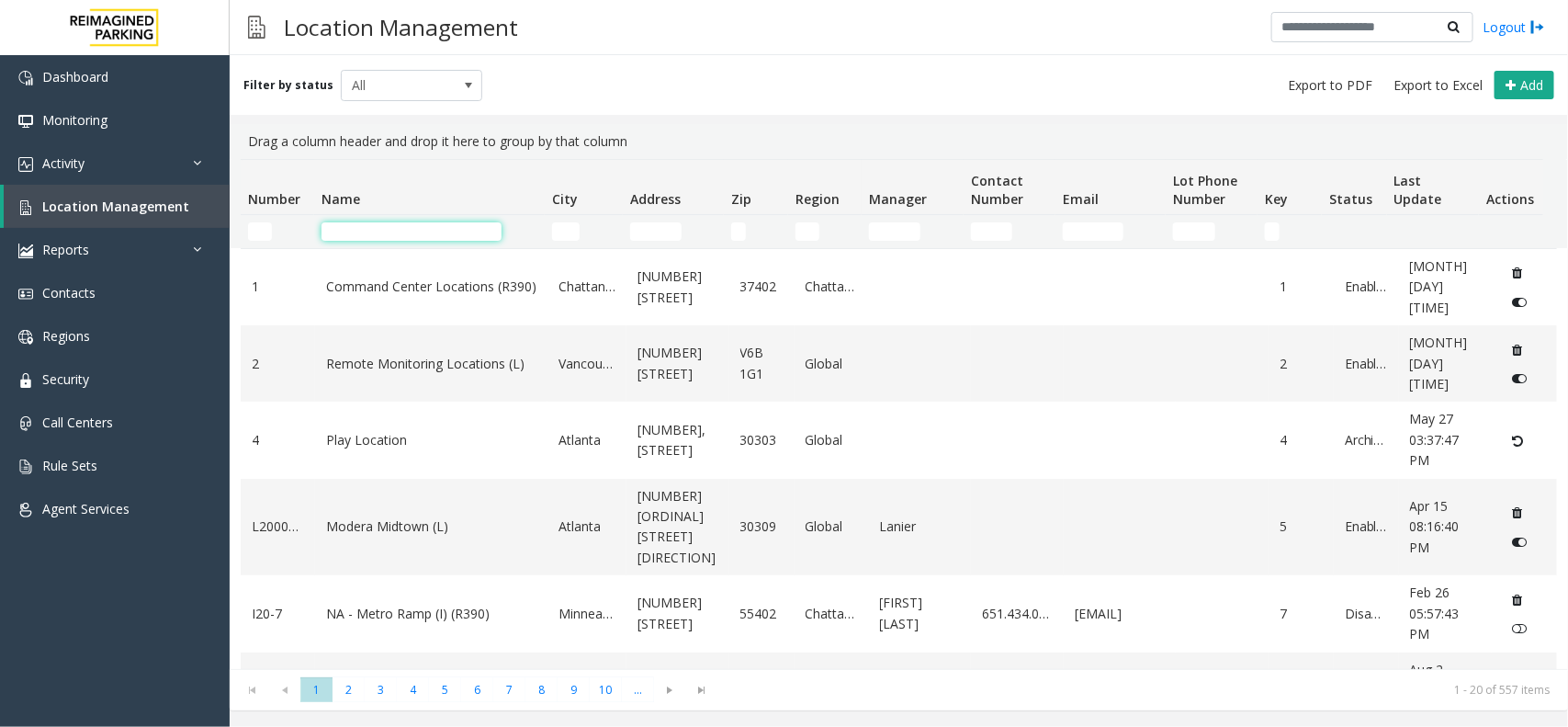 click 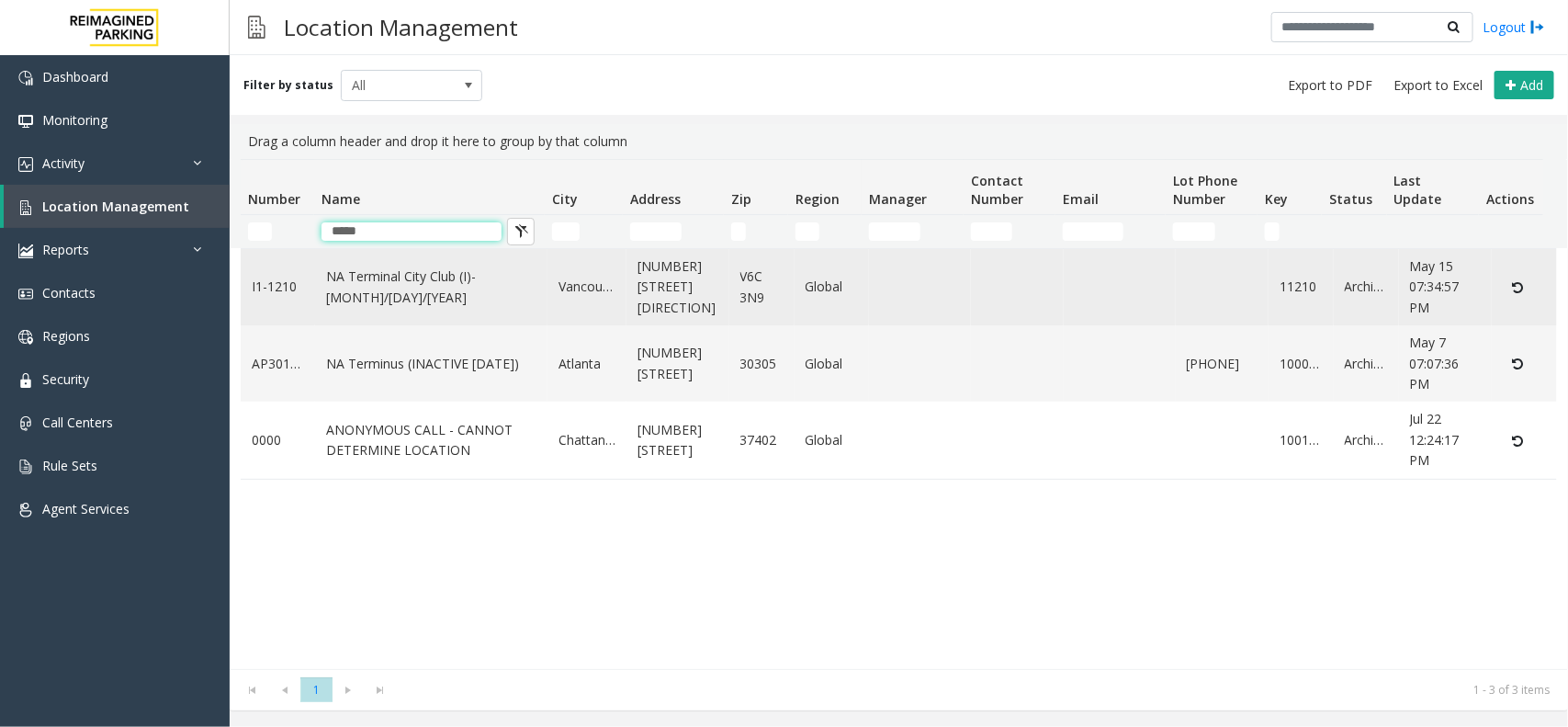 type on "*****" 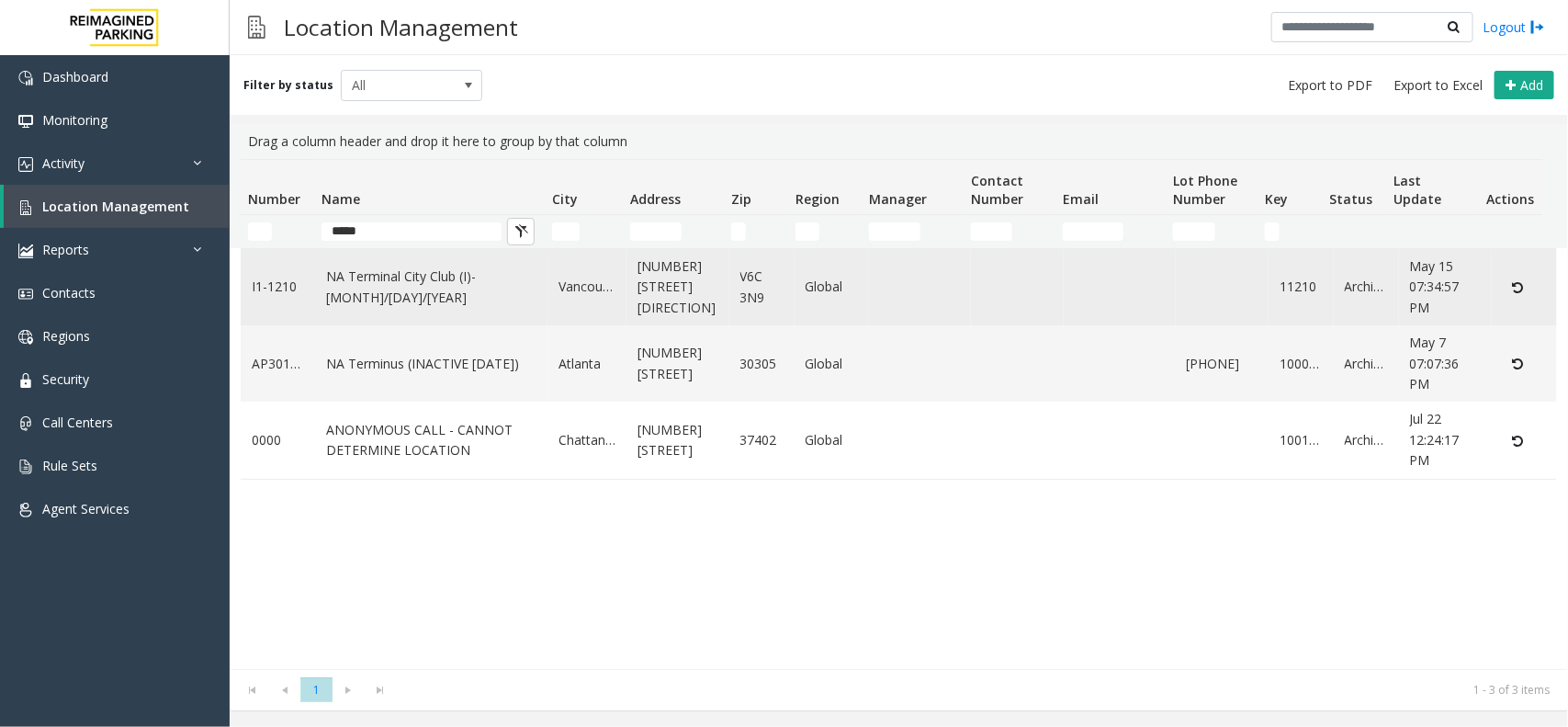 click on "NA Terminal City Club (I)- [MONTH]/[DAY]/[YEAR]" 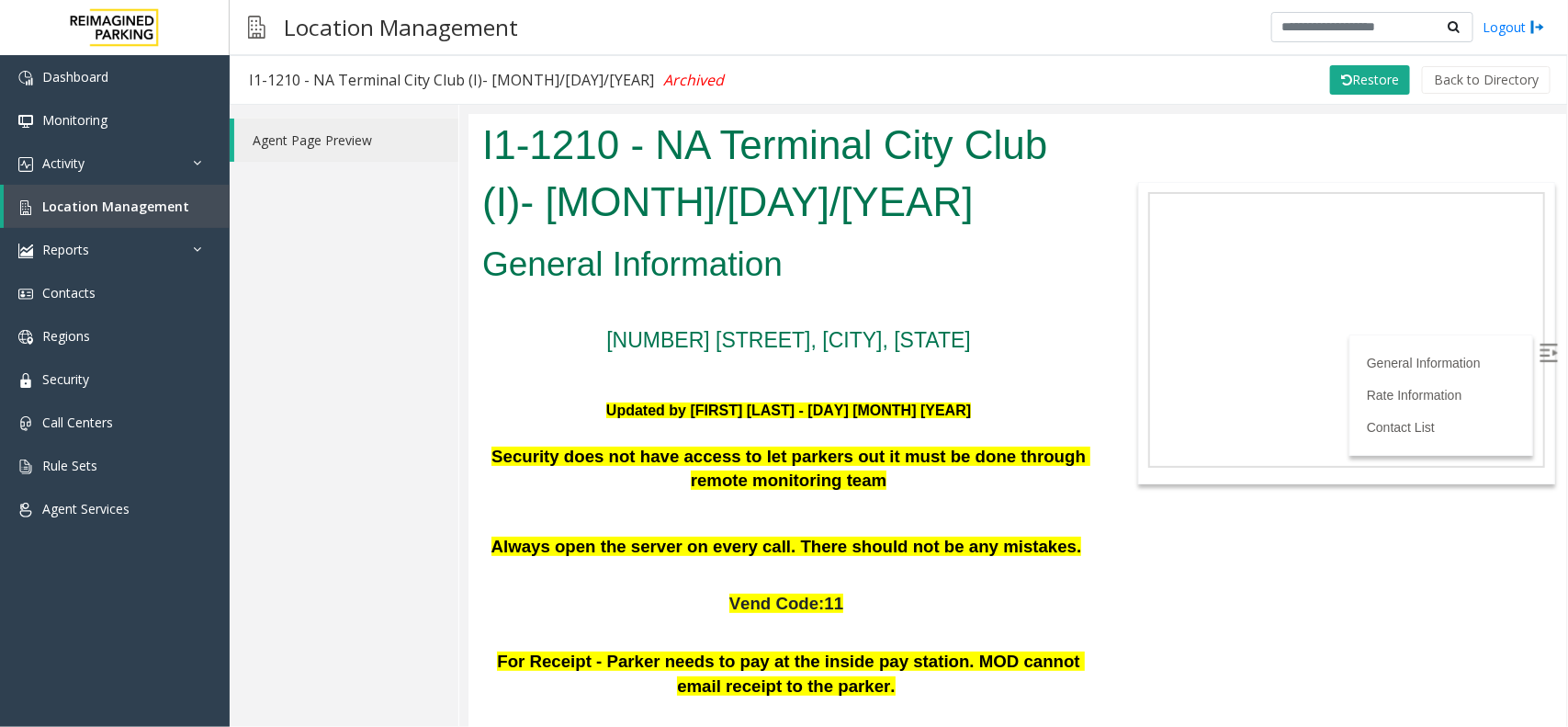 scroll, scrollTop: 0, scrollLeft: 0, axis: both 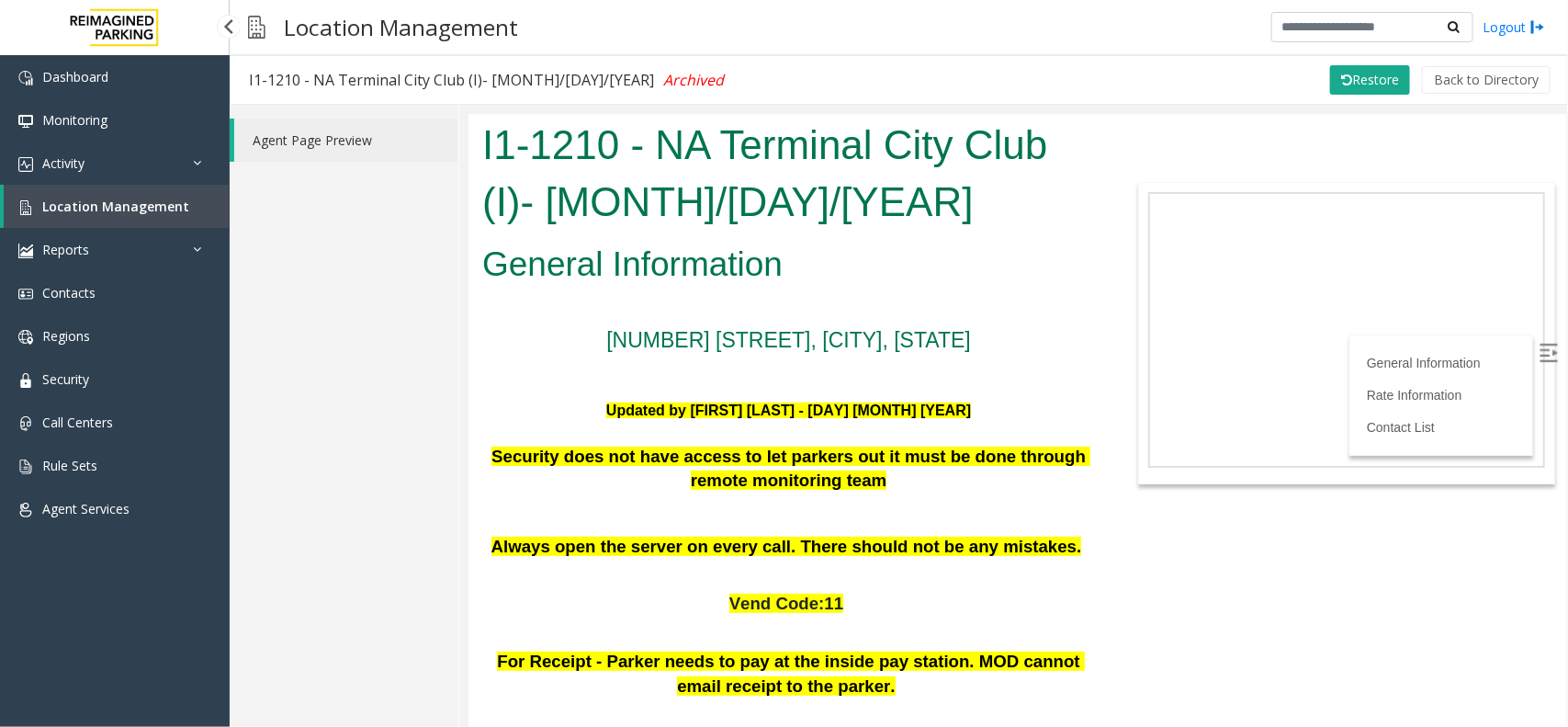 click on "Location Management" at bounding box center [117, 206] 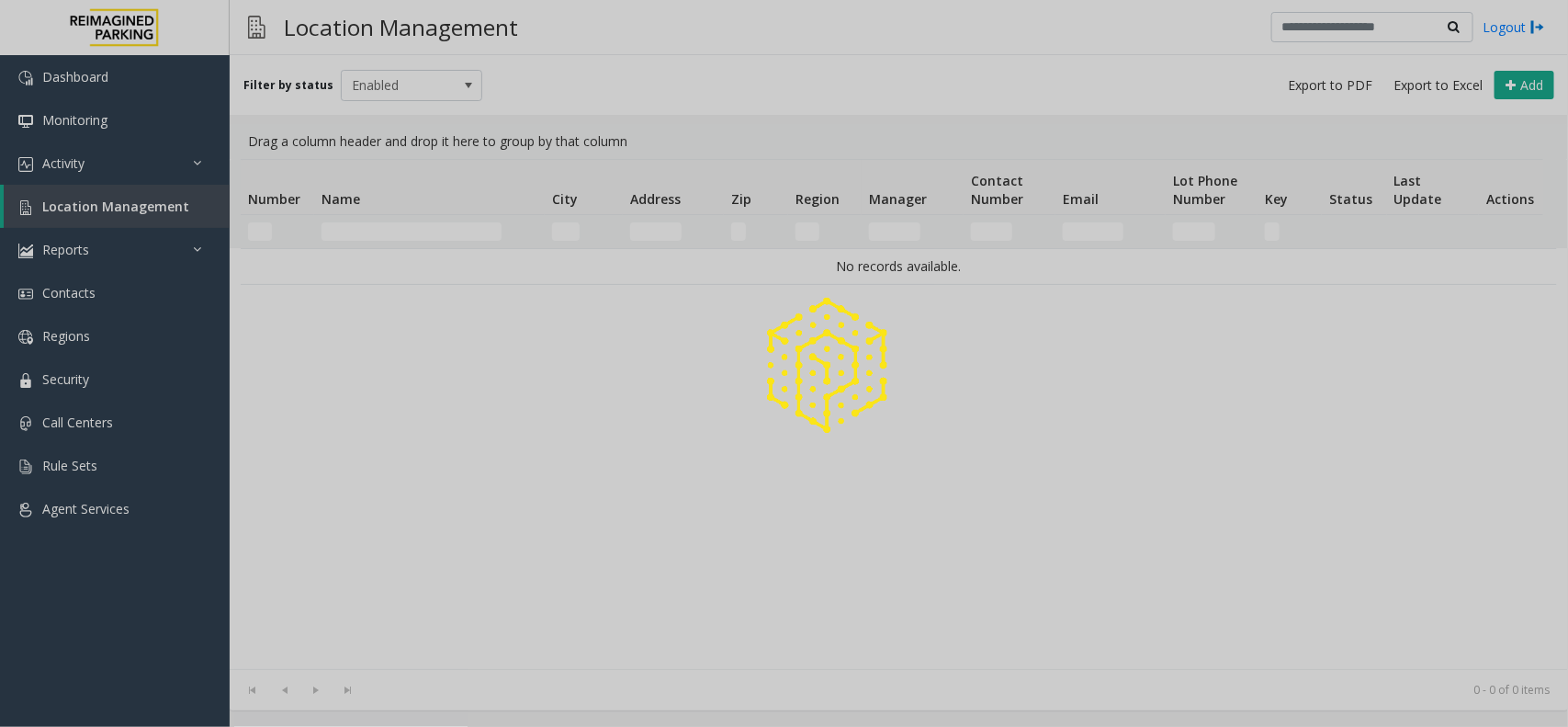 click 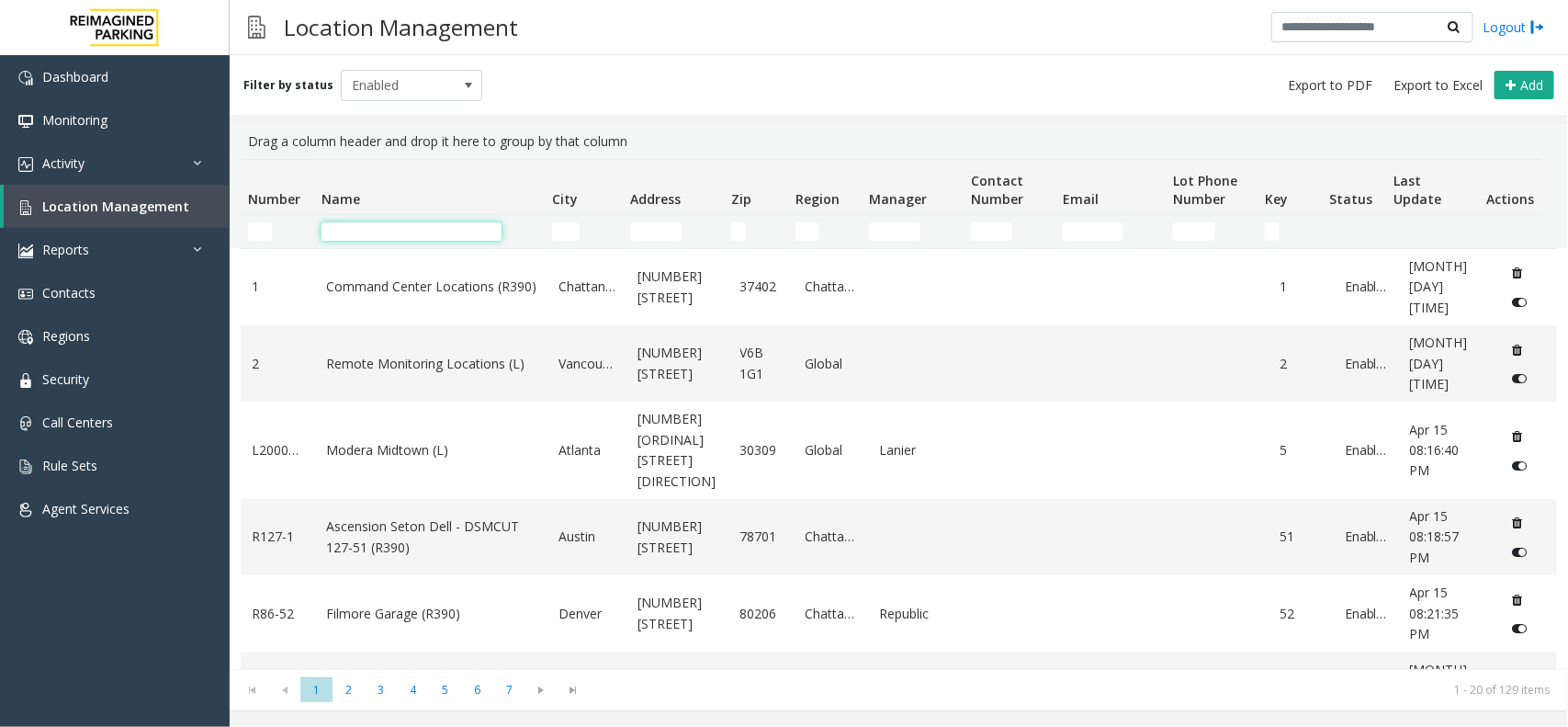 drag, startPoint x: 386, startPoint y: 226, endPoint x: 381, endPoint y: 239, distance: 13.928388 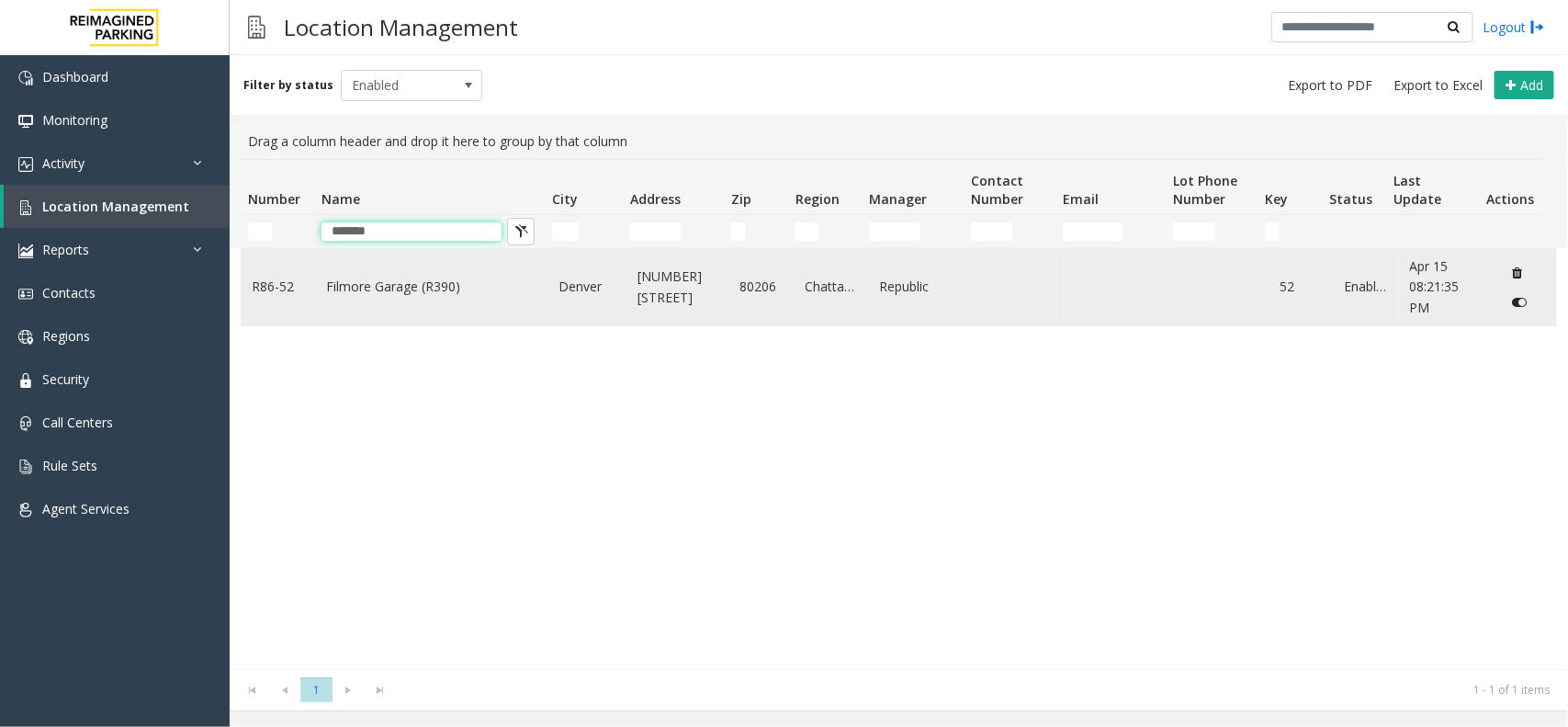type on "*******" 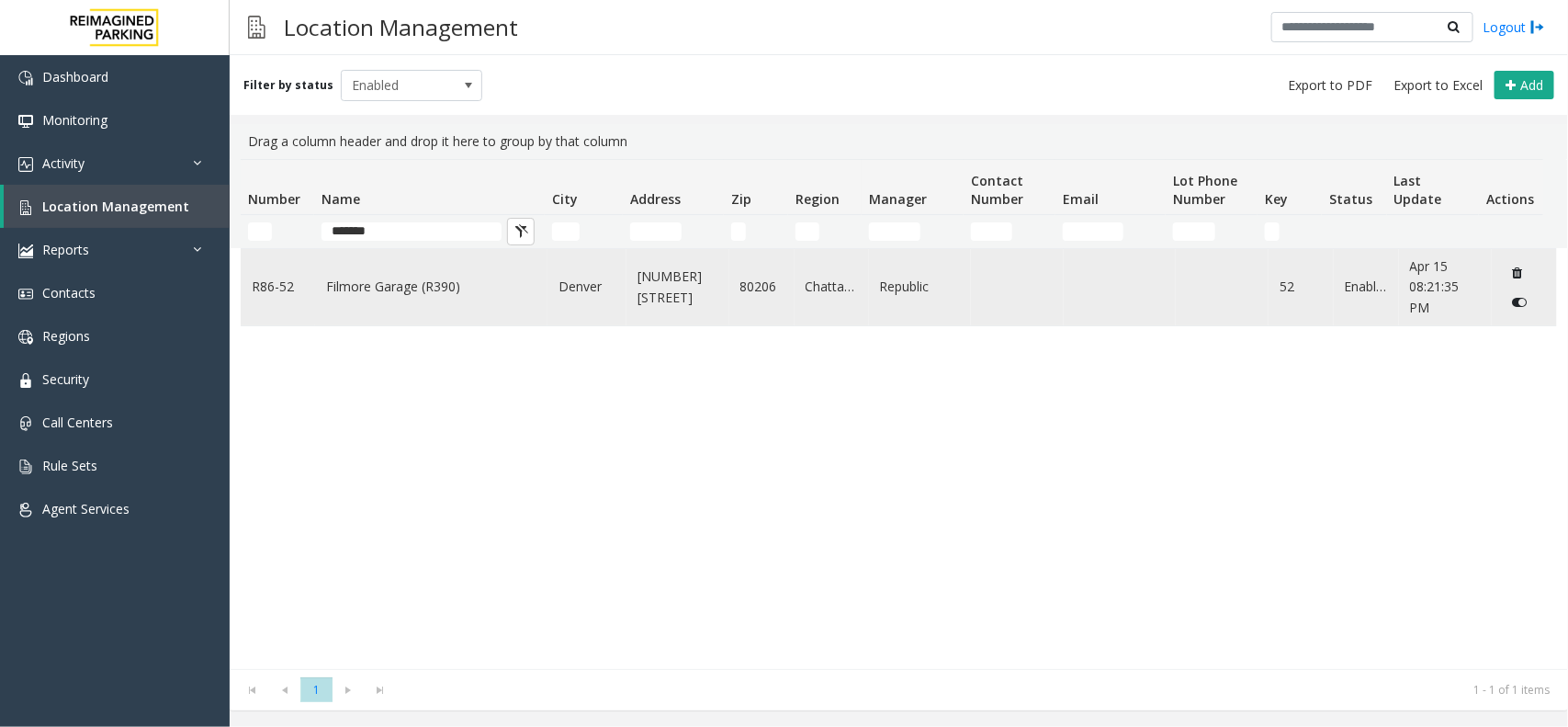 click on "Filmore Garage (R390)" 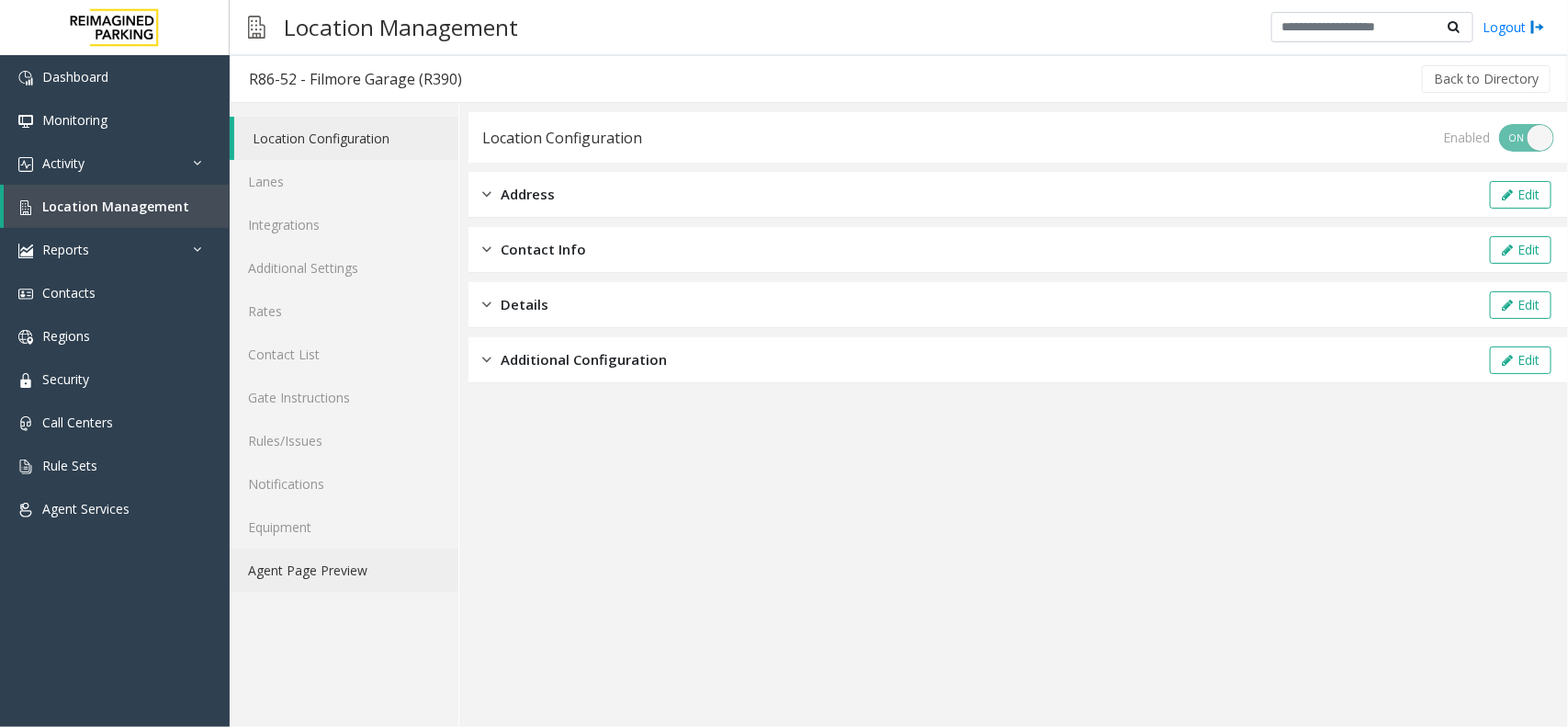 click on "Agent Page Preview" 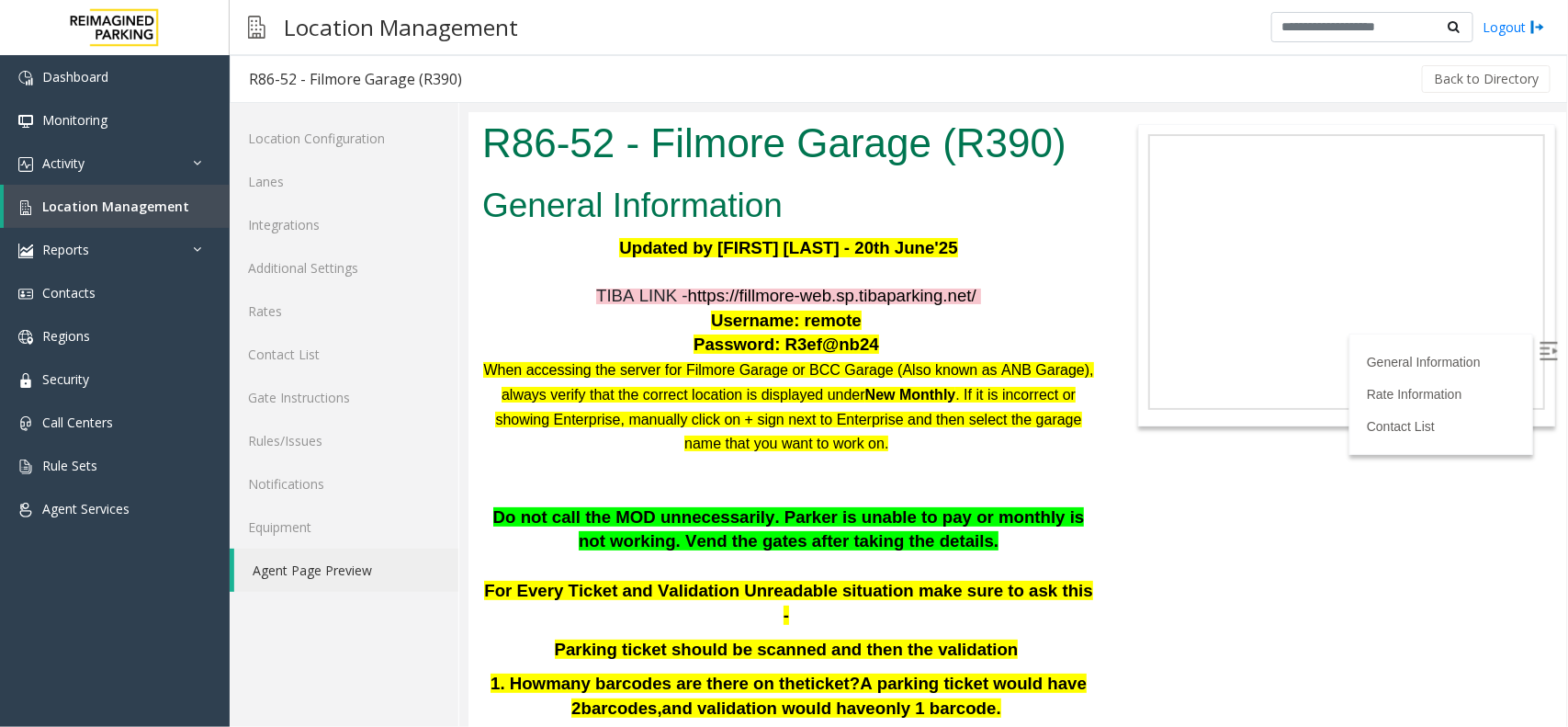 scroll, scrollTop: 0, scrollLeft: 0, axis: both 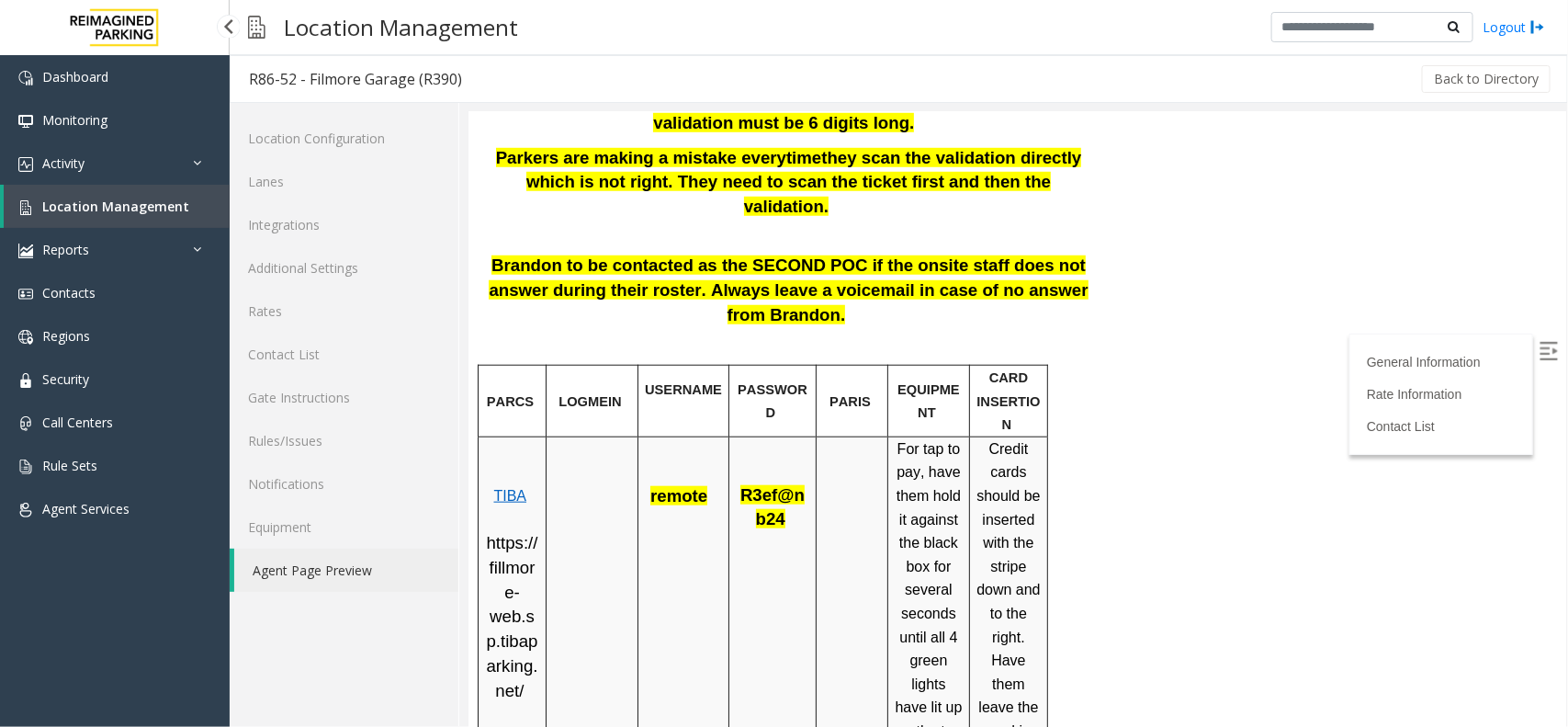 click on "Location Management" at bounding box center [116, 206] 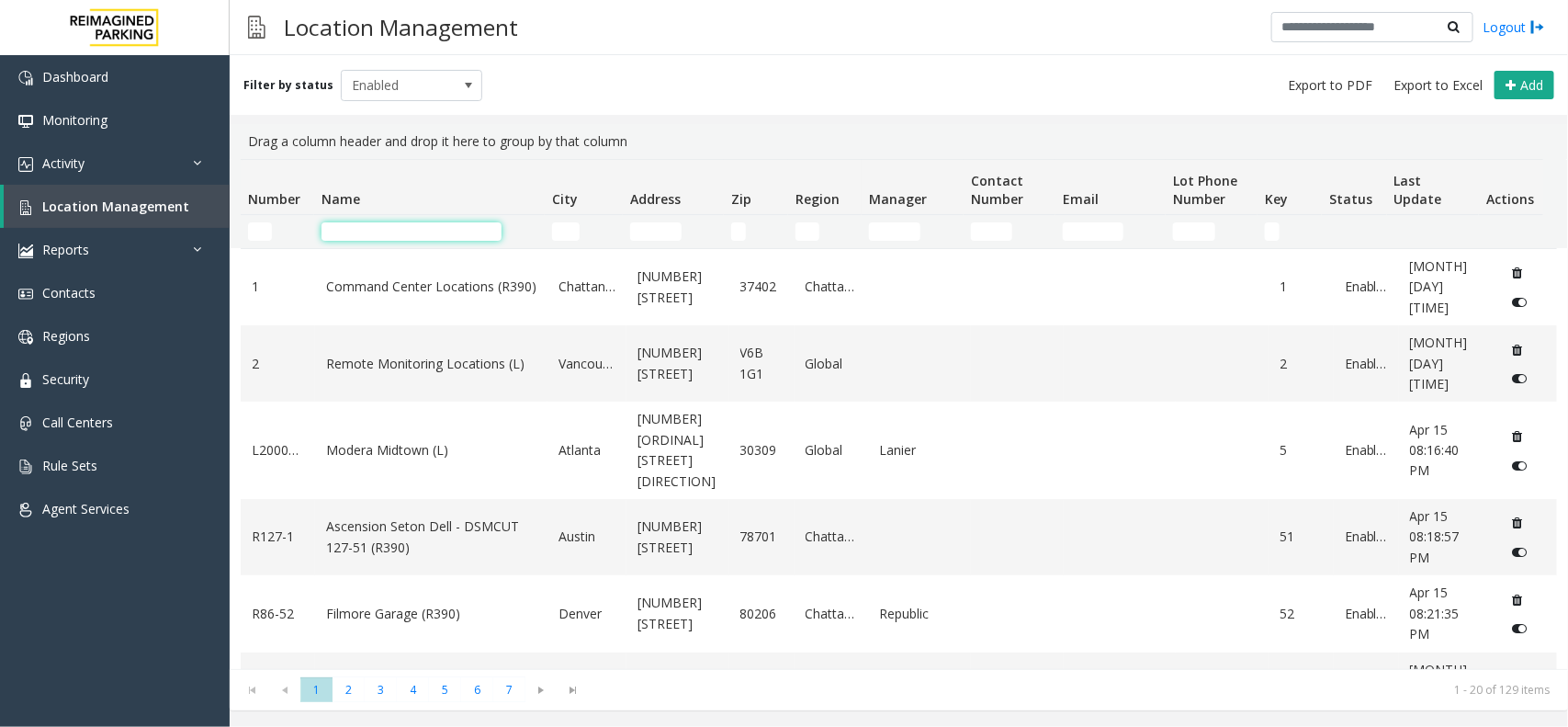 click 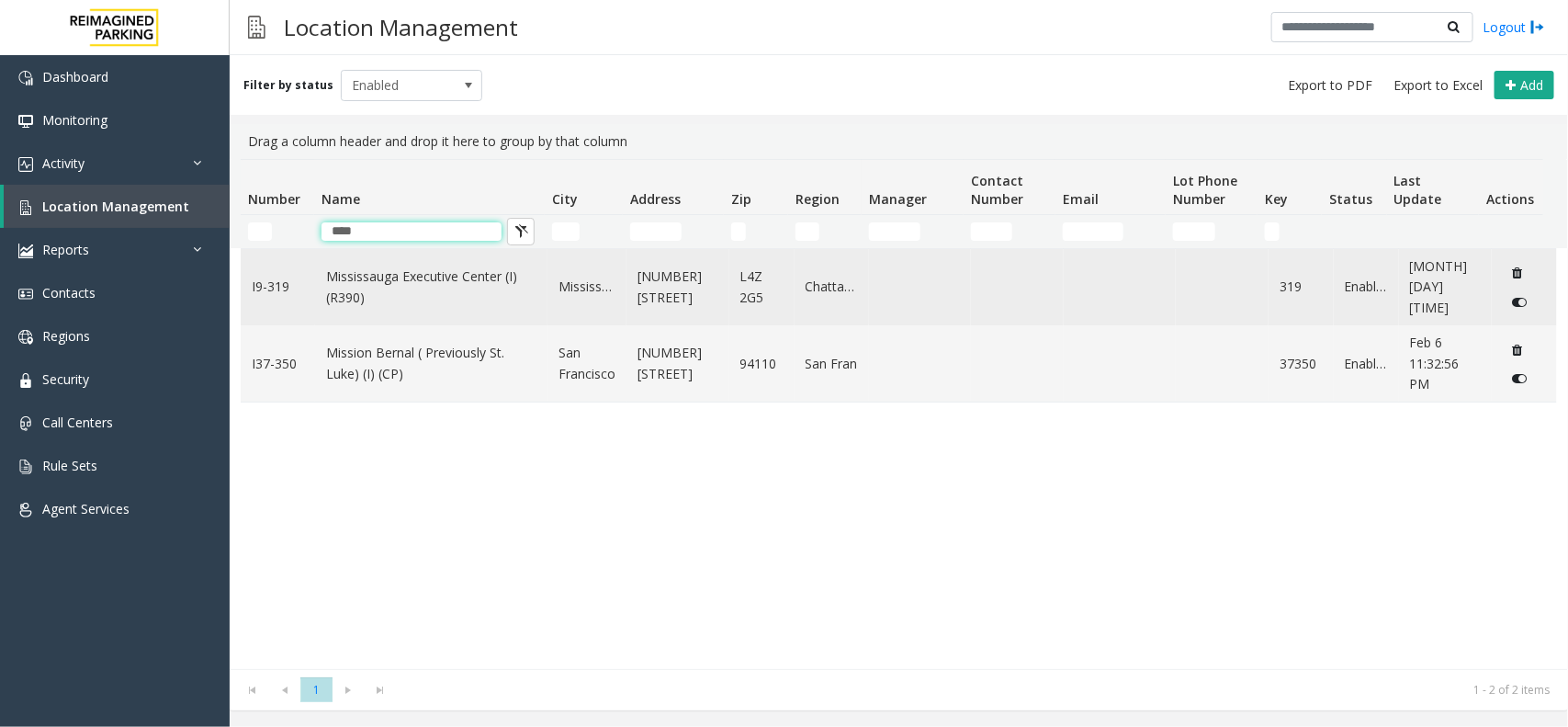 type on "****" 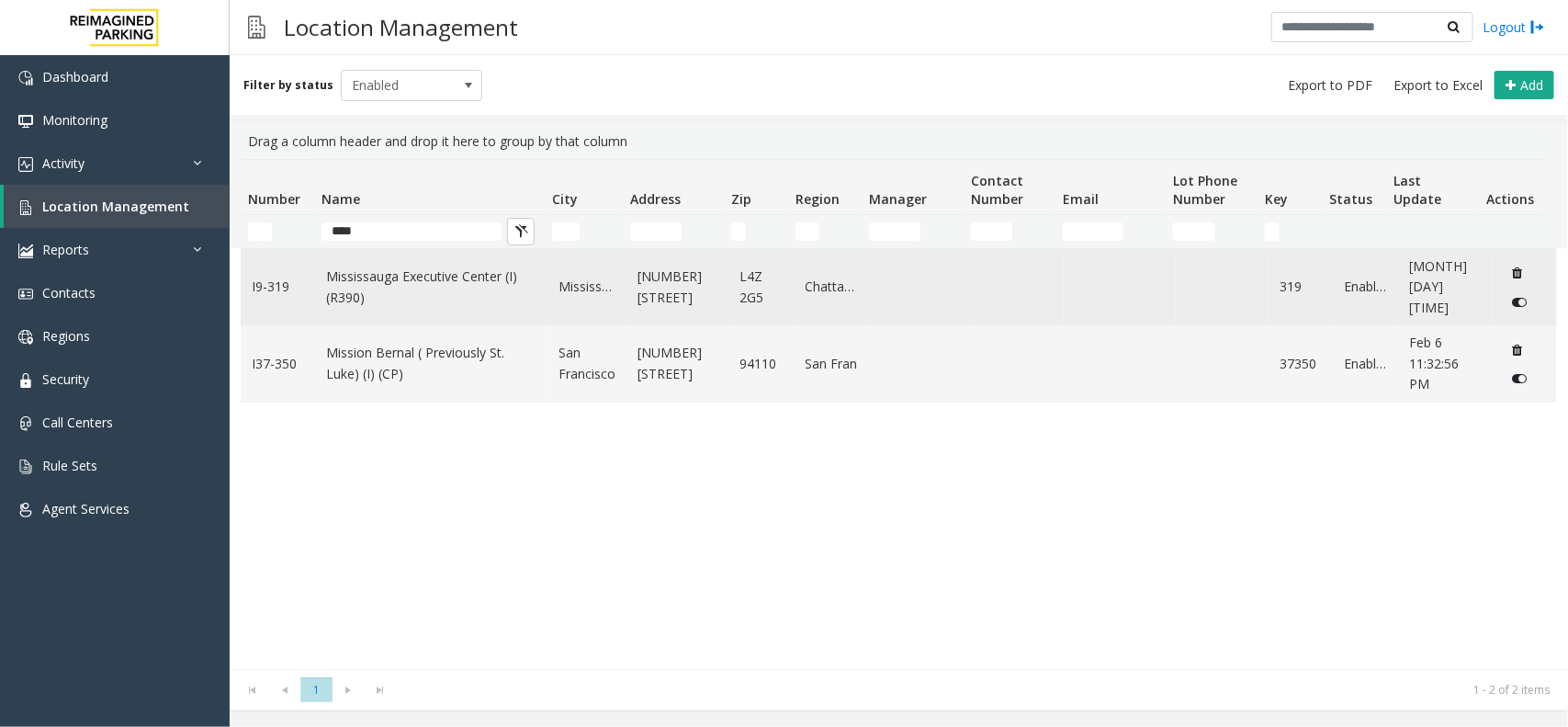 click on "Mississauga Executive Center (I) (R390)" 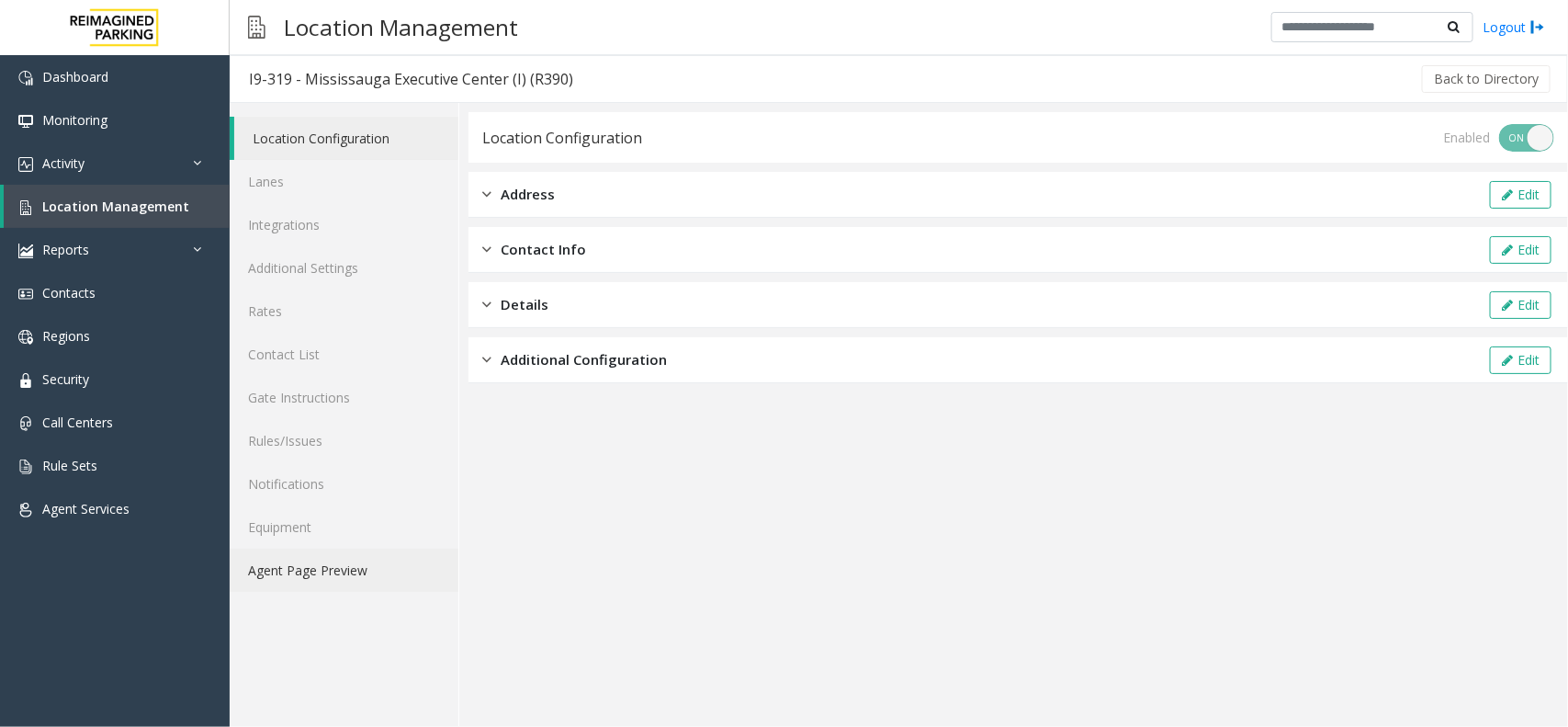 click on "Agent Page Preview" 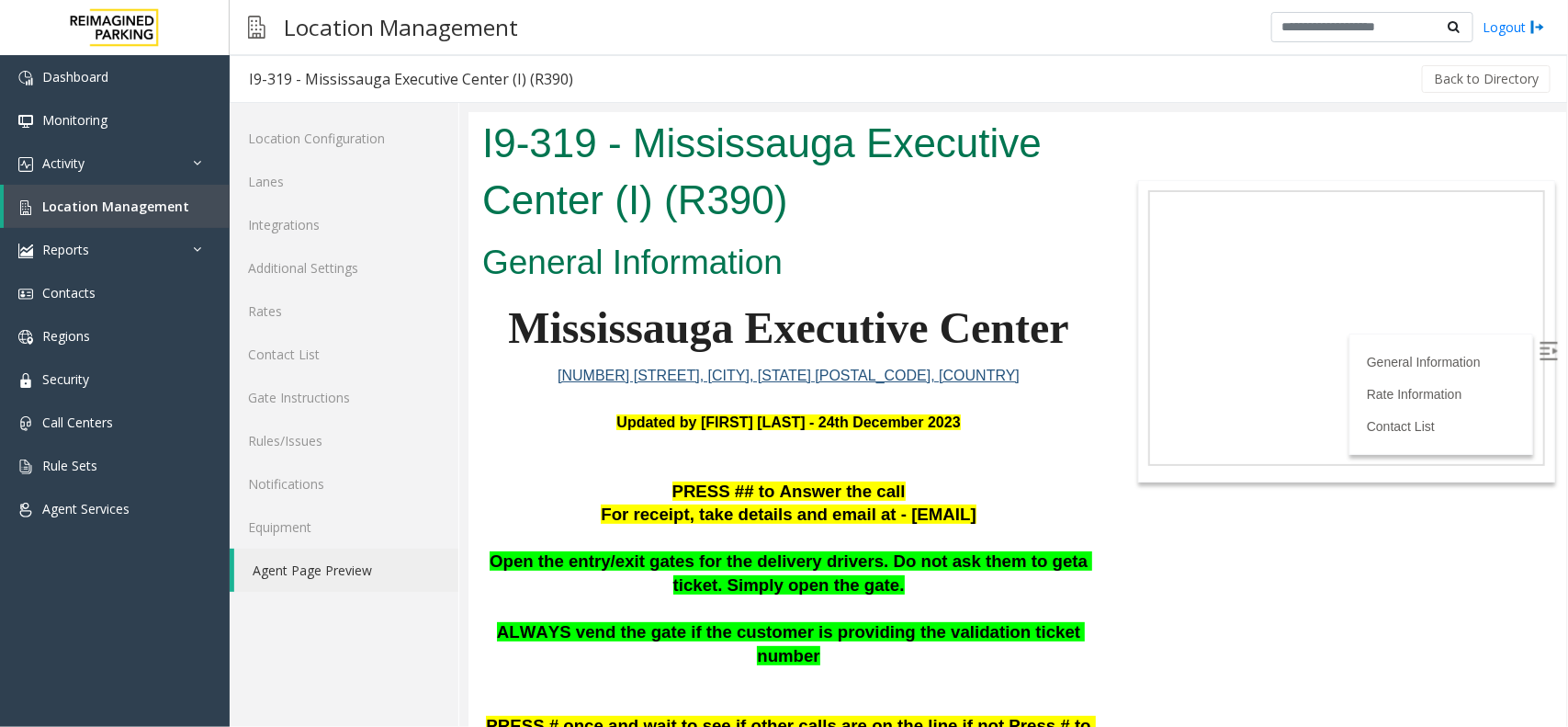 scroll, scrollTop: 0, scrollLeft: 0, axis: both 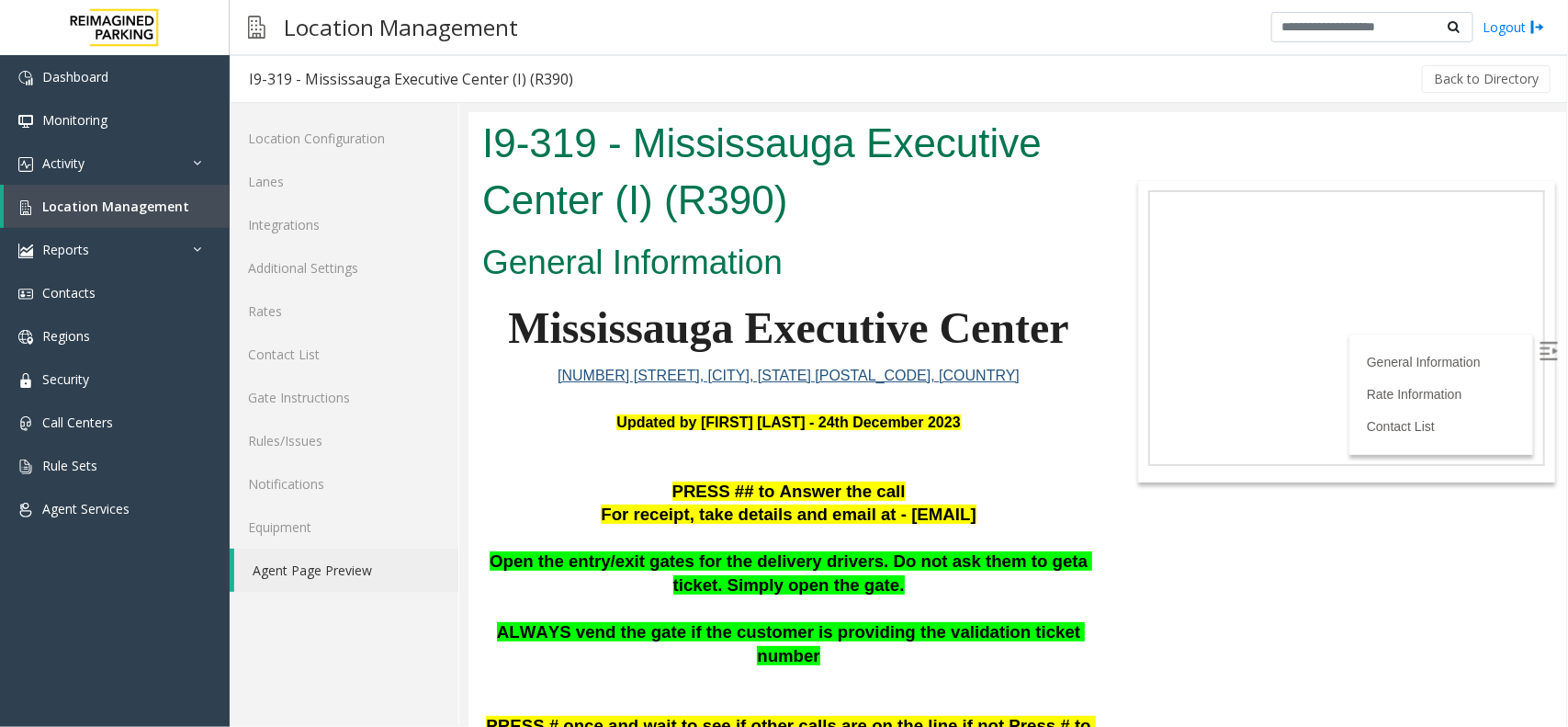click on "Agent Page Preview" 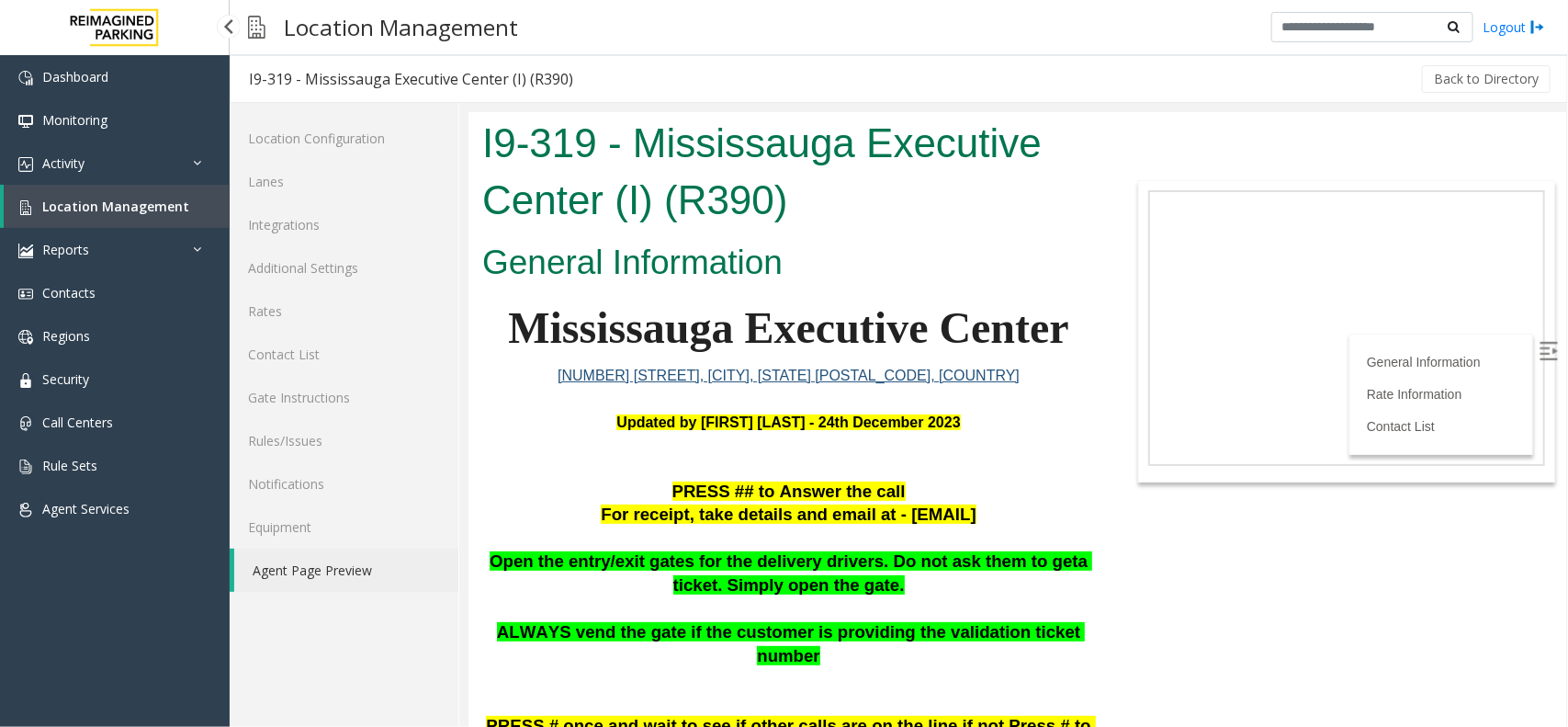 click on "Location Management" at bounding box center (117, 206) 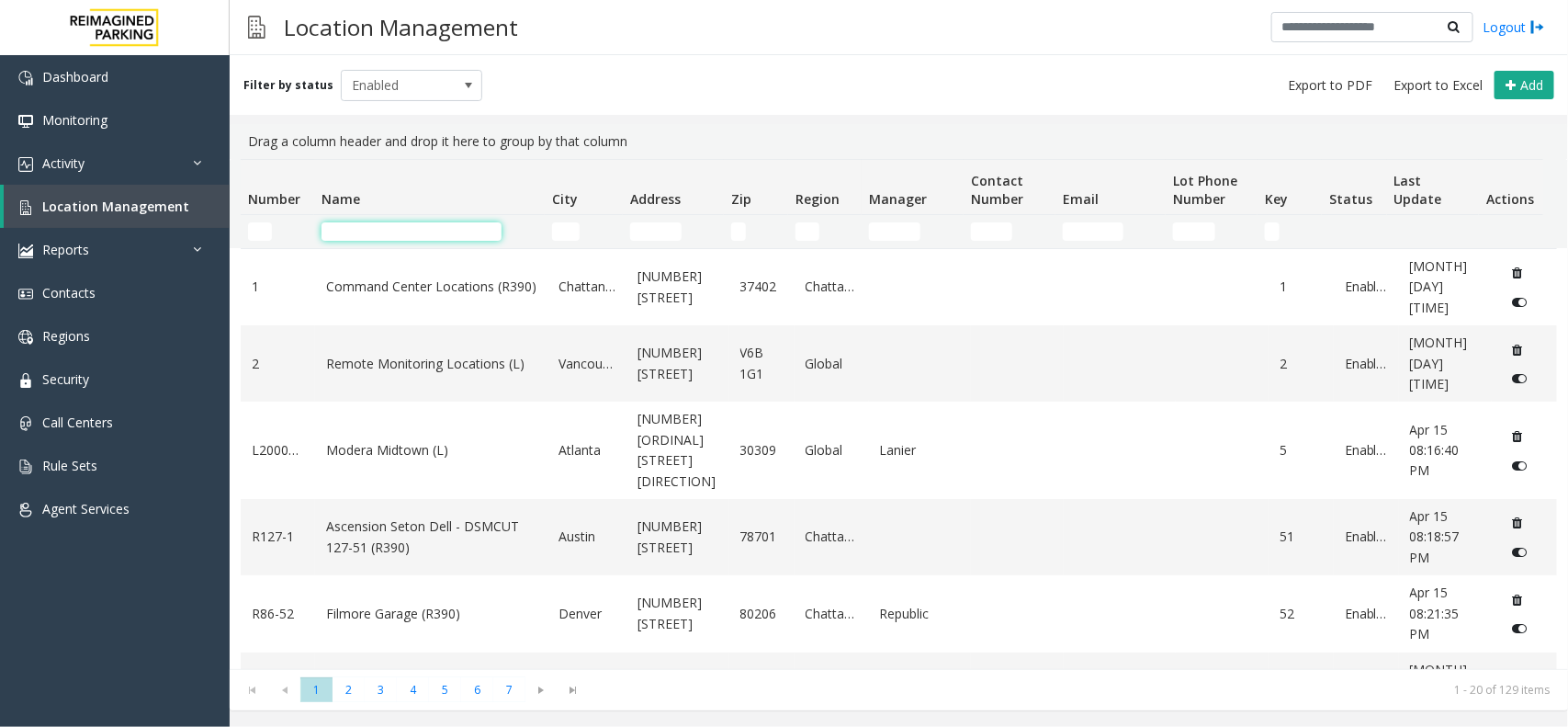 click 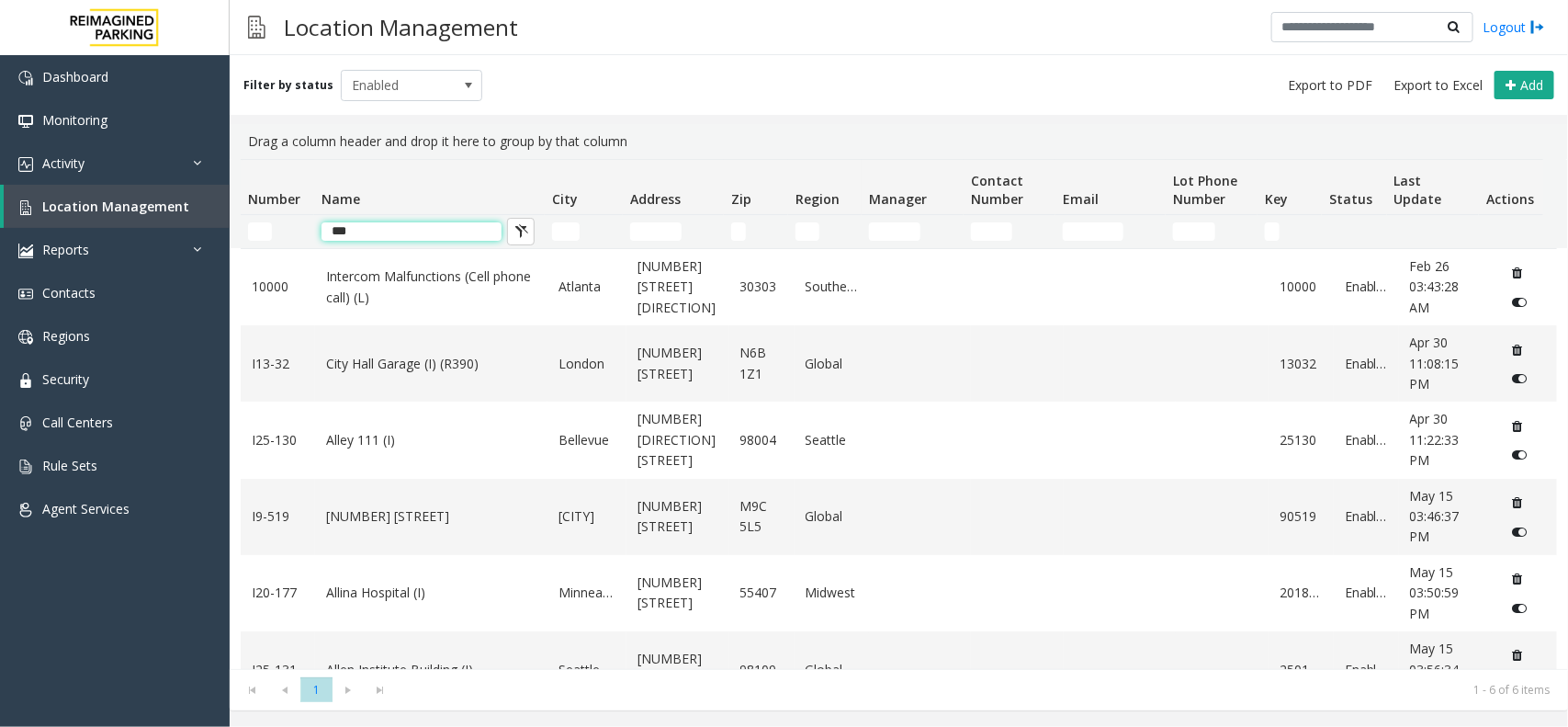 click on "***" 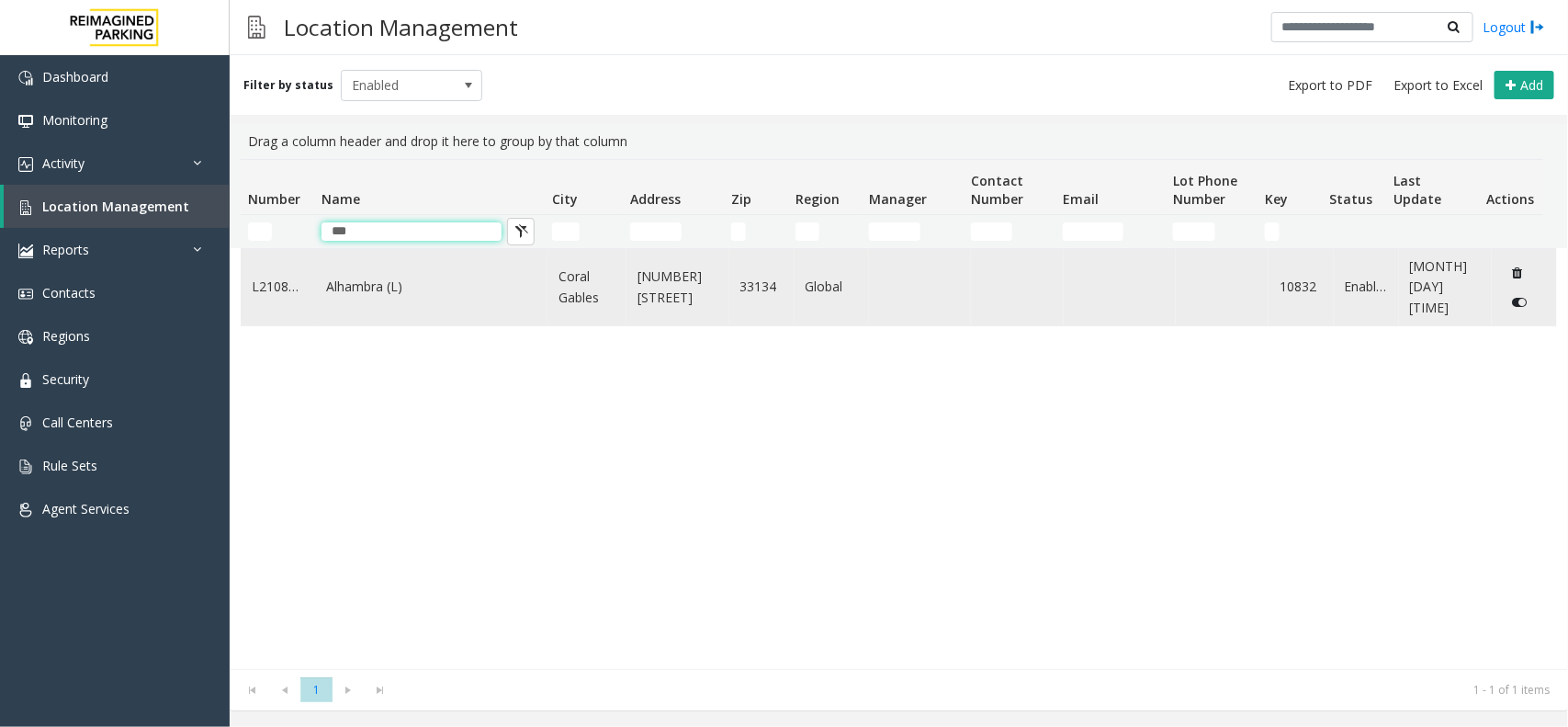 type on "***" 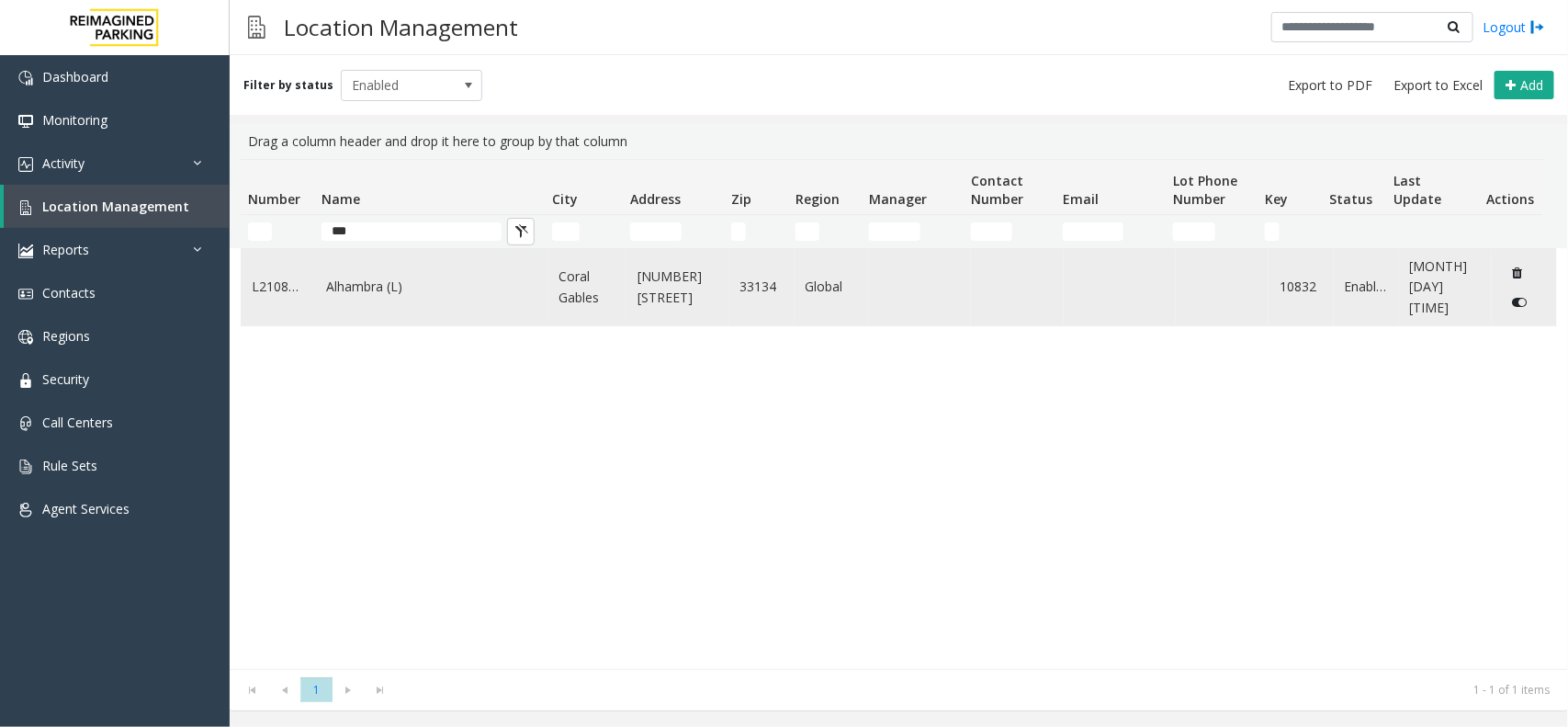 click on "Alhambra (L)" 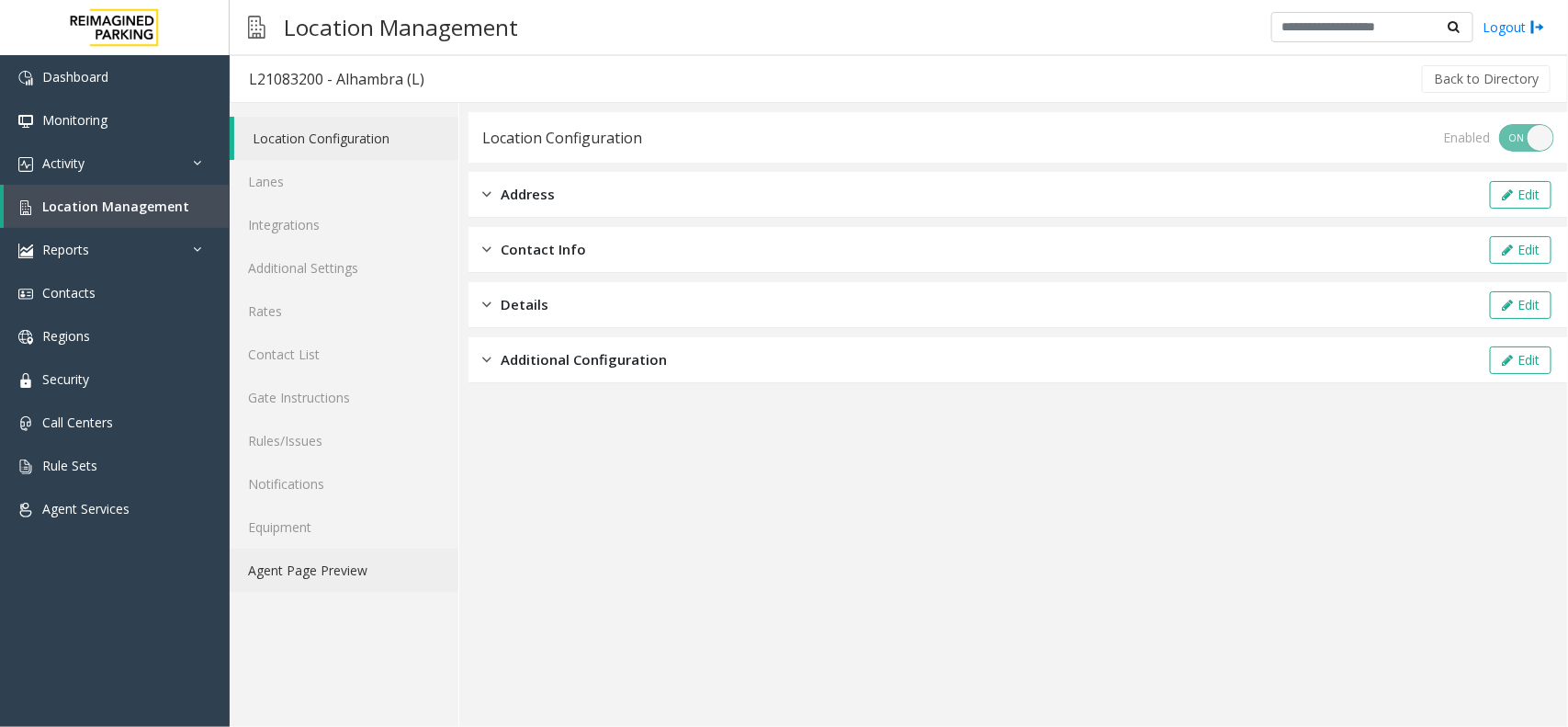 click on "Agent Page Preview" 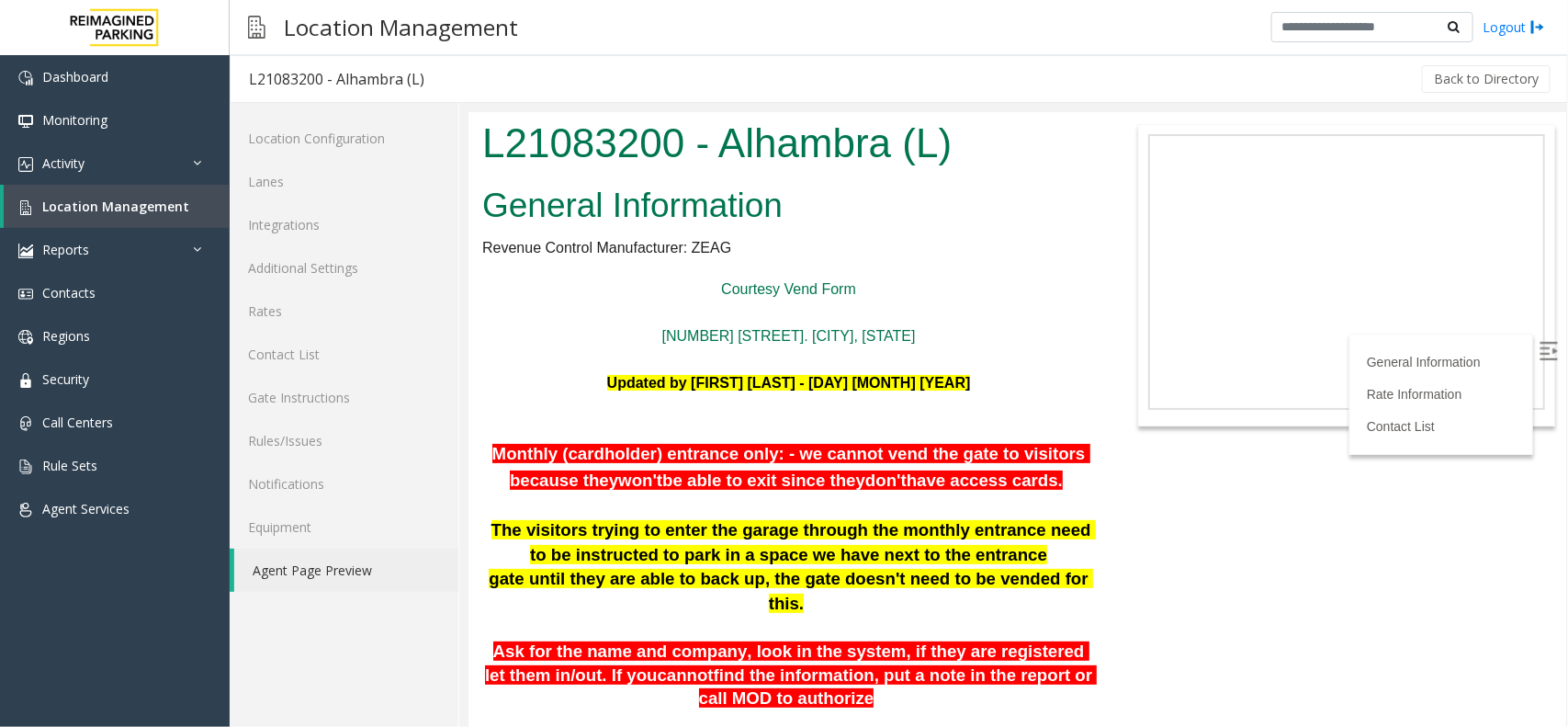 scroll, scrollTop: 0, scrollLeft: 0, axis: both 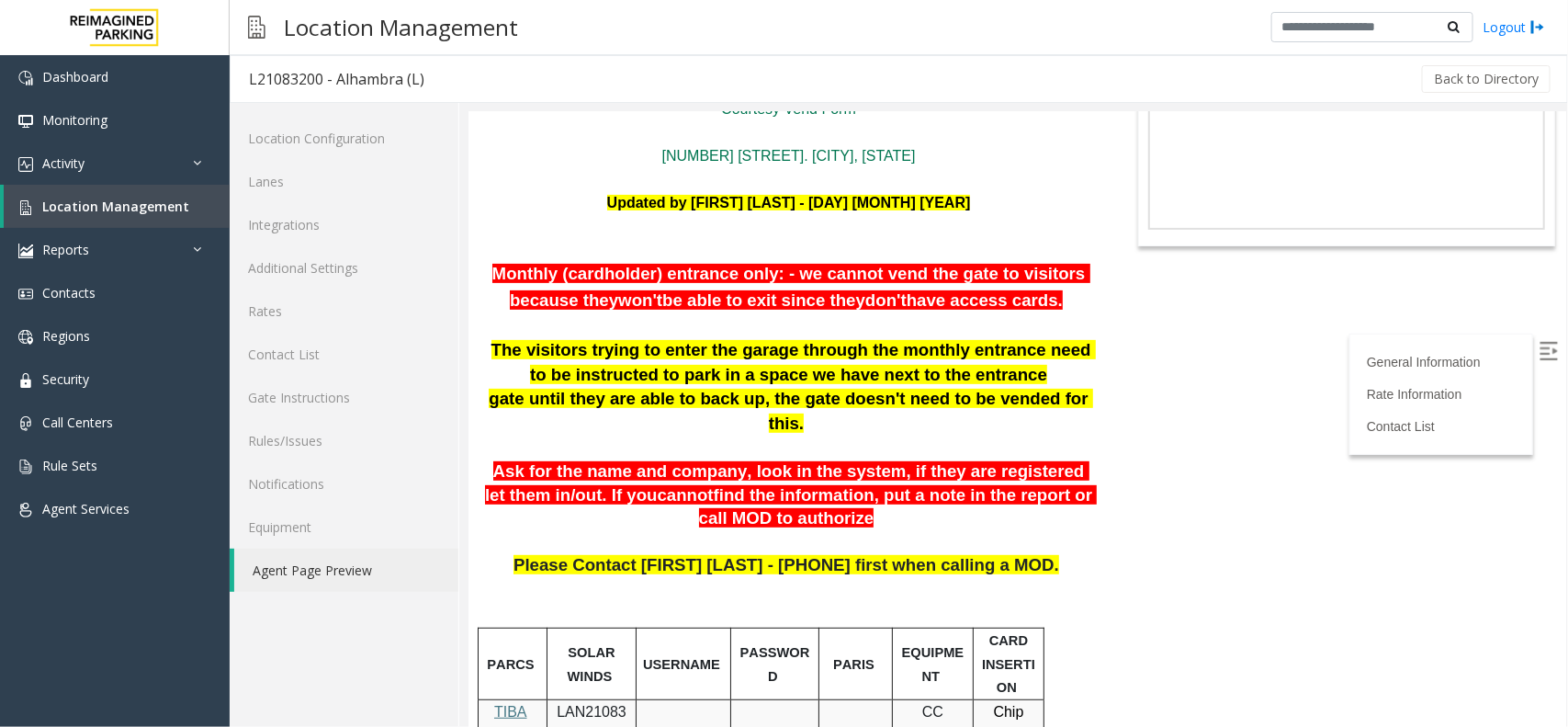 click on "gate until they are able to back up, the gate doesn't need to be vended for this." at bounding box center (787, 410) 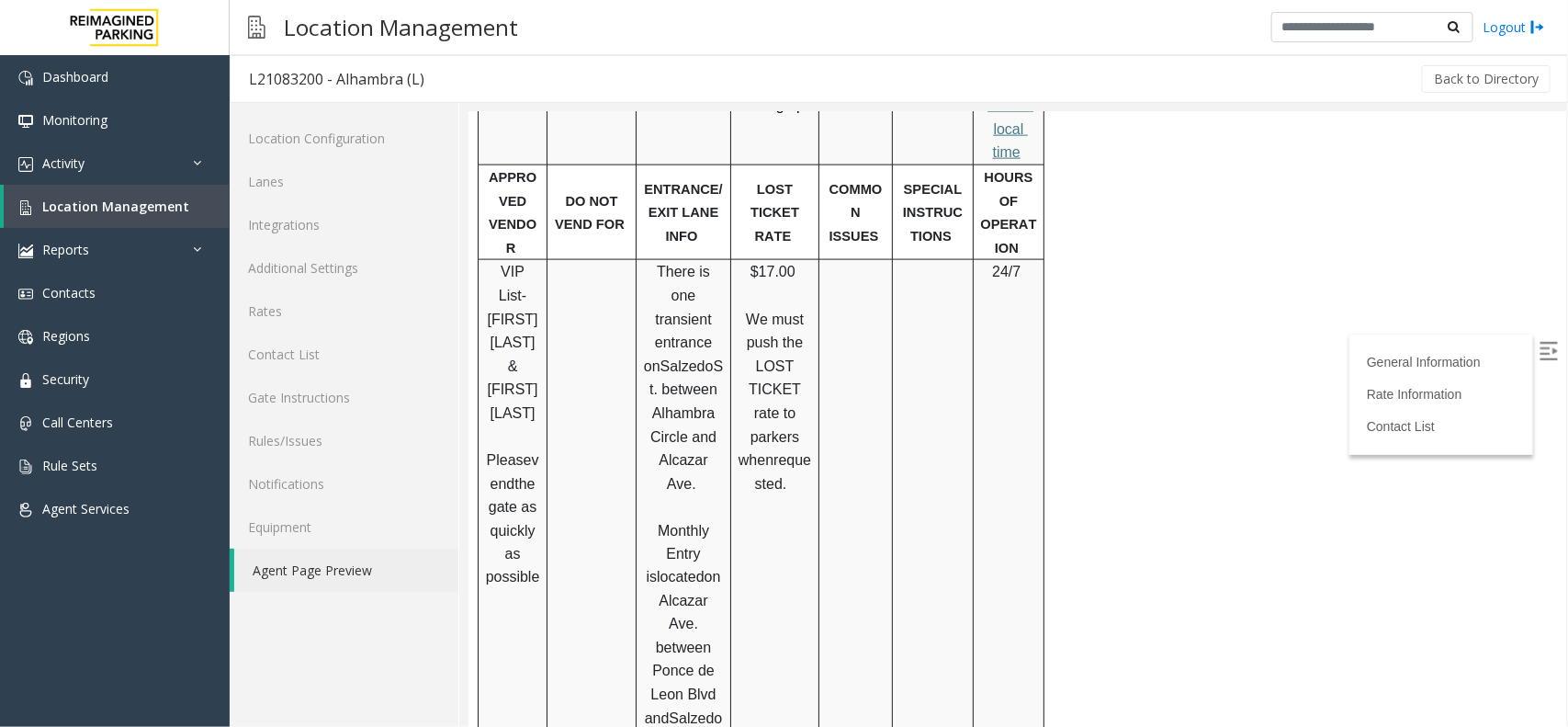 scroll, scrollTop: 42, scrollLeft: 0, axis: vertical 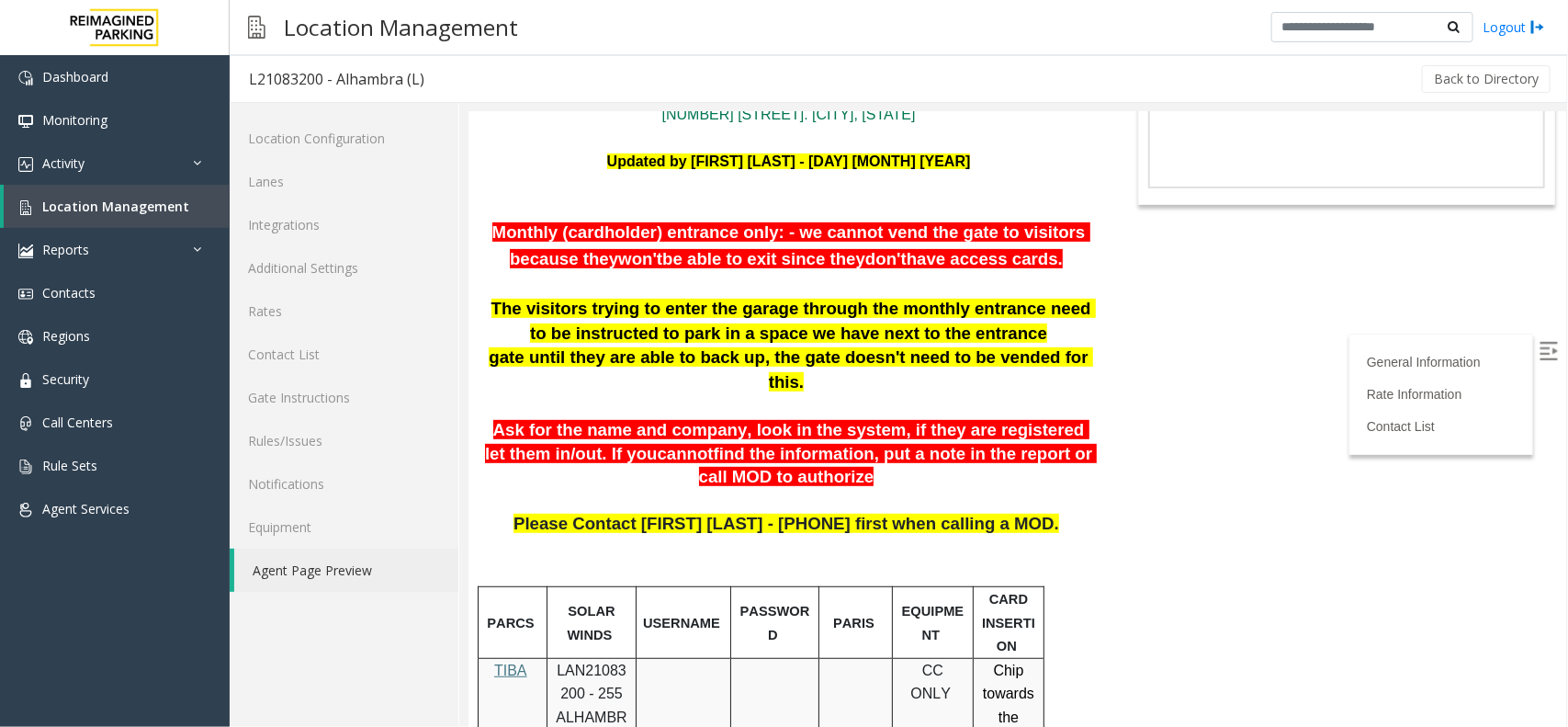 click at bounding box center (787, 501) 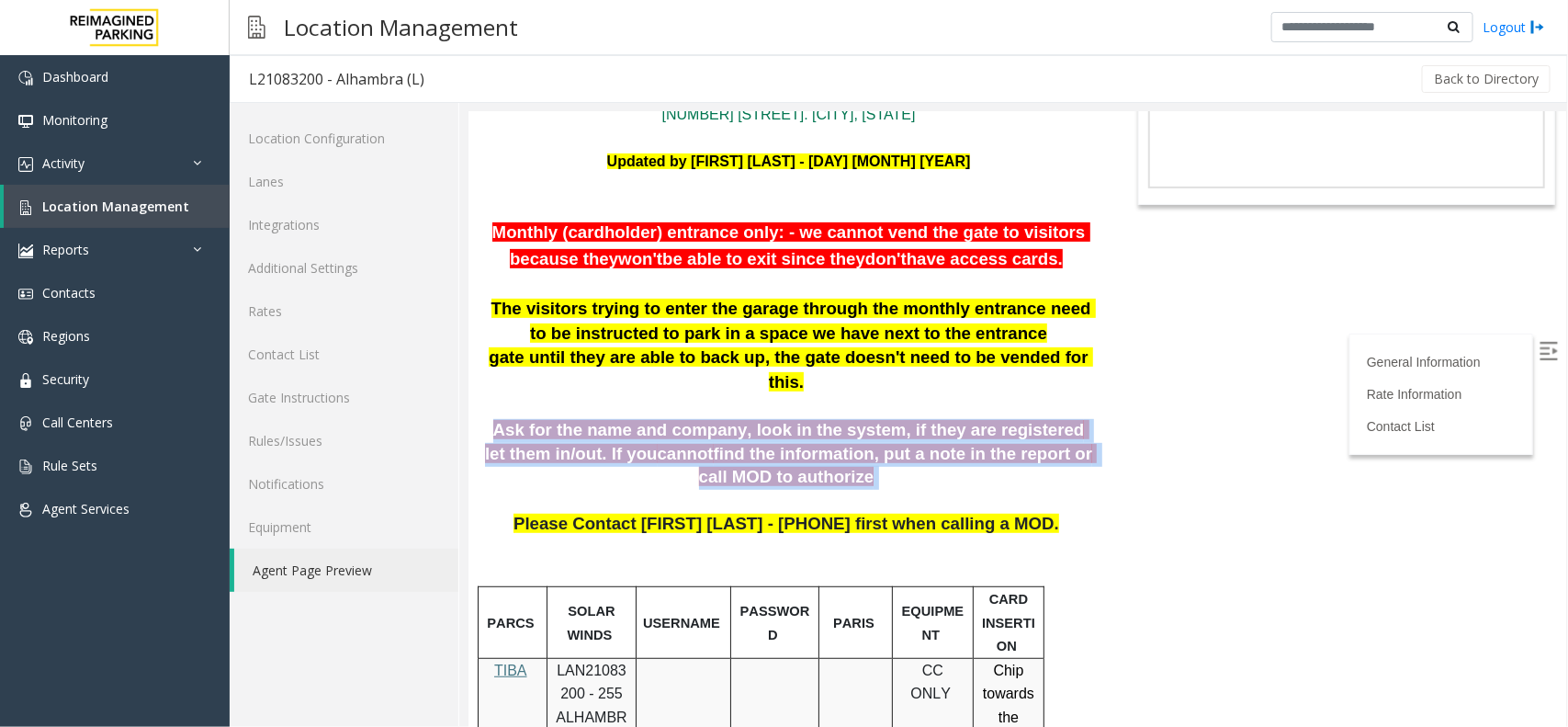 drag, startPoint x: 867, startPoint y: 482, endPoint x: 484, endPoint y: 424, distance: 387.36675 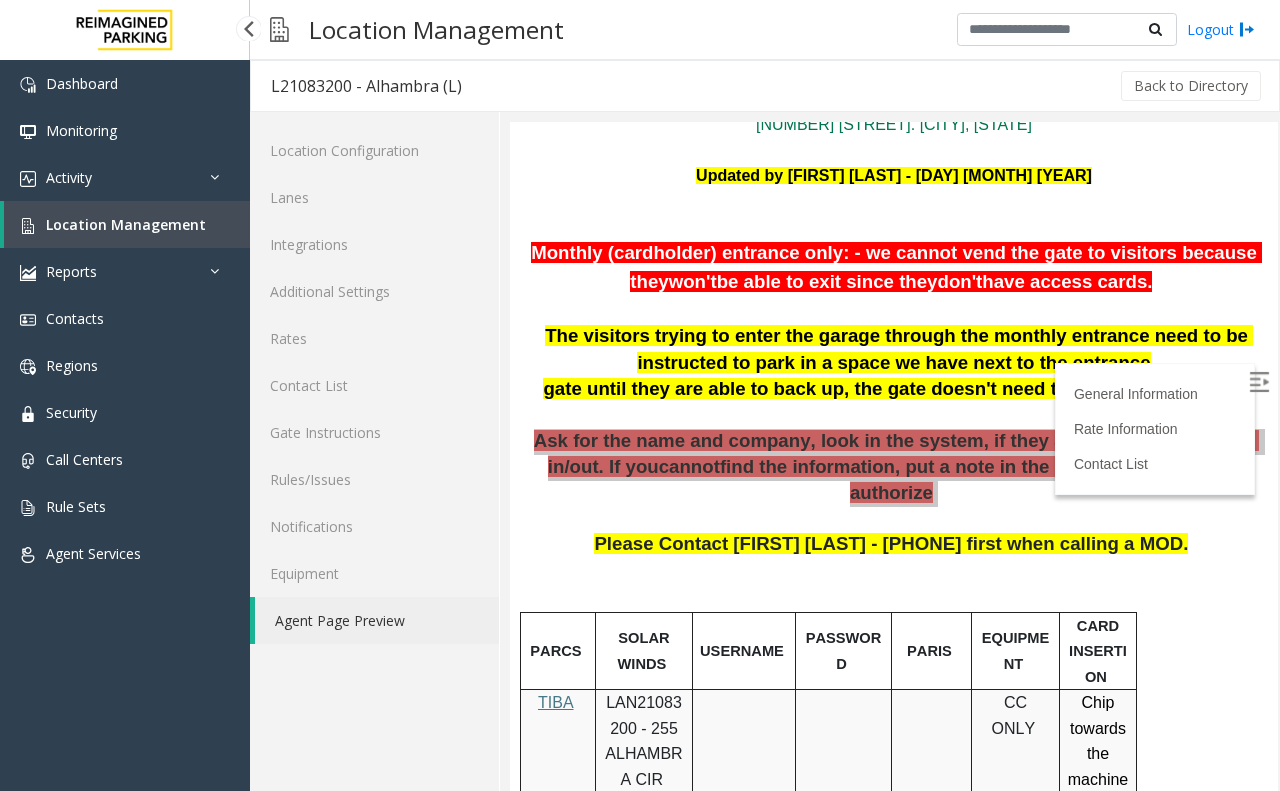 click on "Location Management" at bounding box center (126, 224) 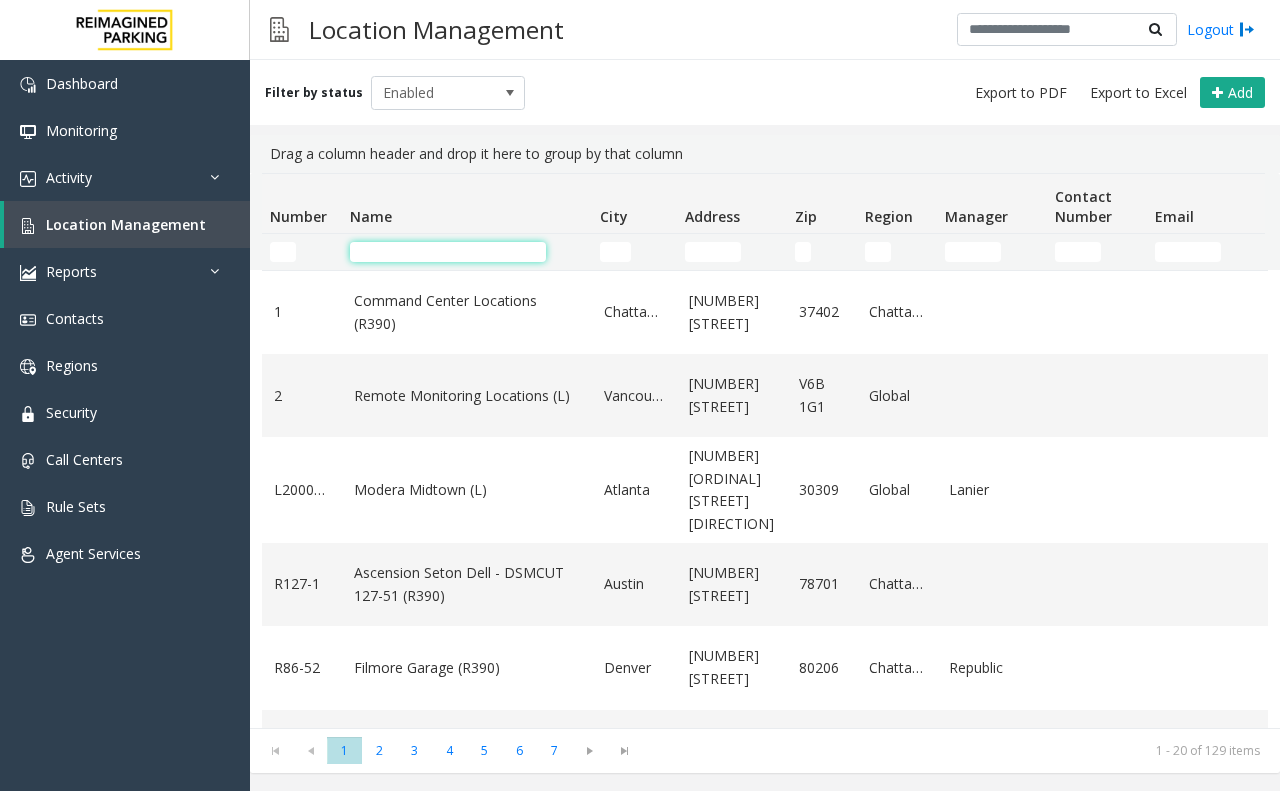 click 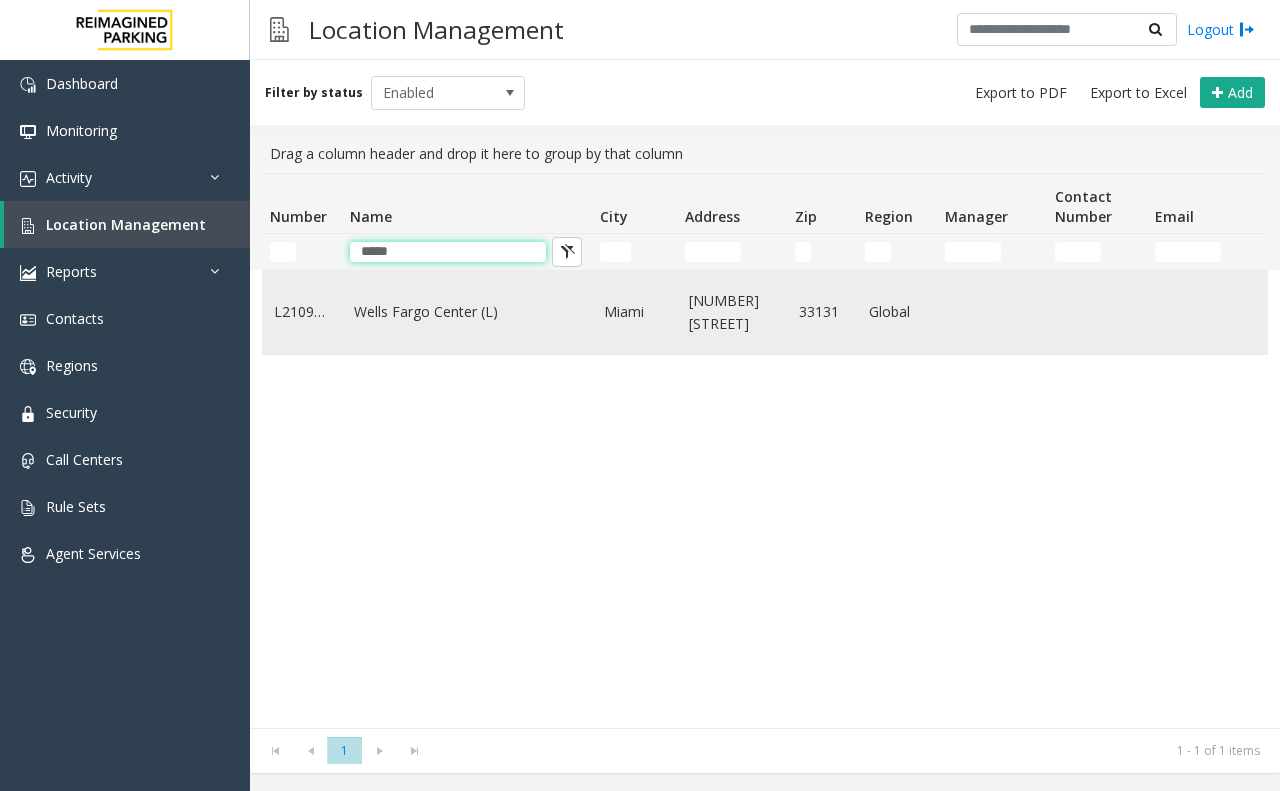 type on "*****" 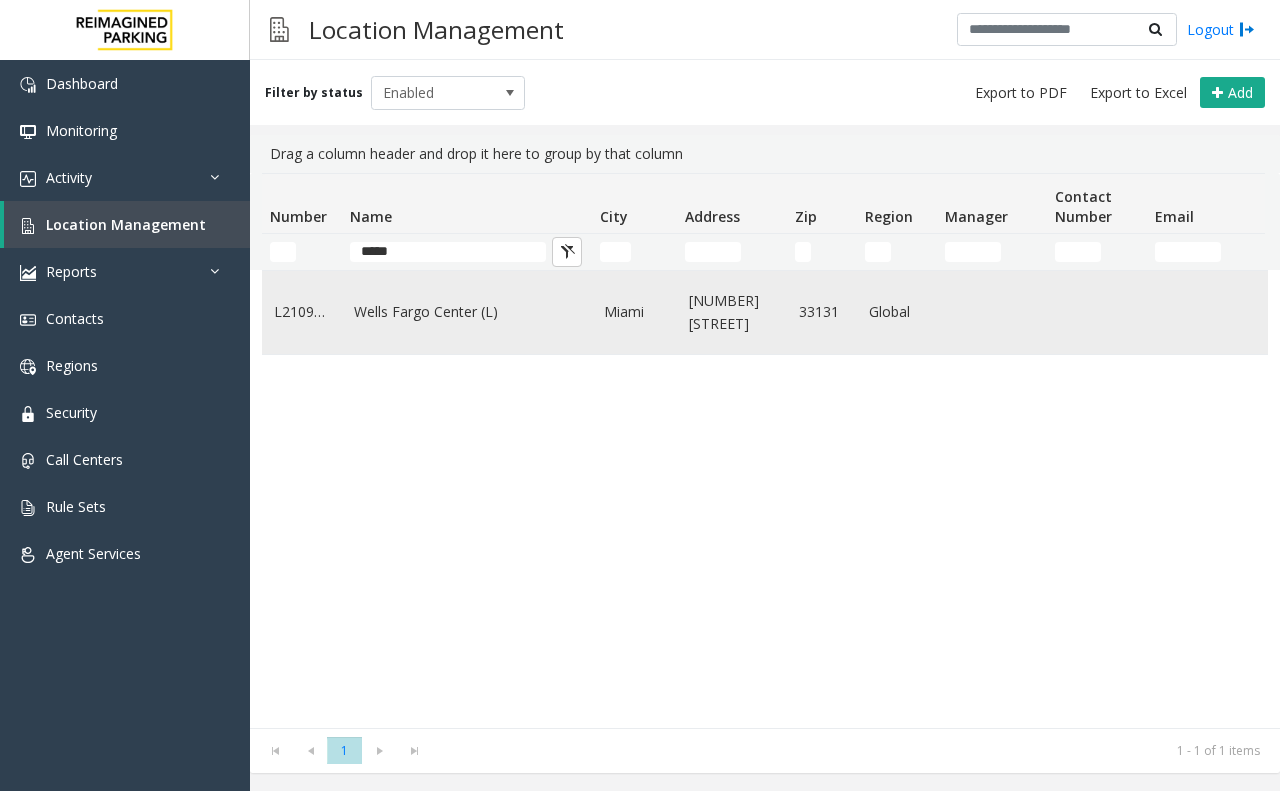 click on "Wells Fargo Center (L)" 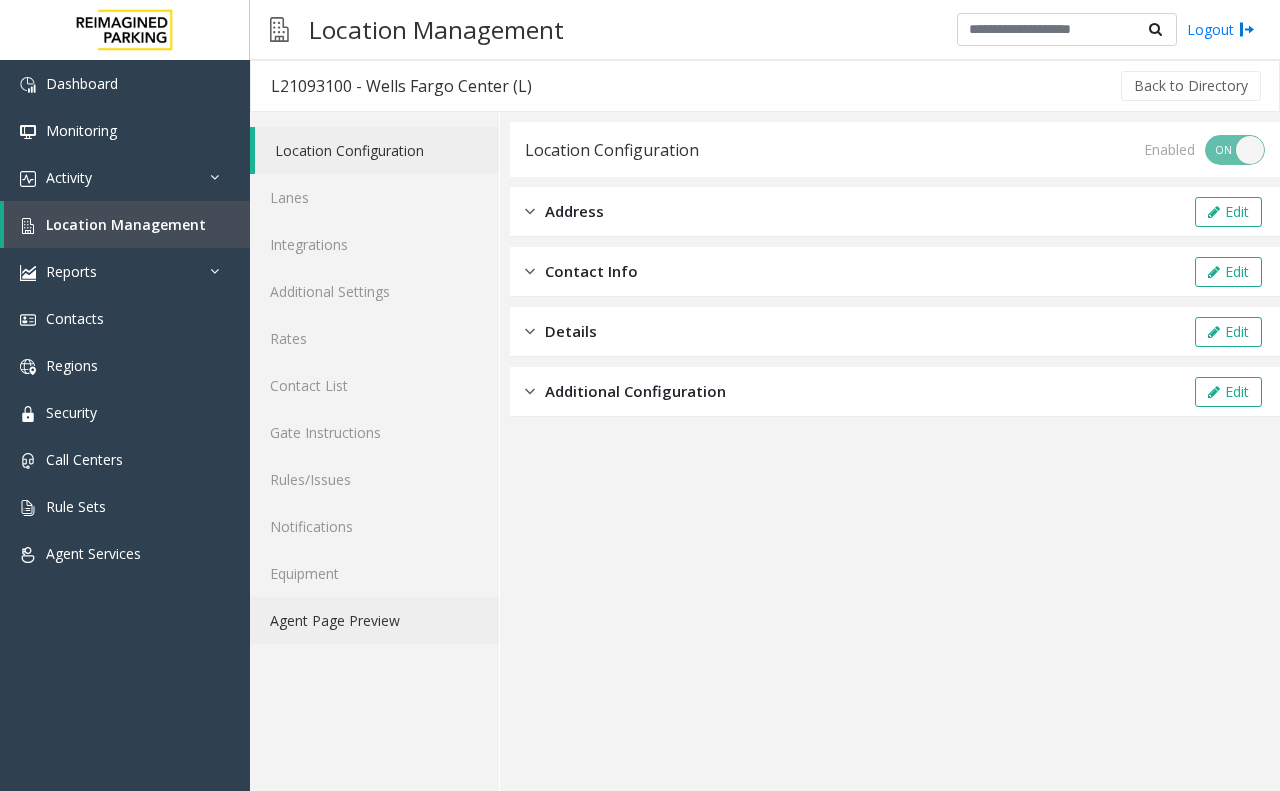click on "Agent Page Preview" 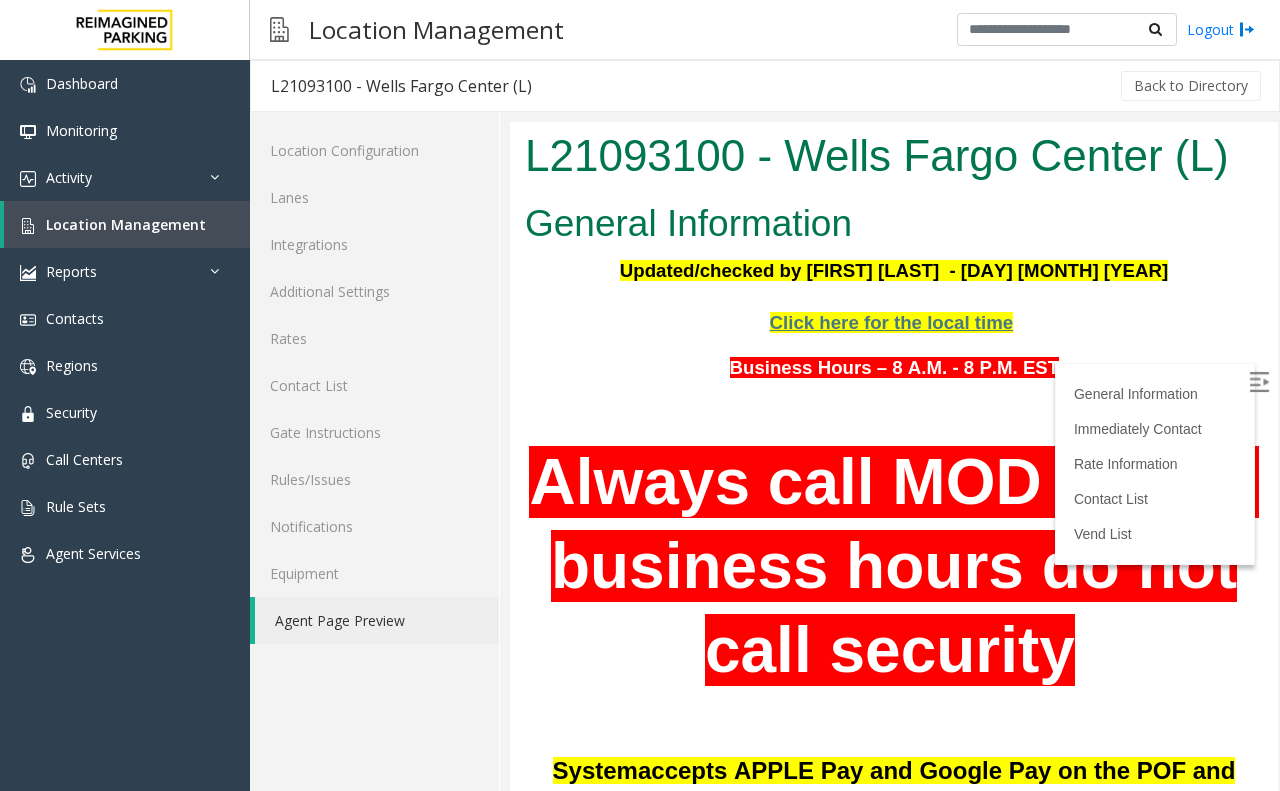 scroll, scrollTop: 0, scrollLeft: 0, axis: both 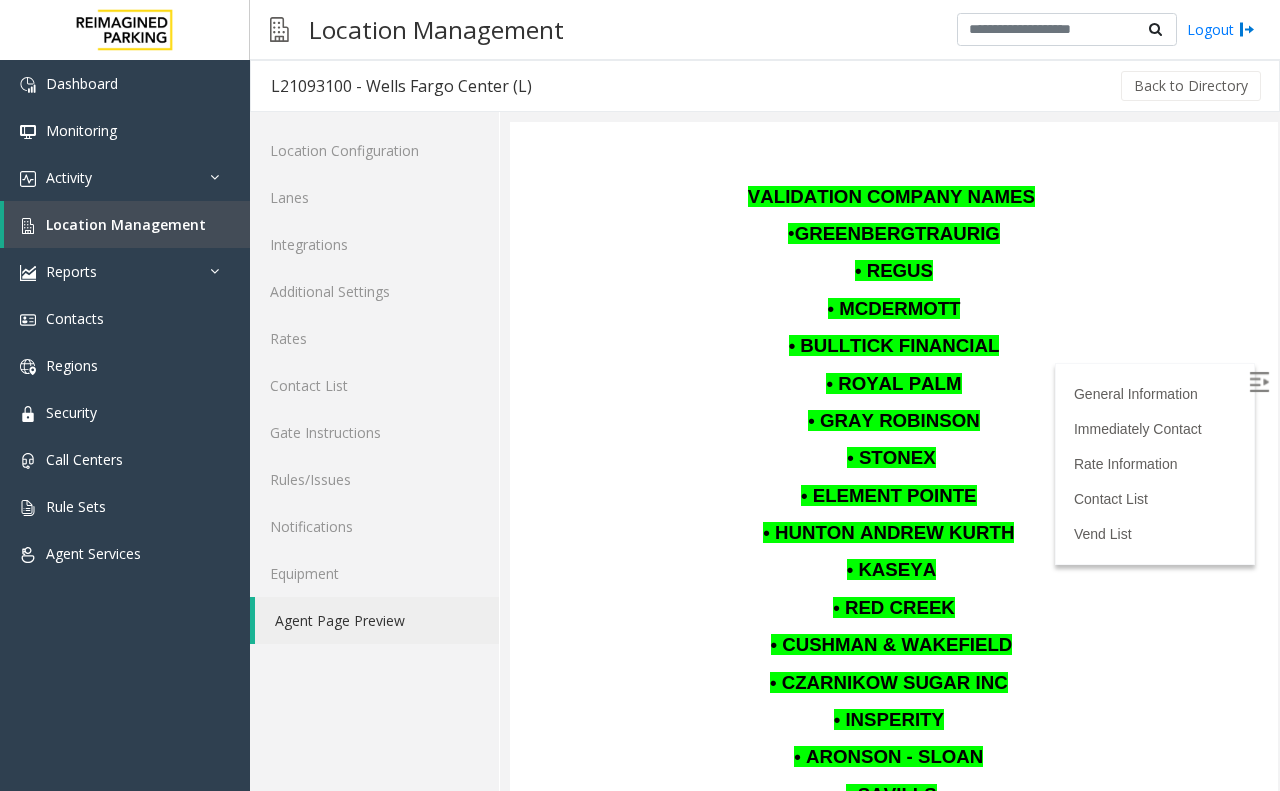 click on "• ROYAL PALM" at bounding box center [894, 384] 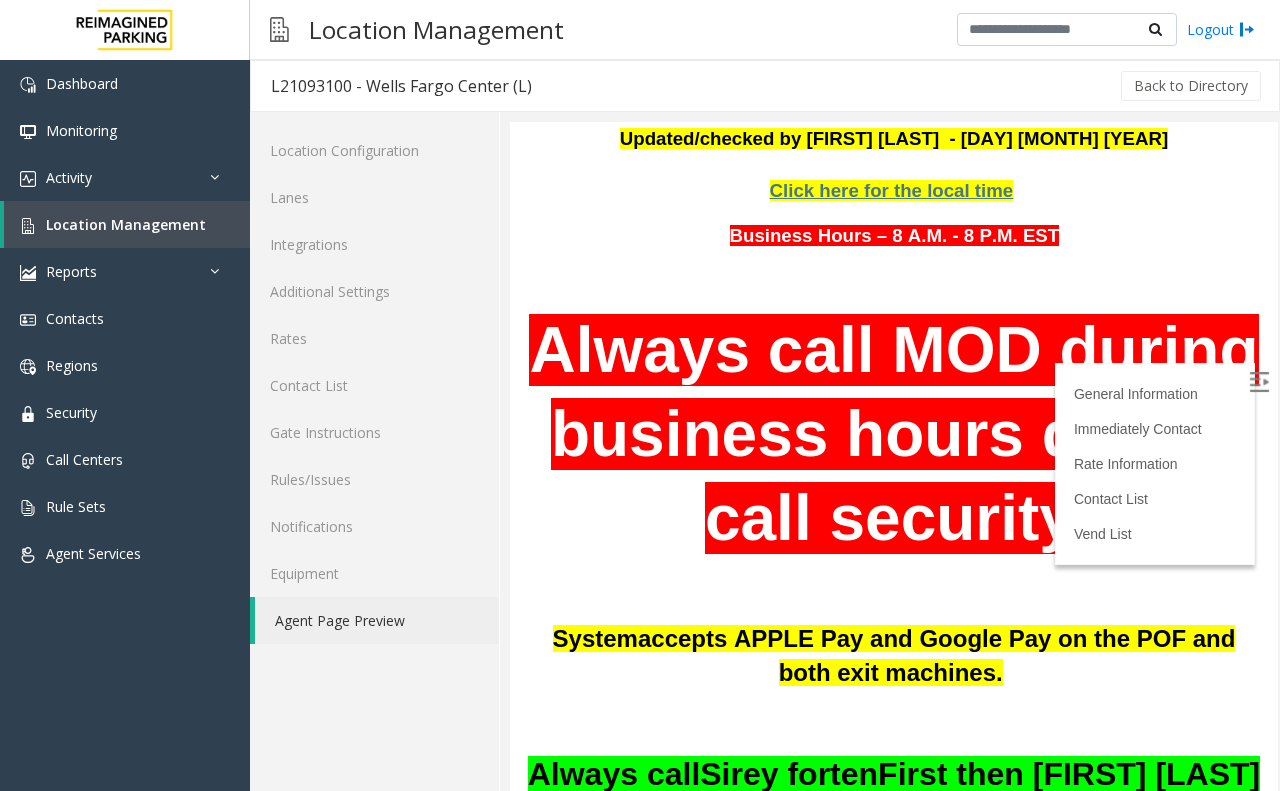 scroll, scrollTop: 110, scrollLeft: 0, axis: vertical 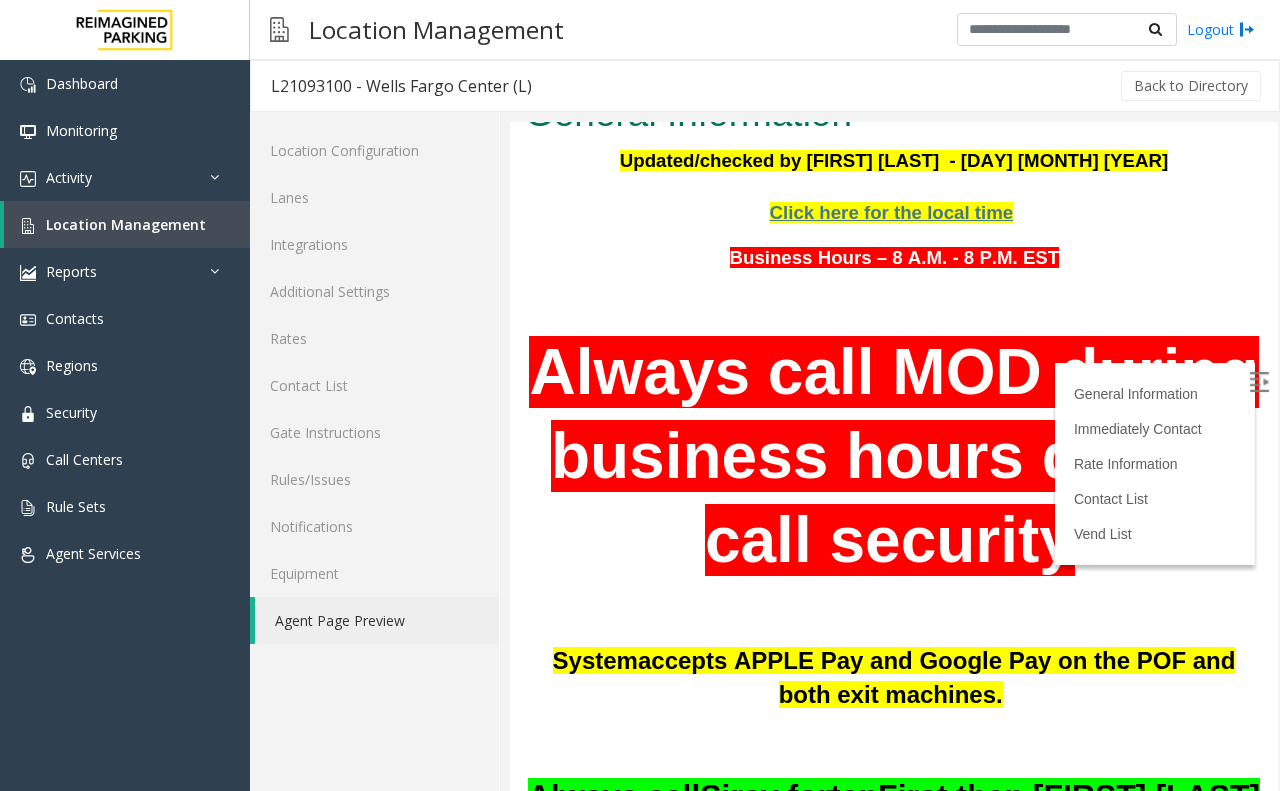 click at bounding box center (894, 302) 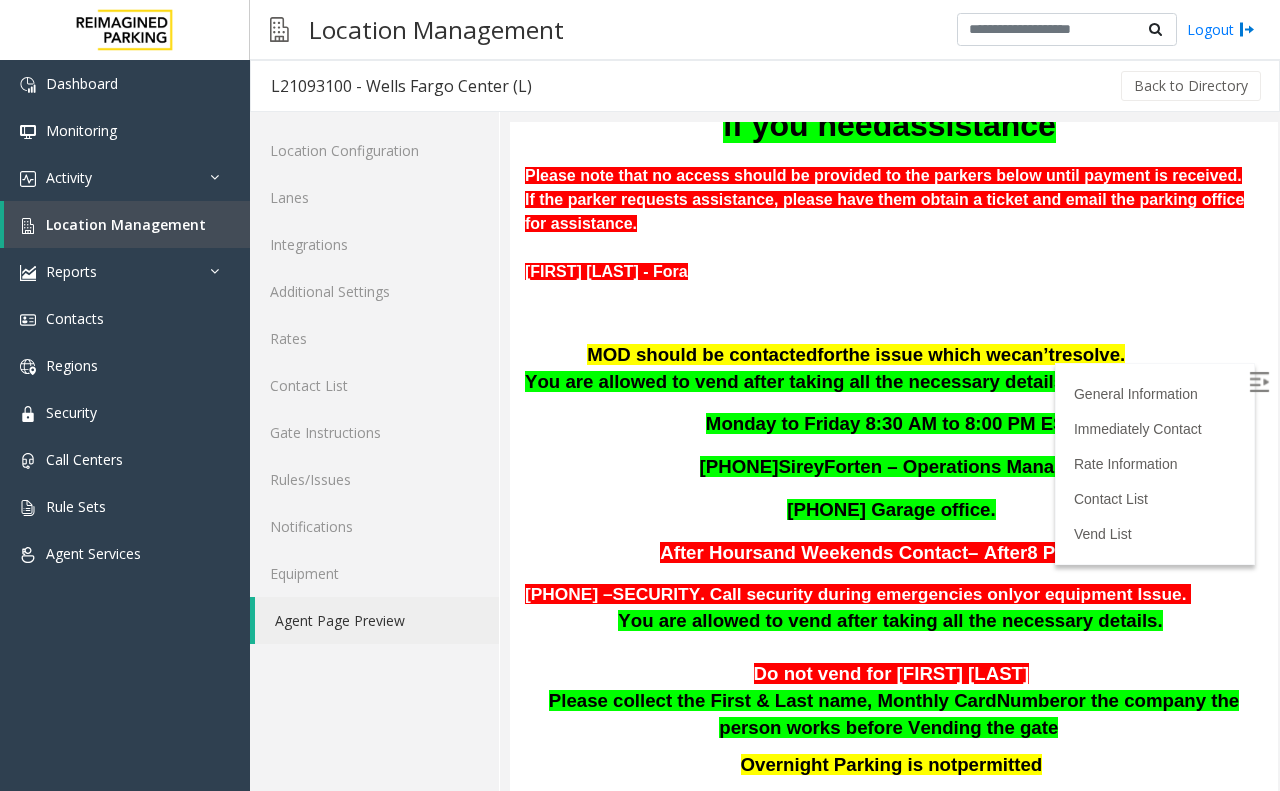 scroll, scrollTop: 892, scrollLeft: 0, axis: vertical 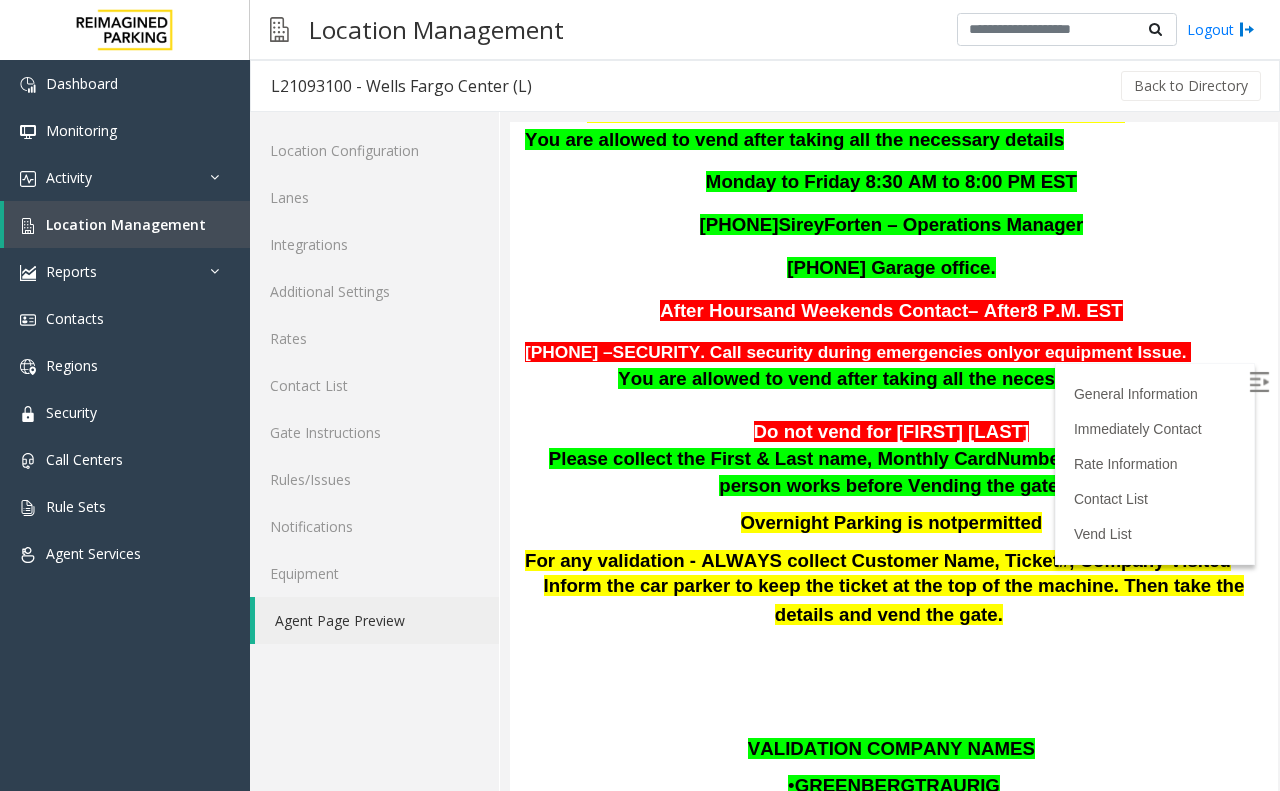 click on "Please collect the [FIRST] & [LAST] name, Monthly Card  Number  or the company the person works before Vending the gate" at bounding box center (894, 472) 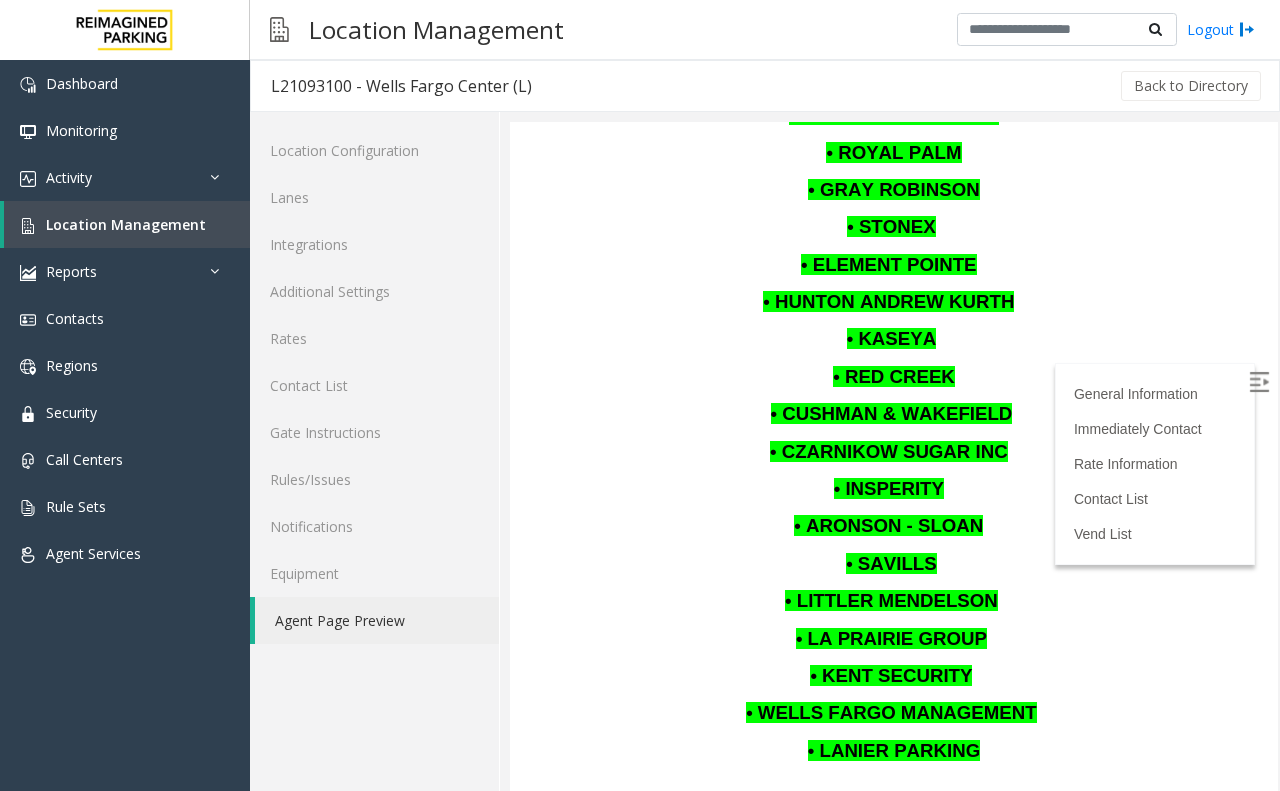 scroll, scrollTop: 1917, scrollLeft: 0, axis: vertical 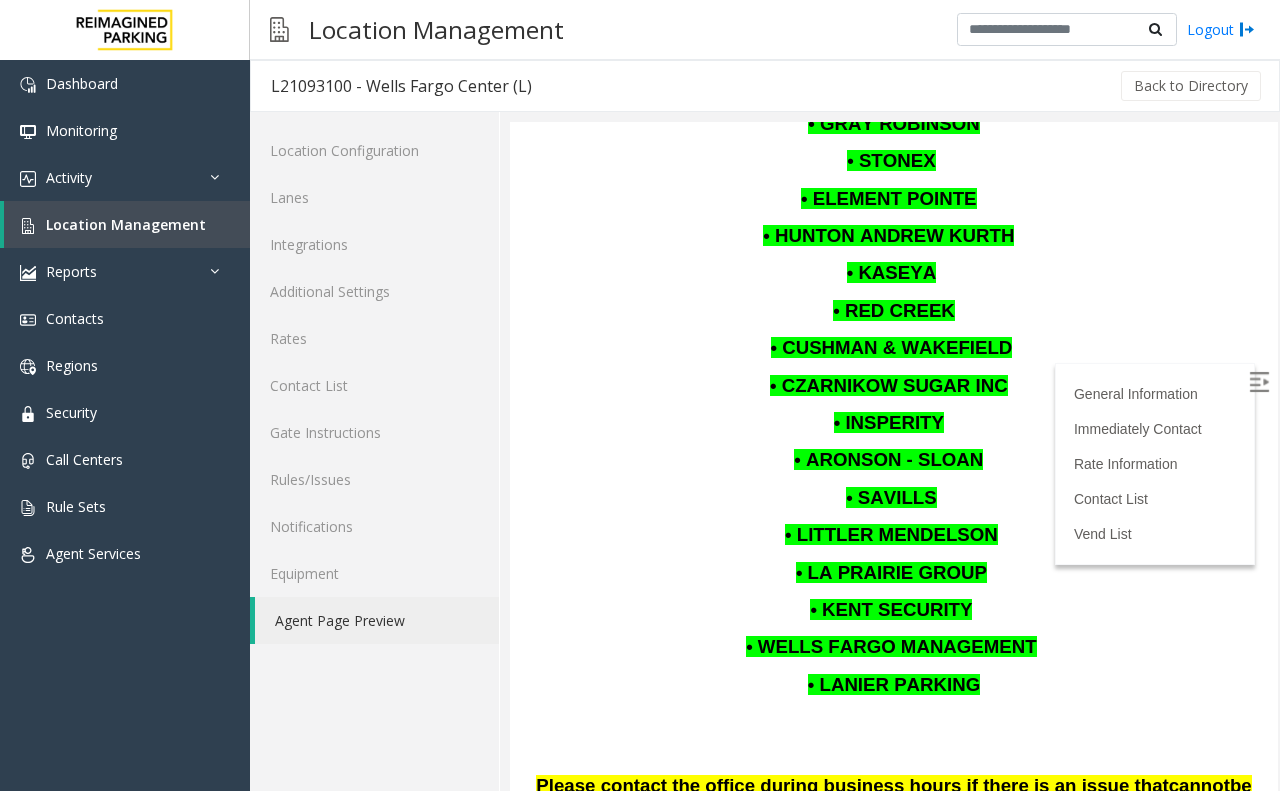 click on "Click here for the local time     Business Hours – 8 A.M. - 8 P.M. EST   Always call MOD during business hours do not call security    System  accepts APPLE Pay and Google Pay on the POF and both exit machines.   Always call  Sirey   forten  First then Alexandra Meneses if you need  assistance
Please note that no access should be provided to the parkers below until payment is received.  If the parker requests assistance, please have them obtain a ticket and email the parking office for assistance. [FIRST] [LAST] - Fora                                                MOD should be contacted  for  the issue which we  ca n’t  resolve .                                                                    You are allowed to vend after taking all the necessary details   Monday to Friday 8:30 AM to 8:00 PM EST   [PHONE] Sirey  Forten – Operations Manager   [PHONE] Garage office.   After Hours  and Weekends Contact  – After  8 P.M. EST                   [PHONE] –SECURITY" at bounding box center (894, -436) 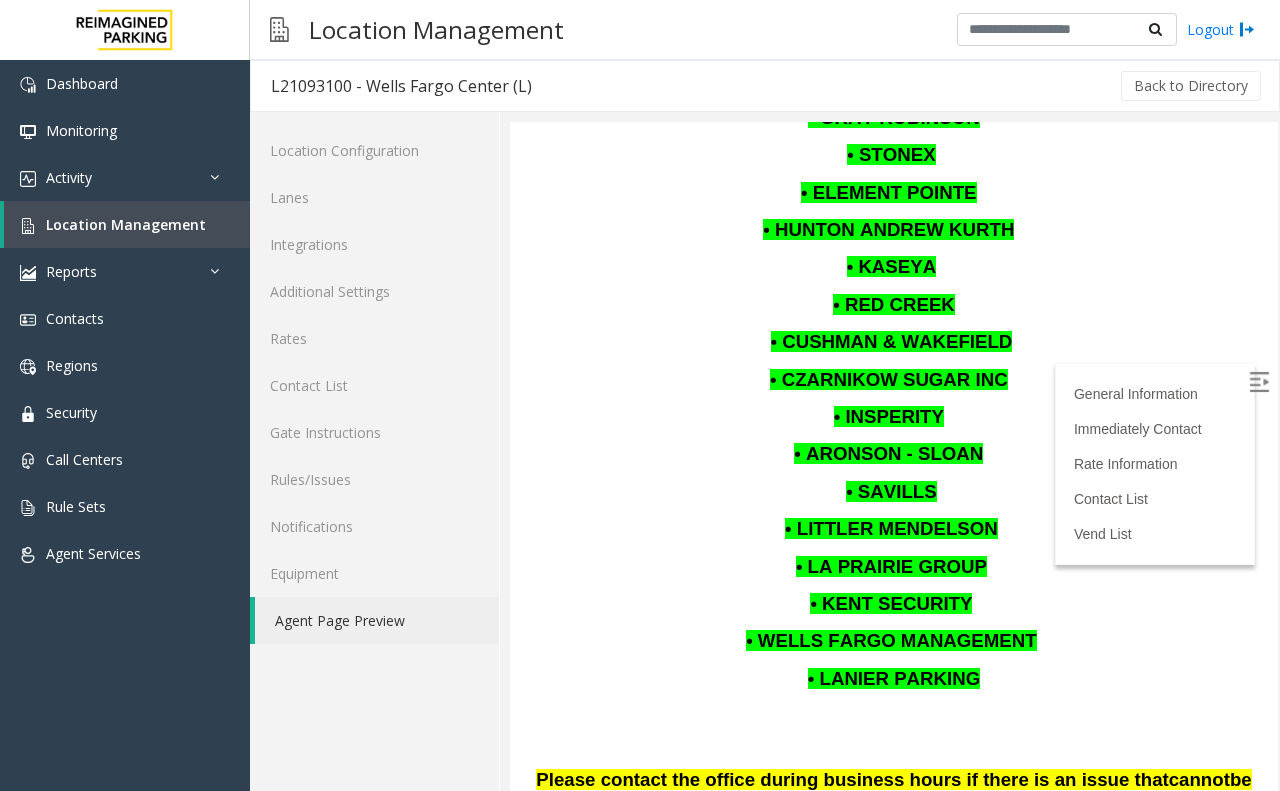 scroll, scrollTop: 0, scrollLeft: 0, axis: both 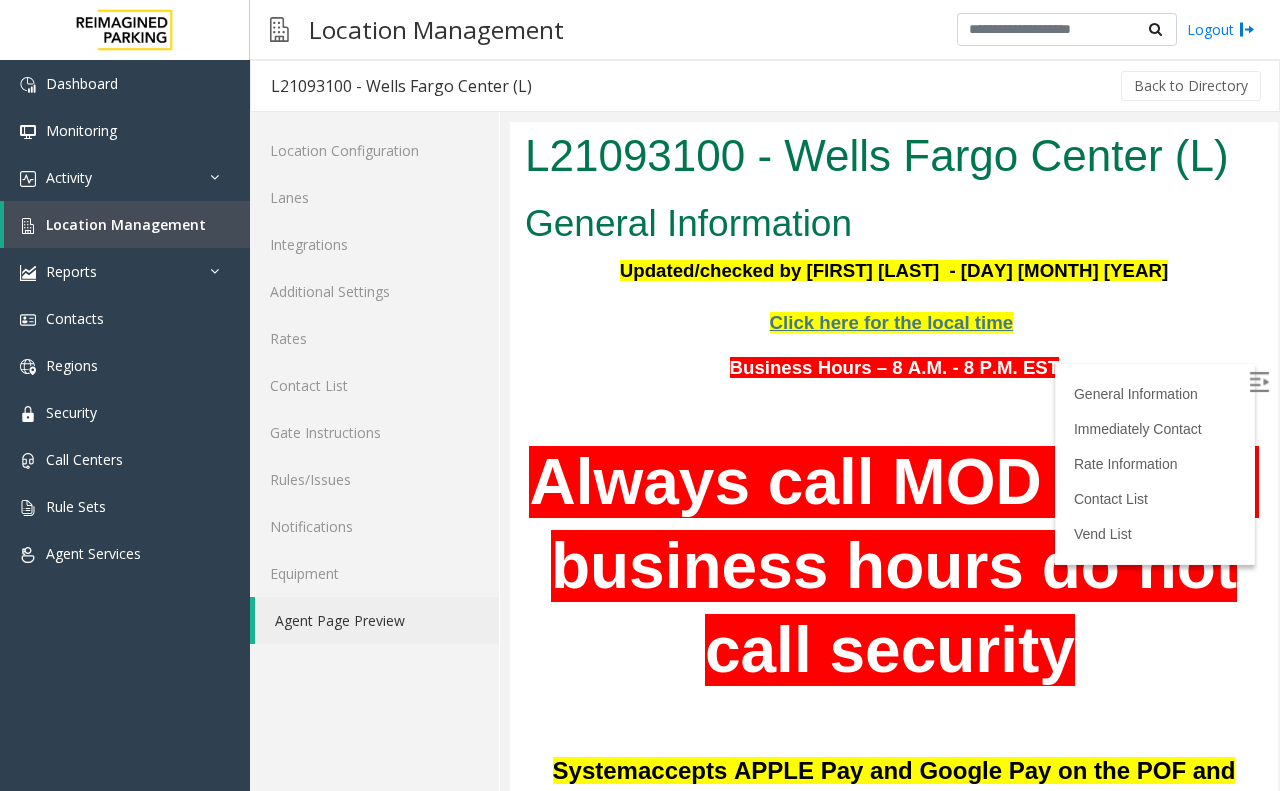 click at bounding box center [894, 412] 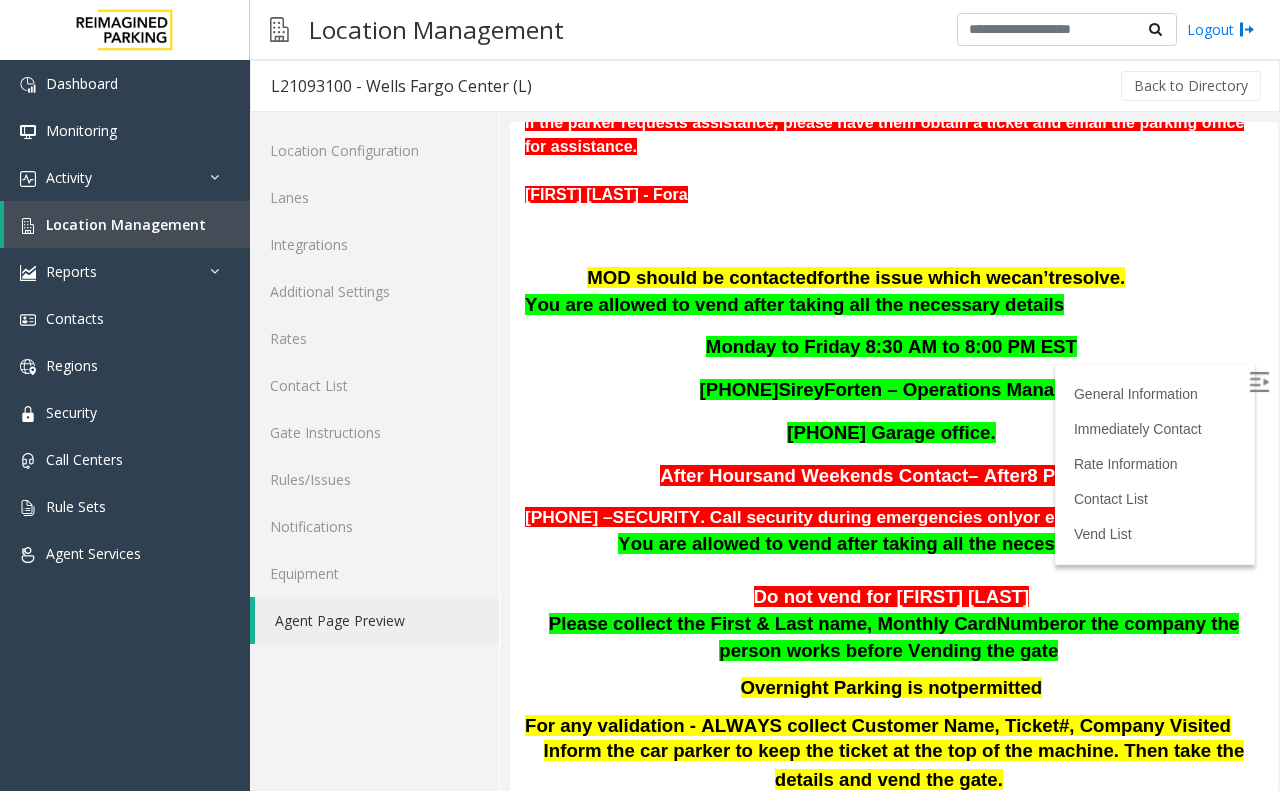 scroll, scrollTop: 892, scrollLeft: 0, axis: vertical 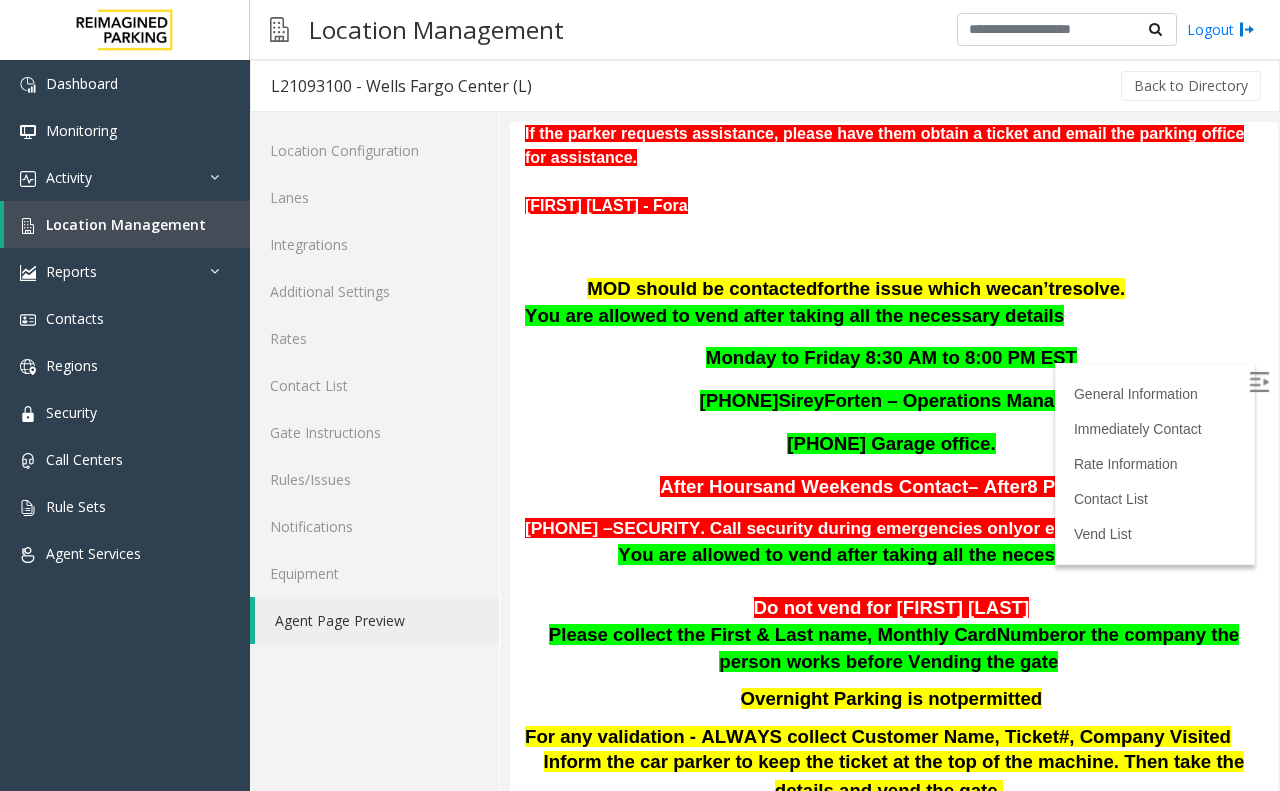 click on "You are allowed to vend after taking all the necessary details" at bounding box center (894, 316) 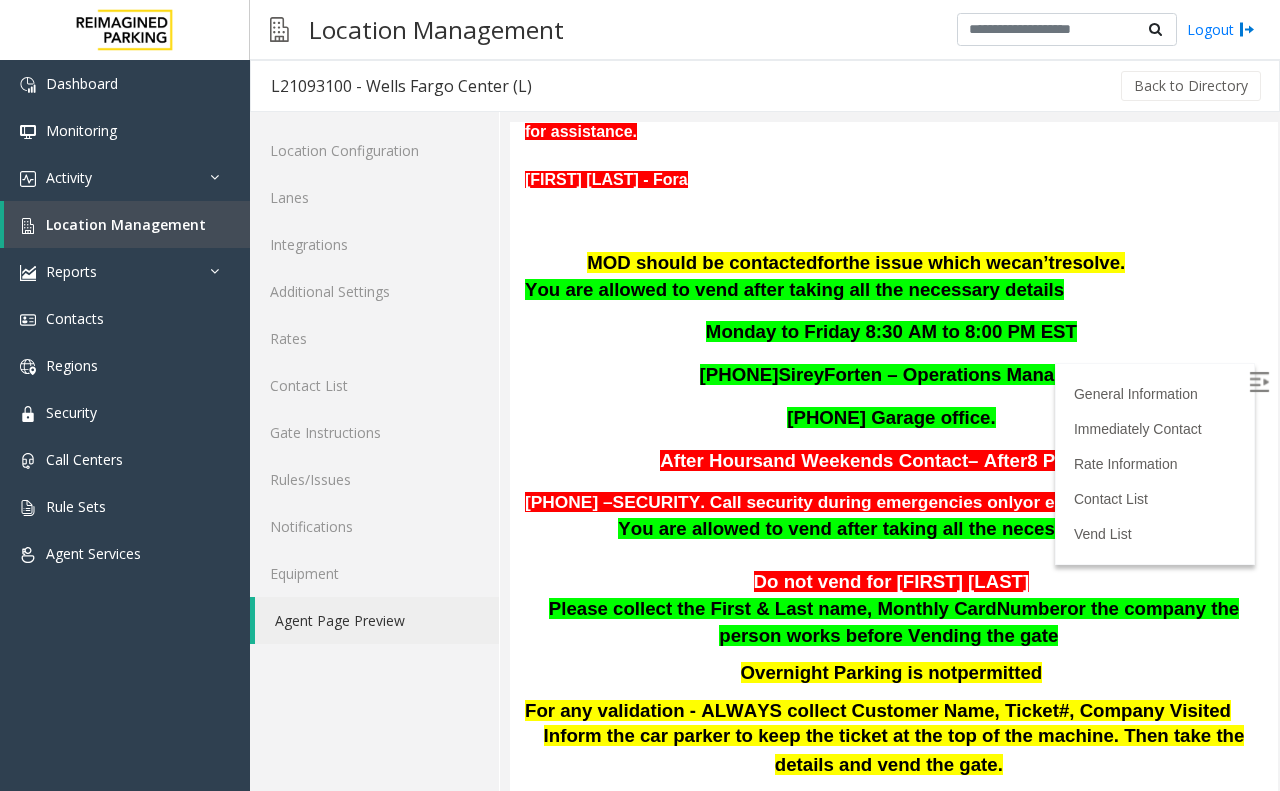 scroll, scrollTop: 863, scrollLeft: 0, axis: vertical 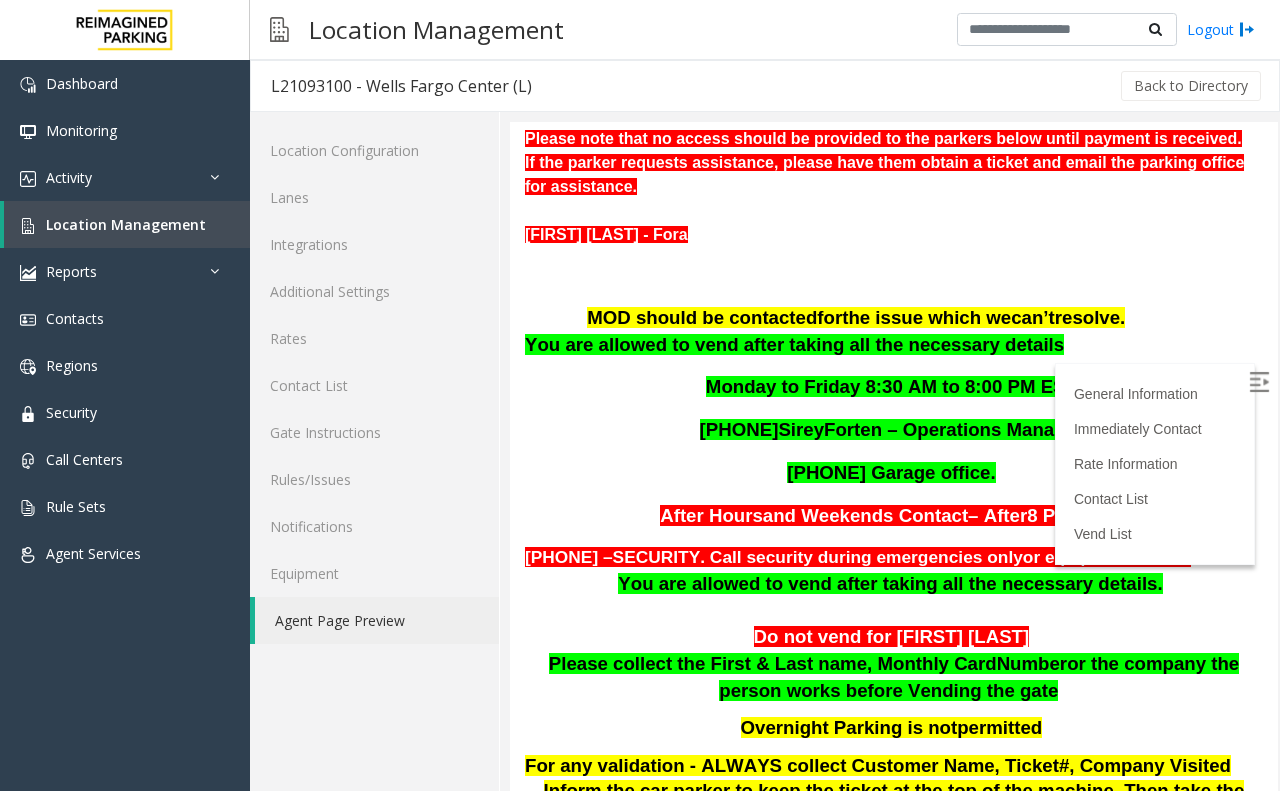 click on "or the company the person works before Vending the gate" at bounding box center [979, 677] 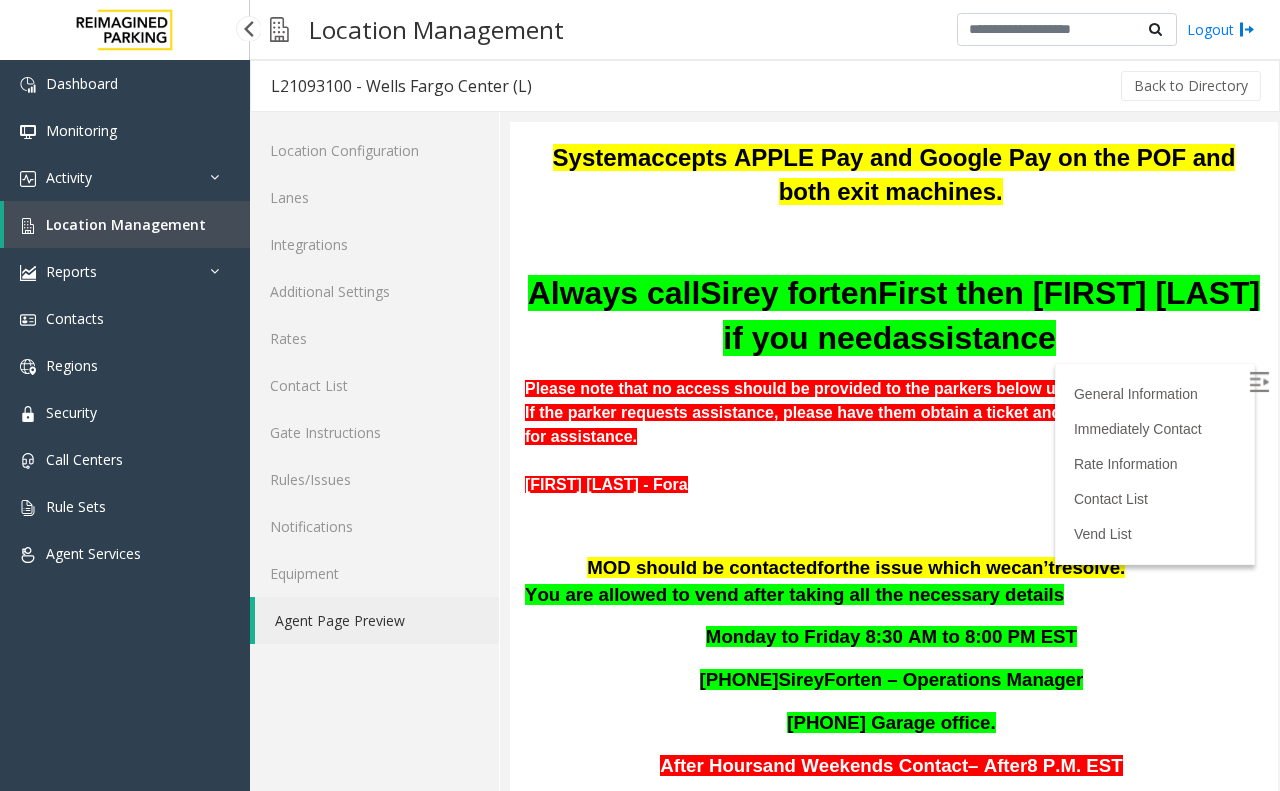click on "Location Management" at bounding box center [126, 224] 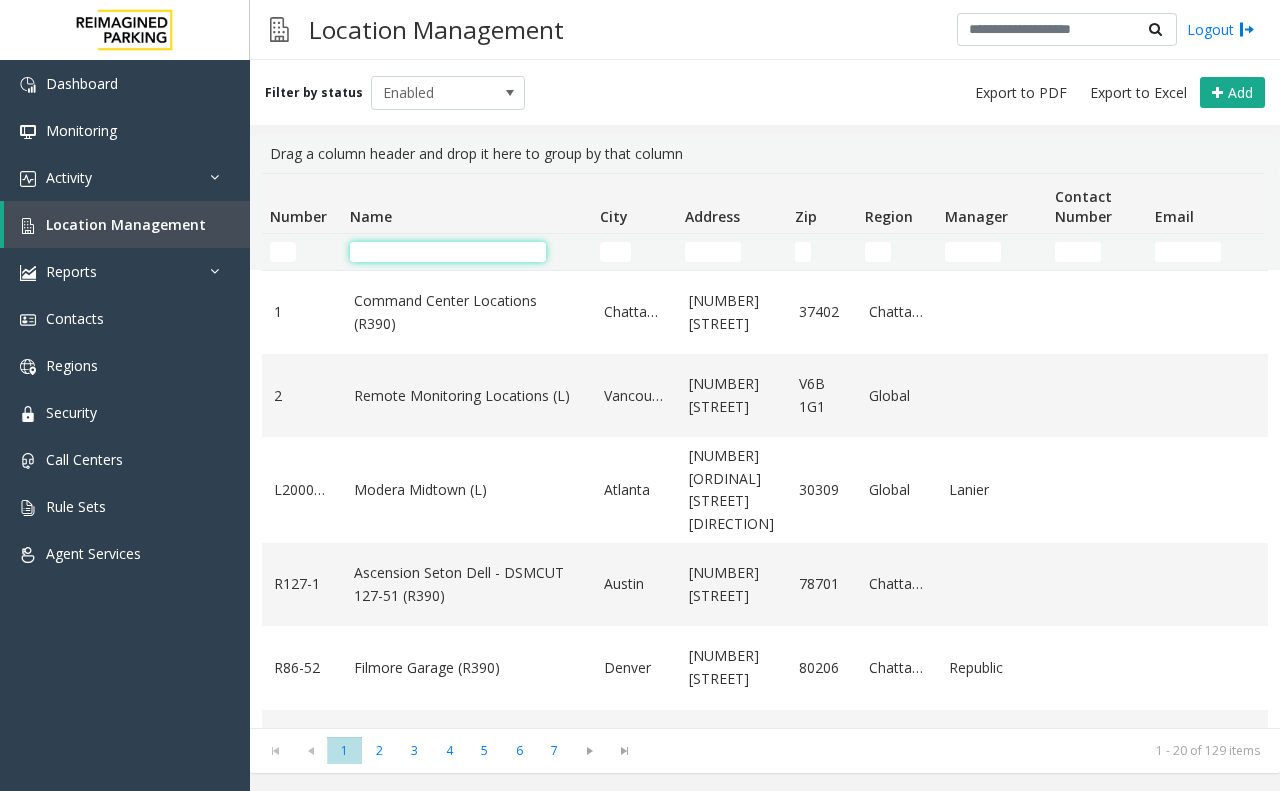 click 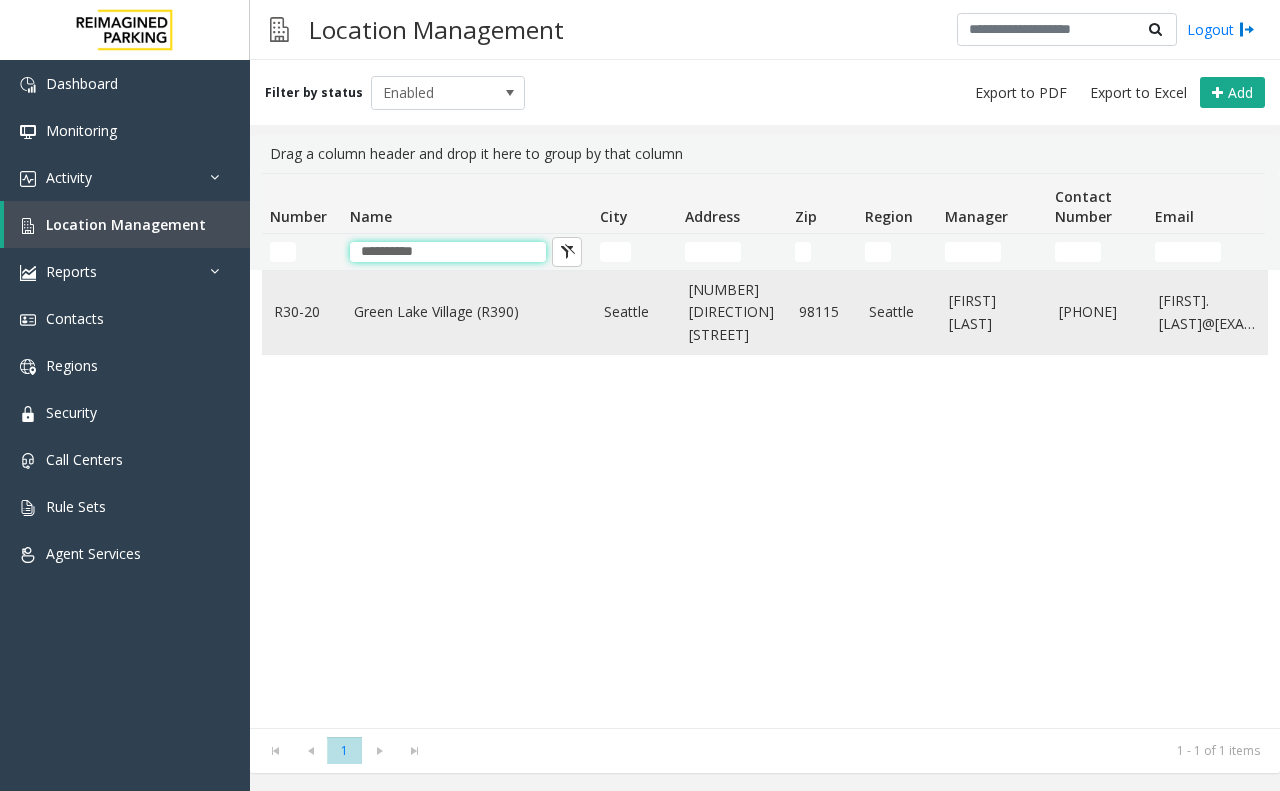 type on "**********" 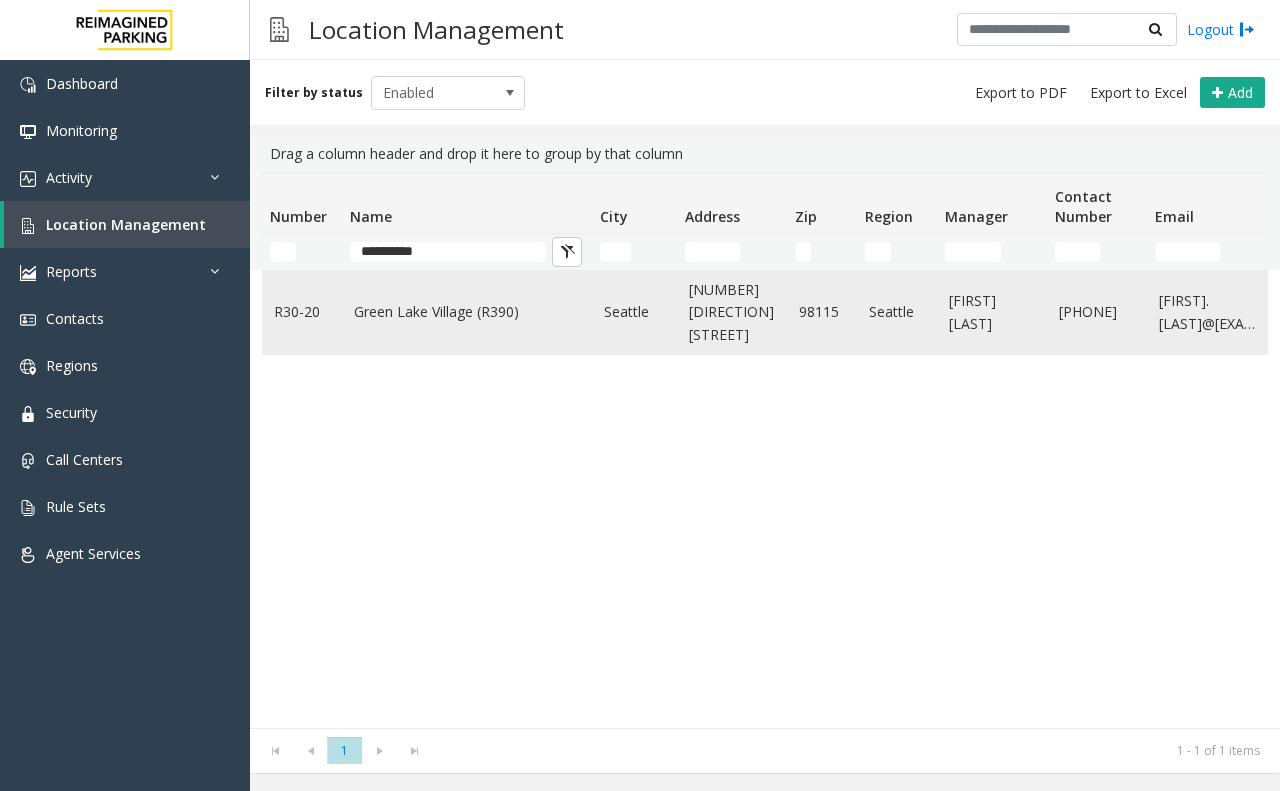 click on "Green Lake Village (R390)" 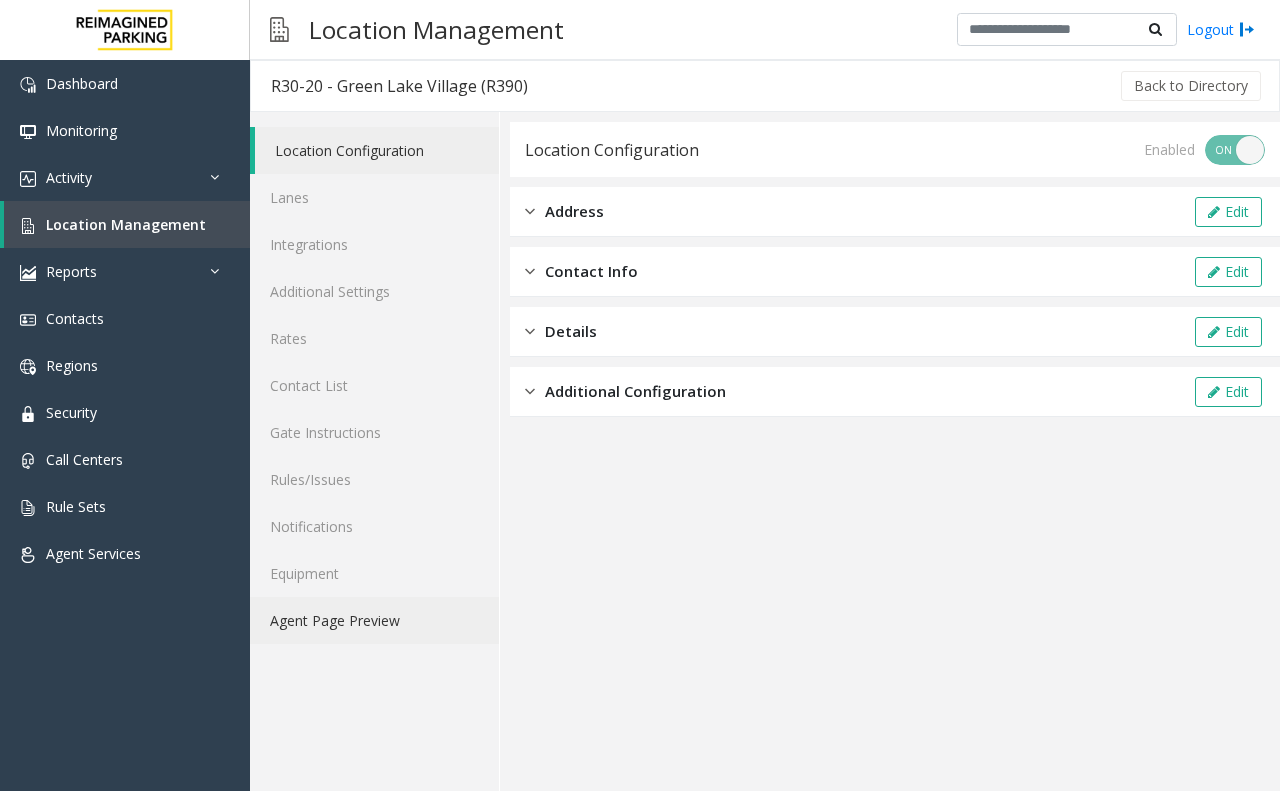 click on "Agent Page Preview" 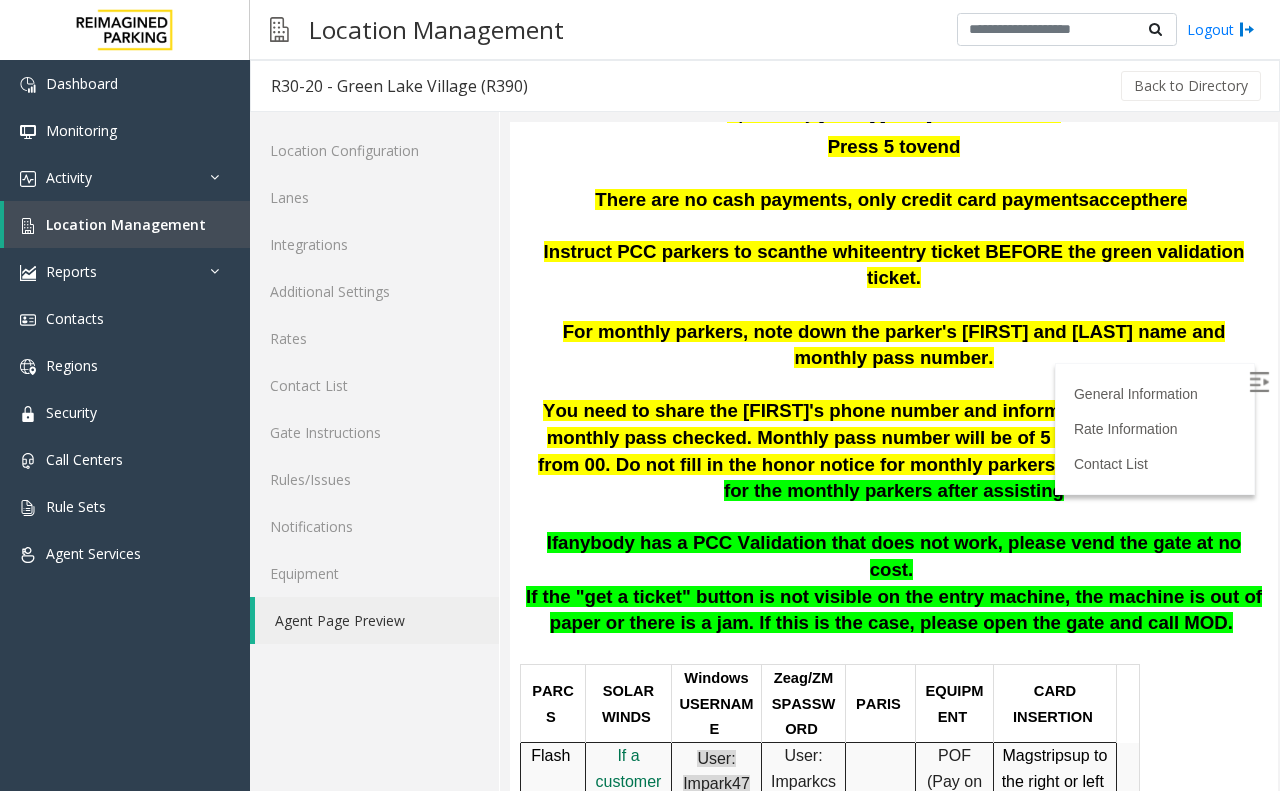 scroll, scrollTop: 303, scrollLeft: 0, axis: vertical 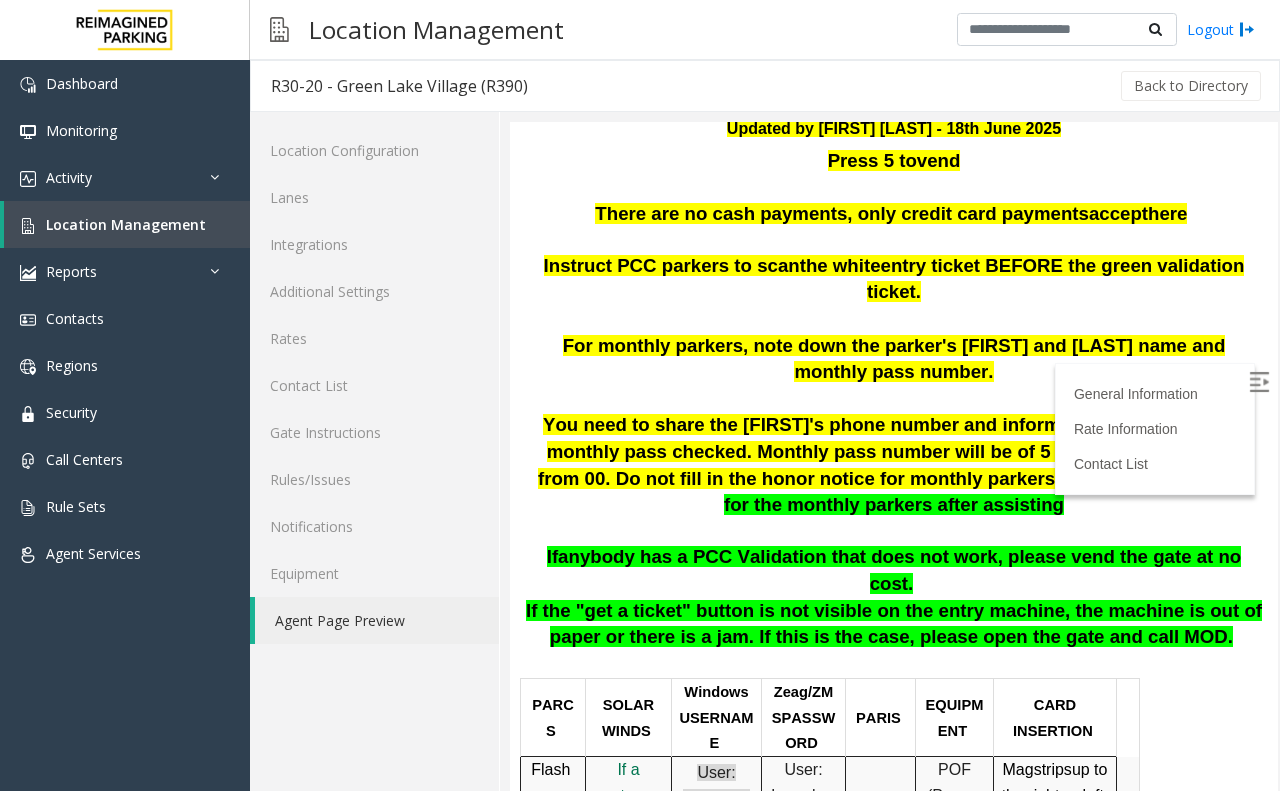 click at bounding box center (1259, 382) 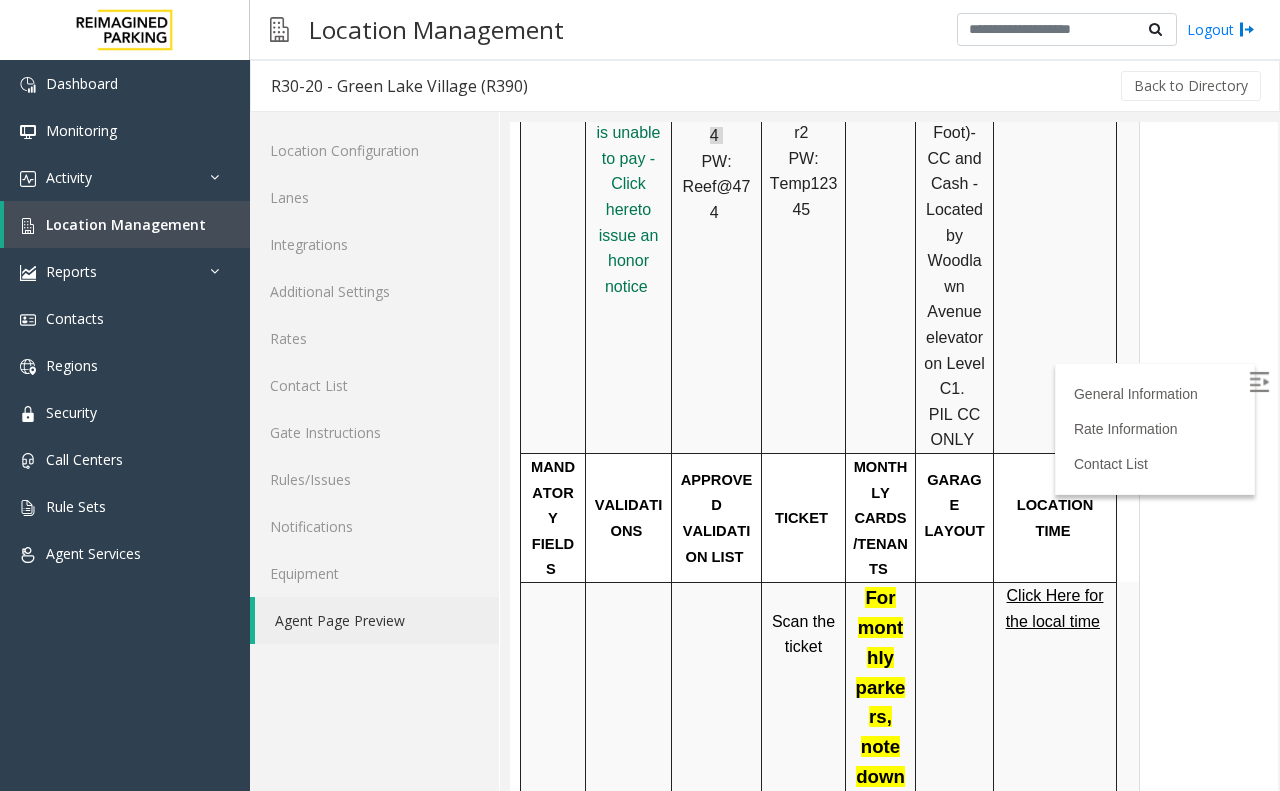 scroll, scrollTop: 978, scrollLeft: 0, axis: vertical 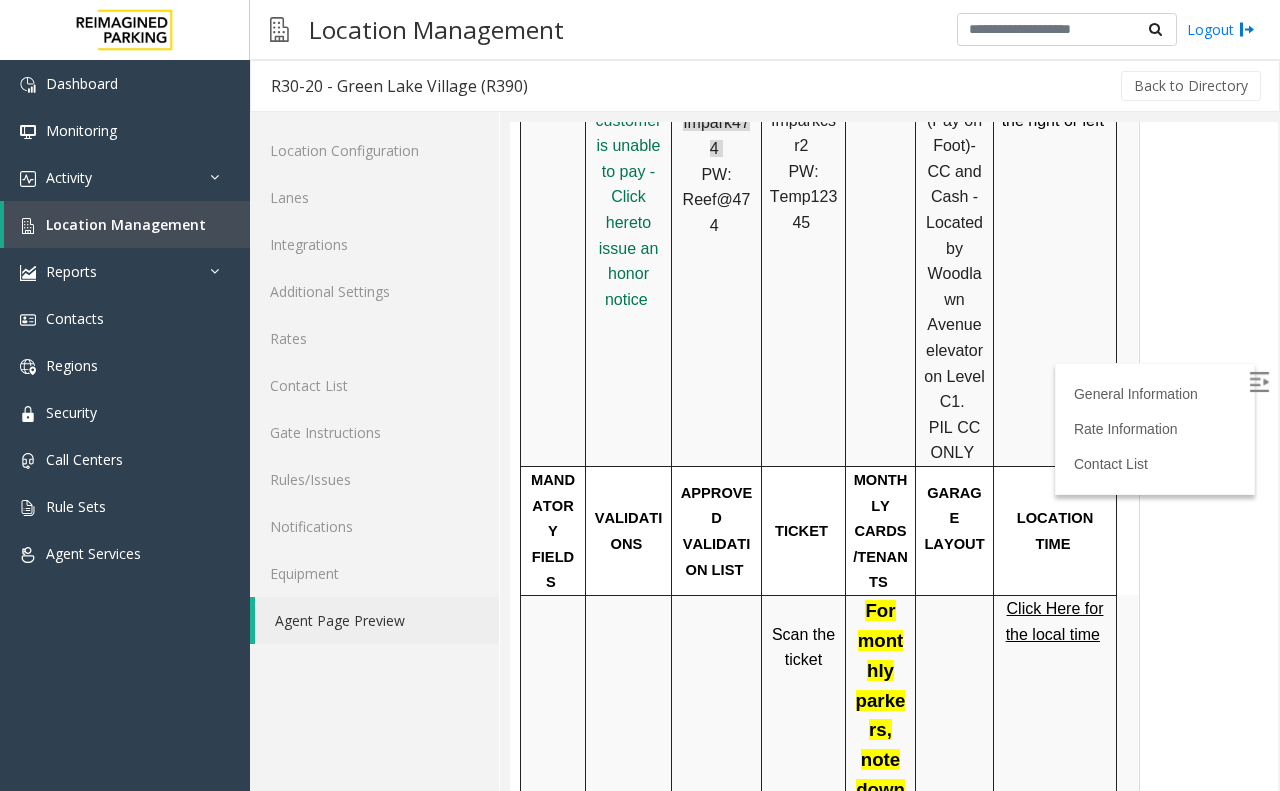 drag, startPoint x: 1271, startPoint y: 217, endPoint x: 1788, endPoint y: 403, distance: 549.4406 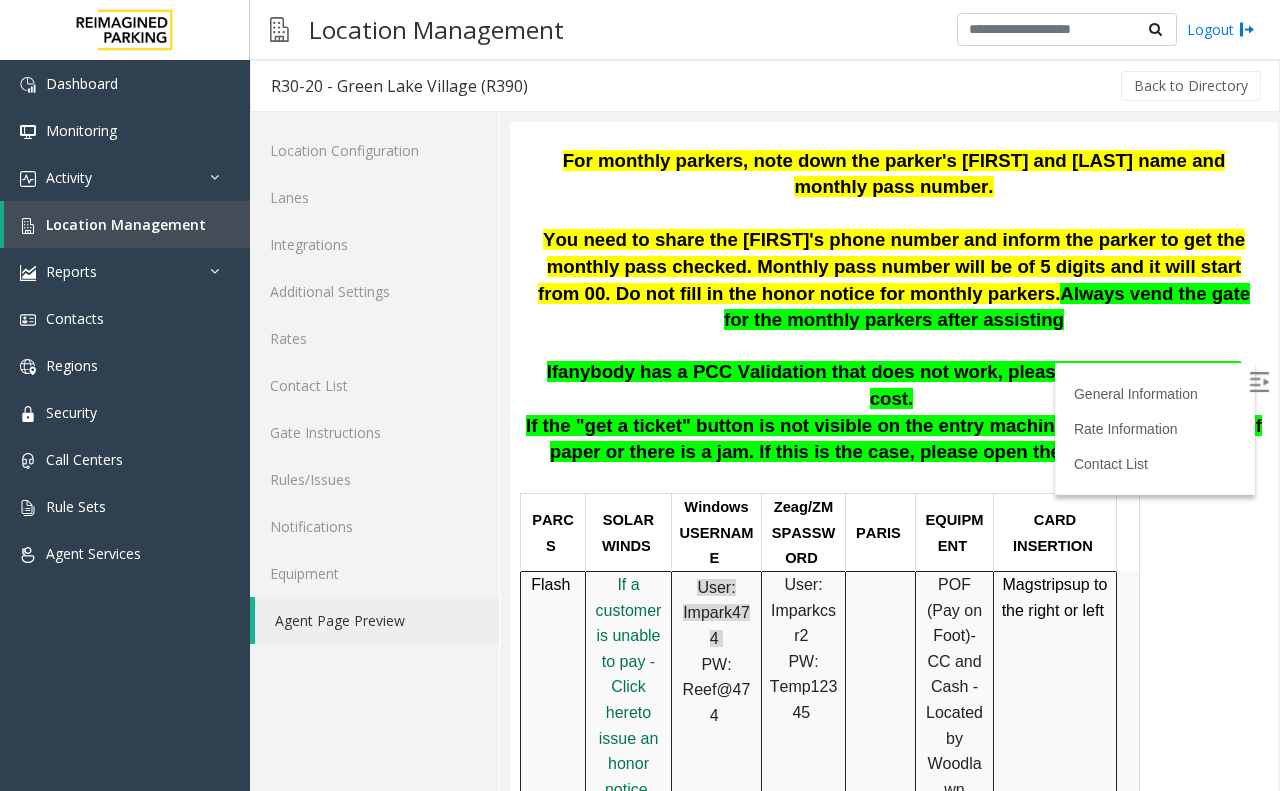 scroll, scrollTop: 542, scrollLeft: 0, axis: vertical 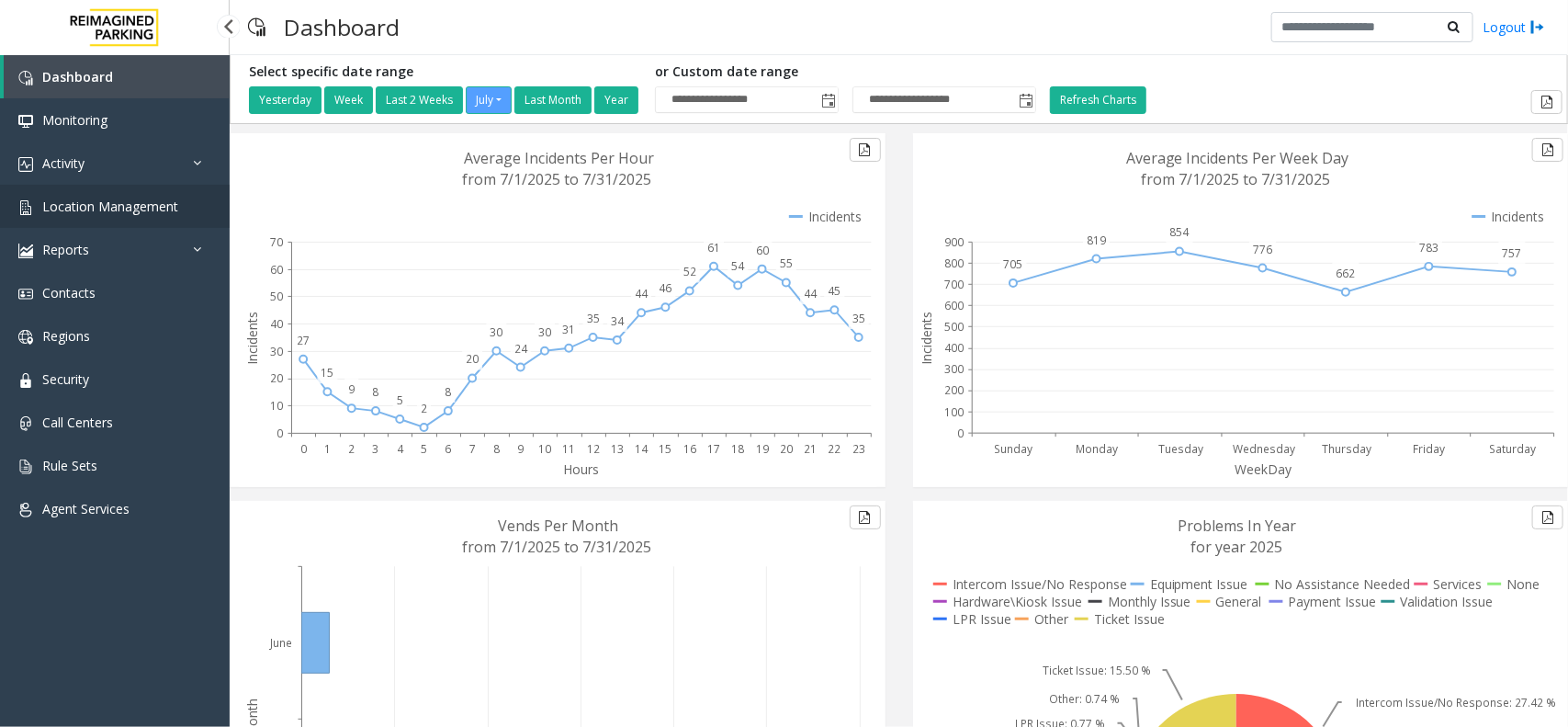 click on "Location Management" at bounding box center (115, 206) 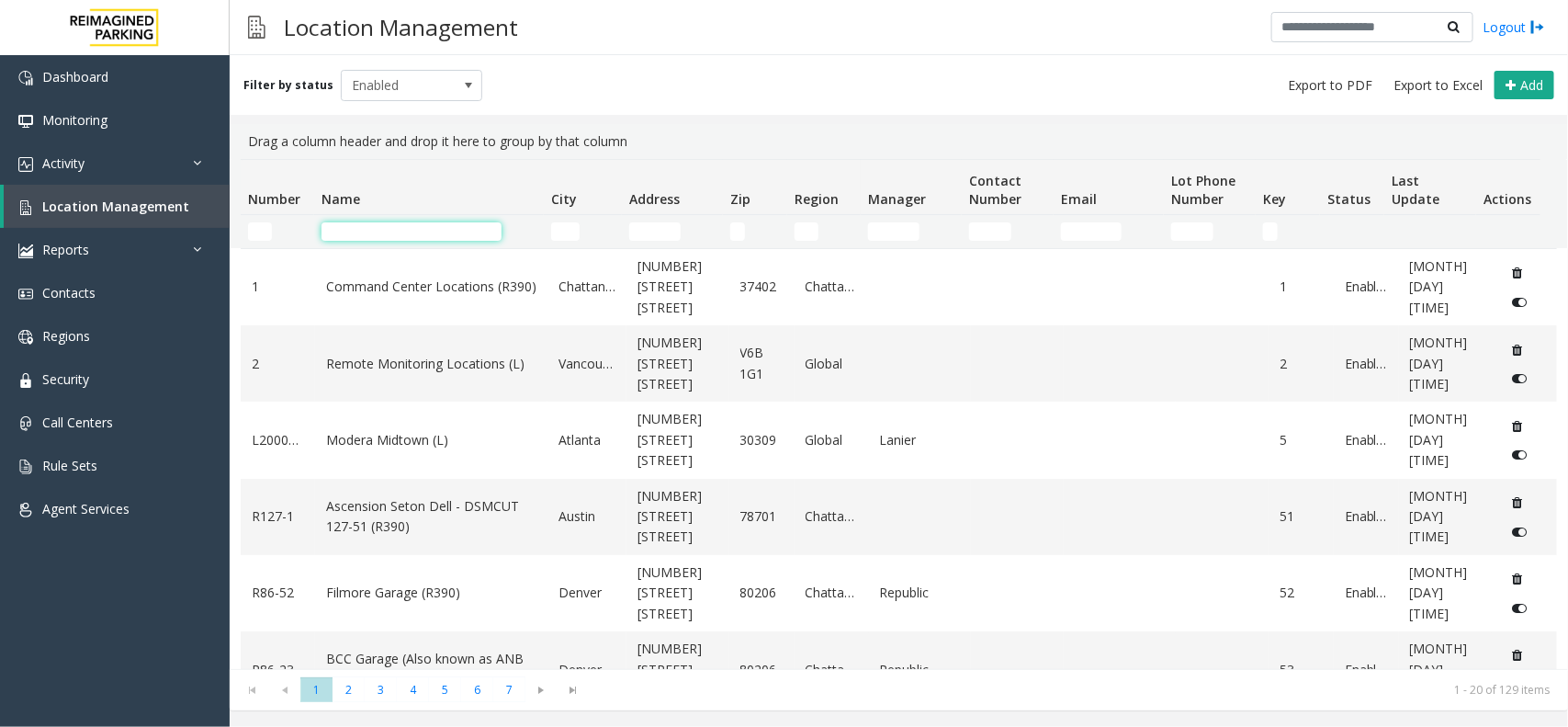click 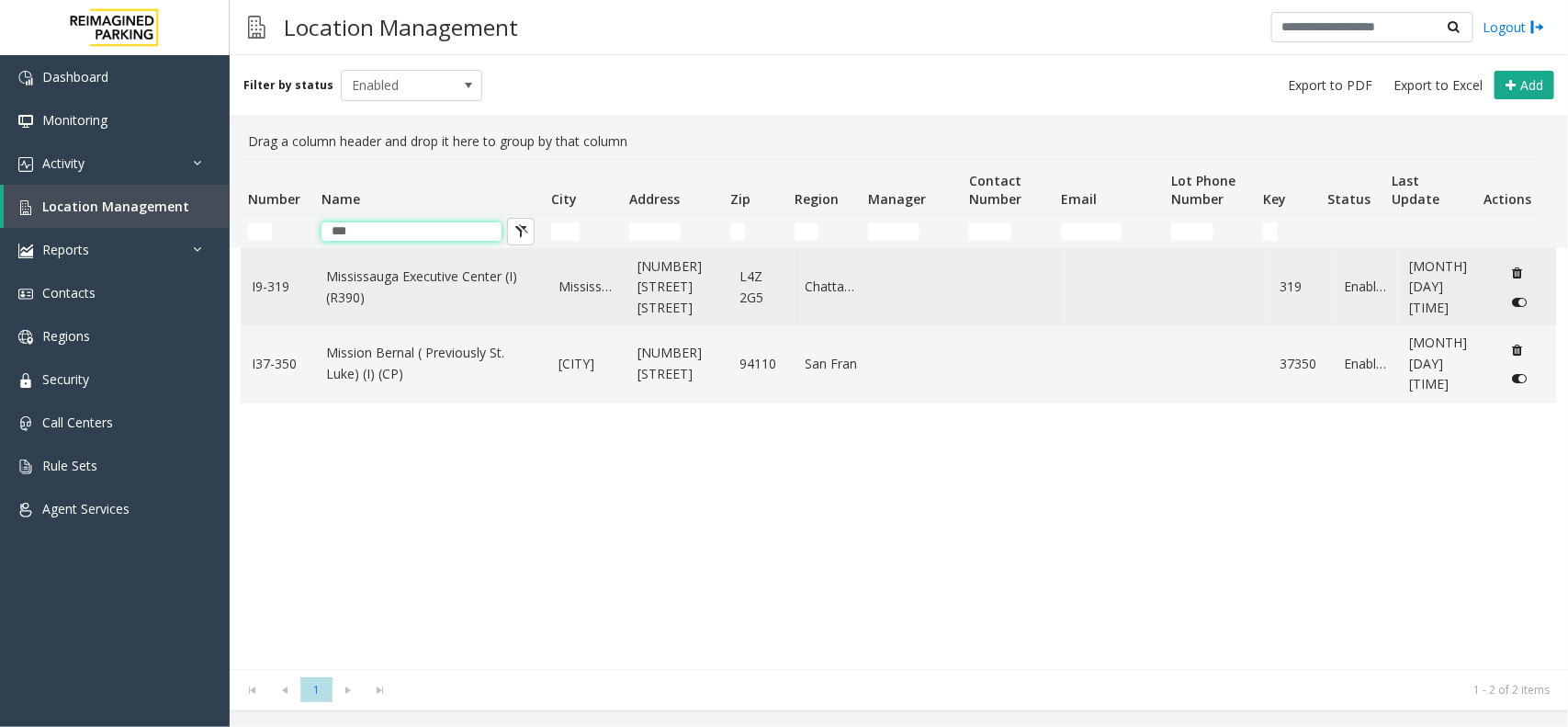 type on "***" 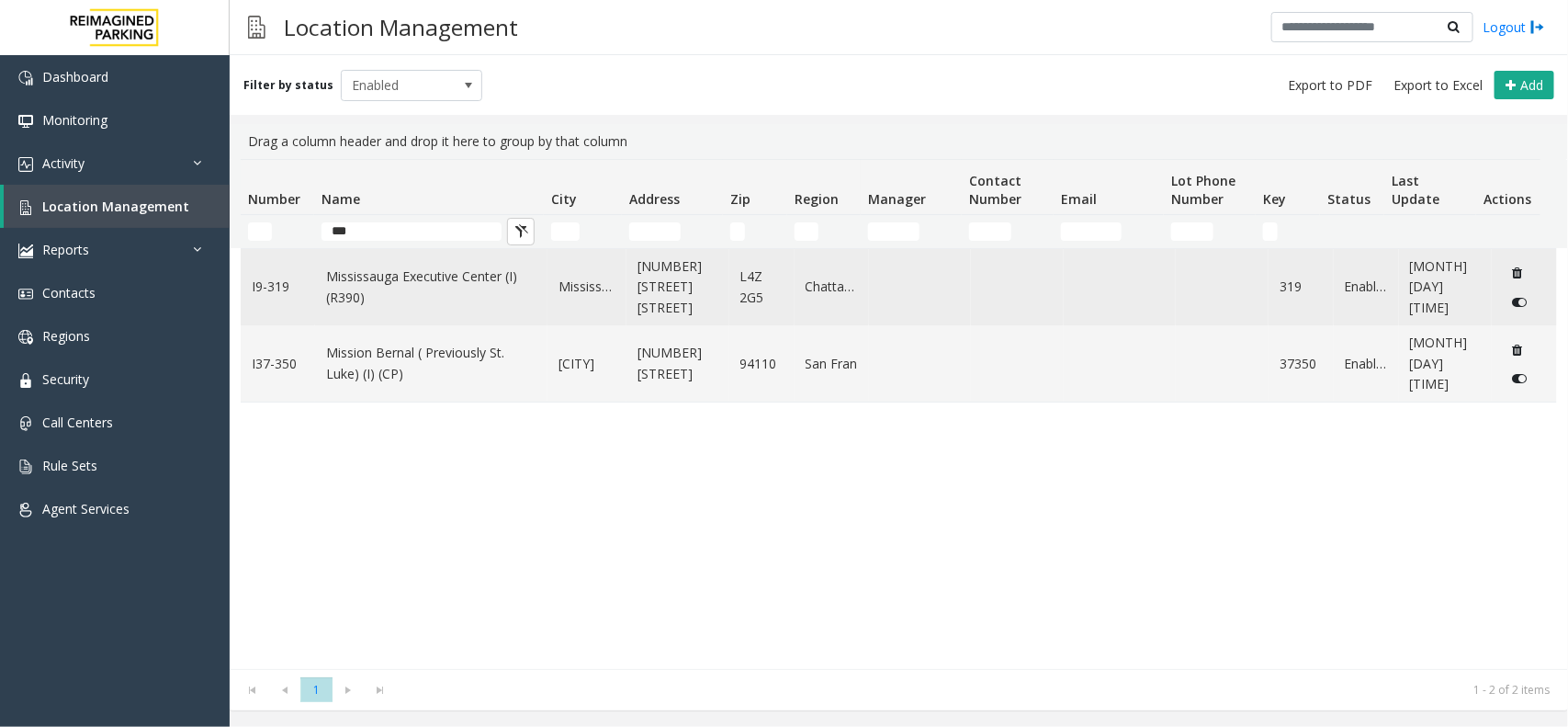 click on "Mississauga Executive Center (I) (R390)" 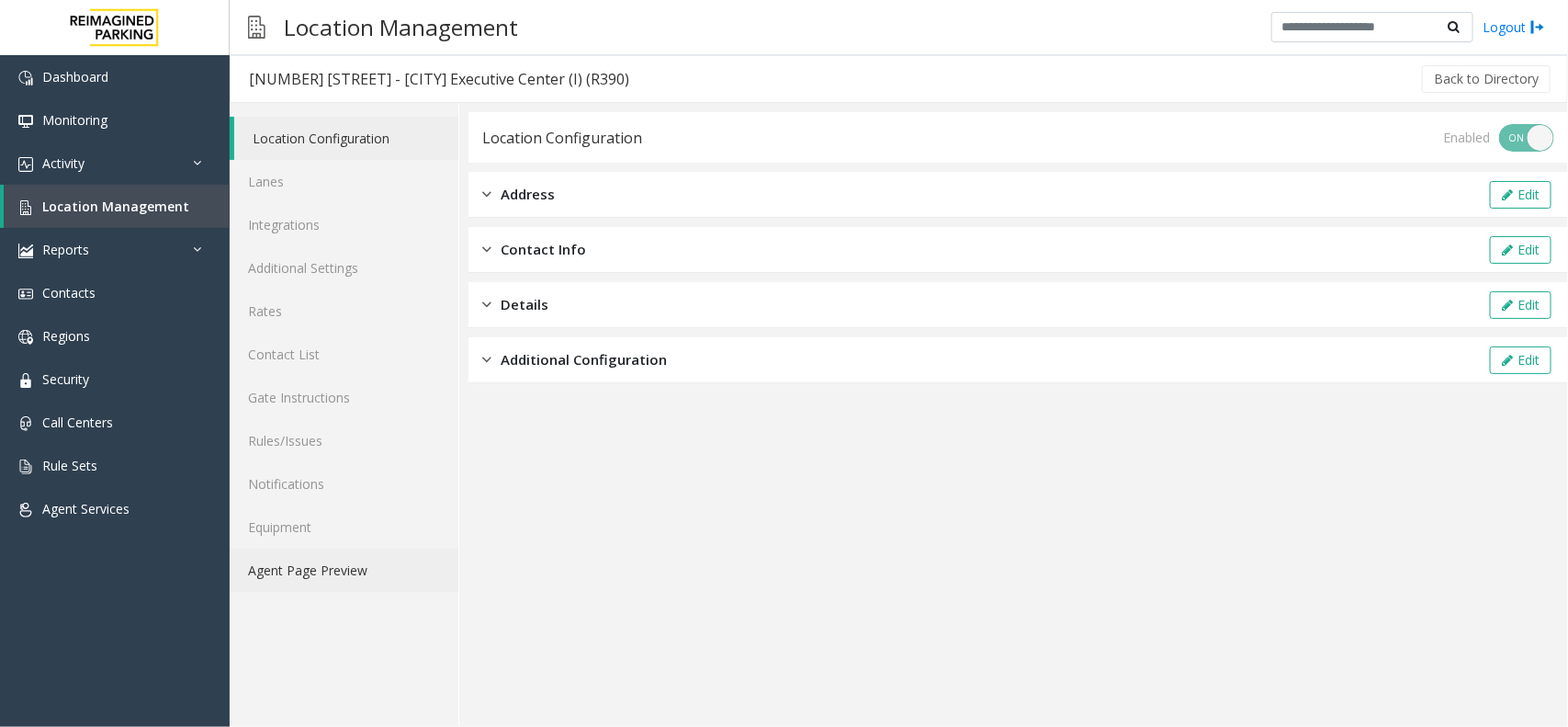 click on "Agent Page Preview" 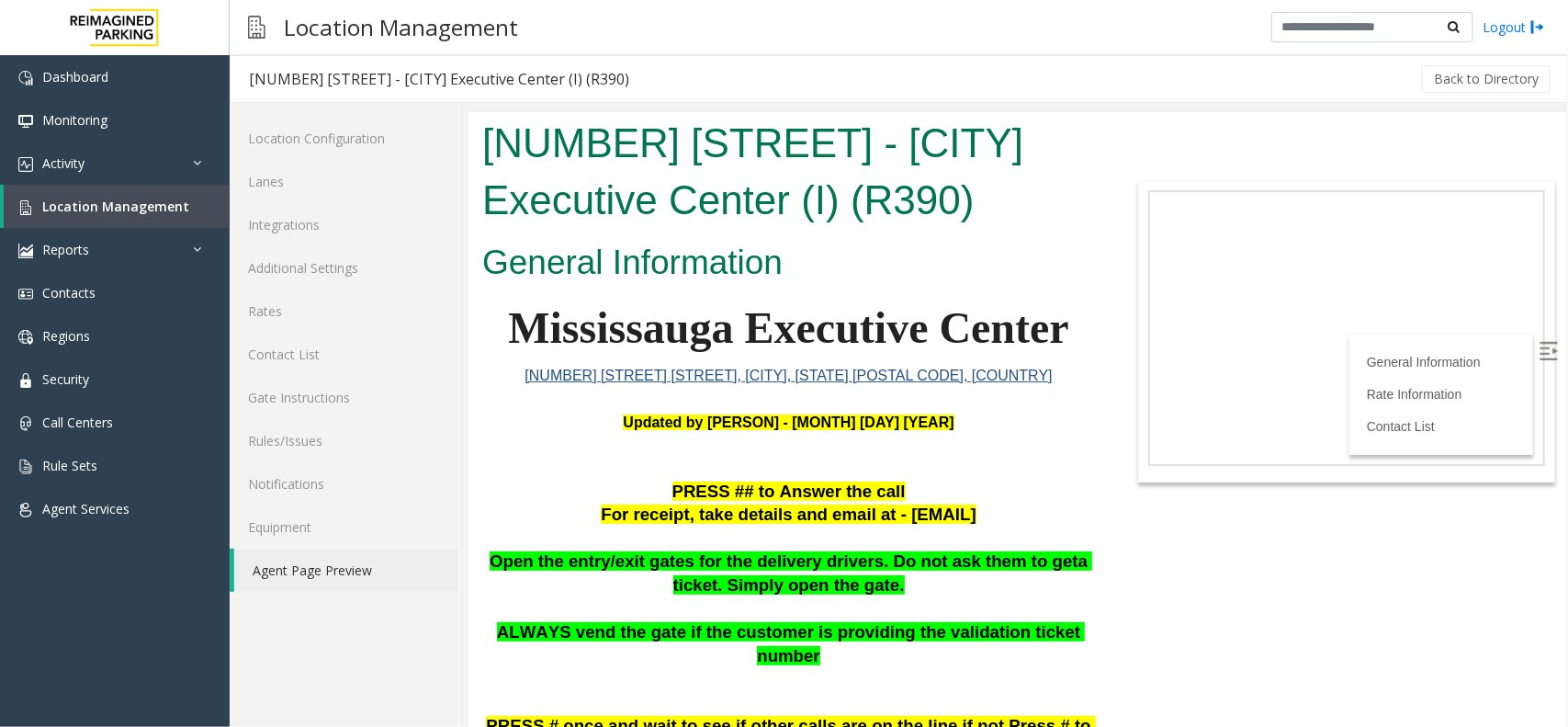 scroll, scrollTop: 0, scrollLeft: 0, axis: both 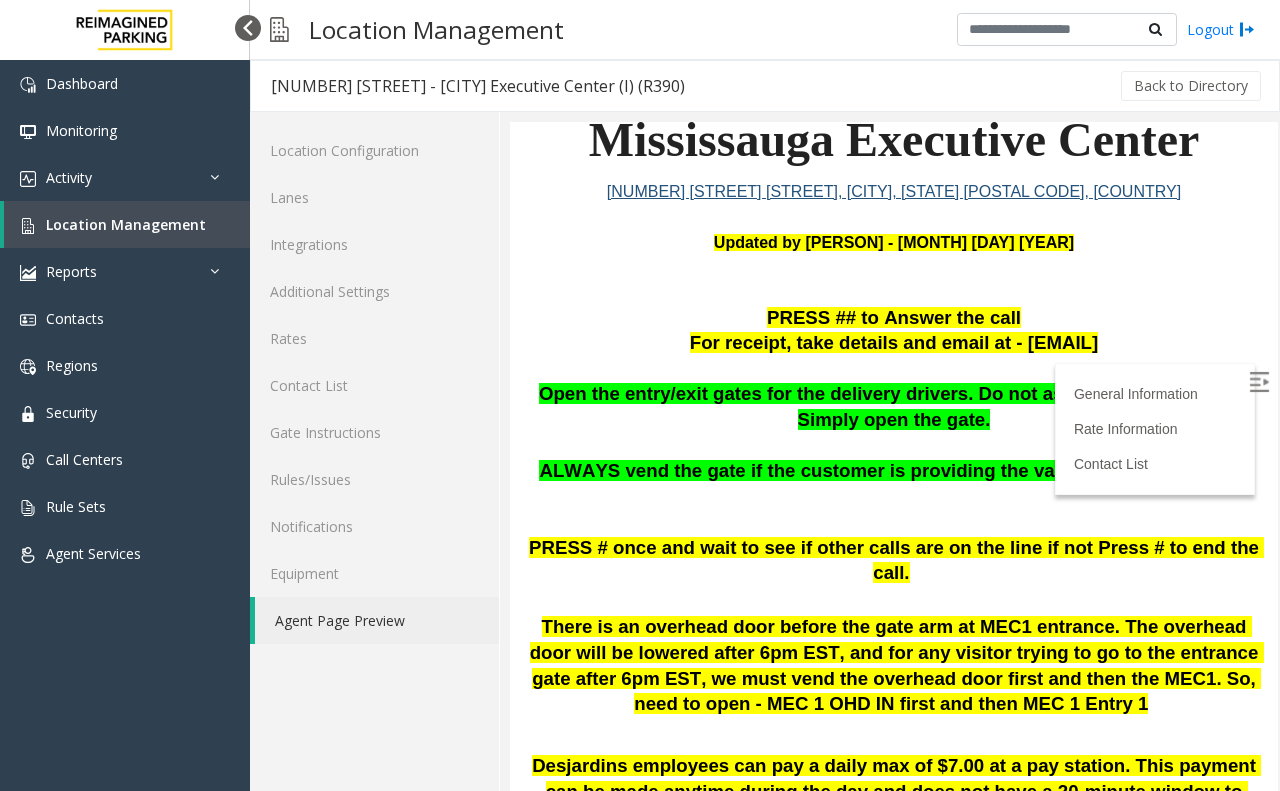 click at bounding box center (248, 28) 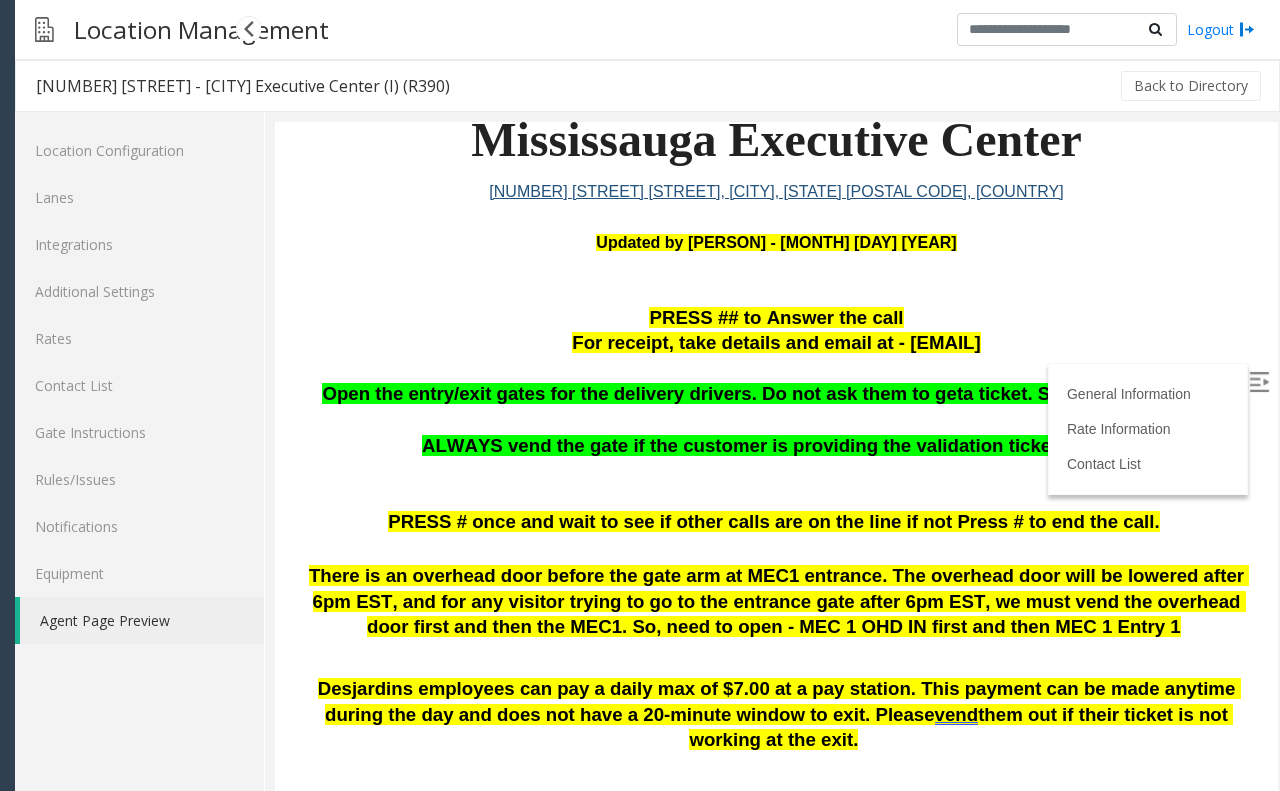 scroll, scrollTop: 156, scrollLeft: 0, axis: vertical 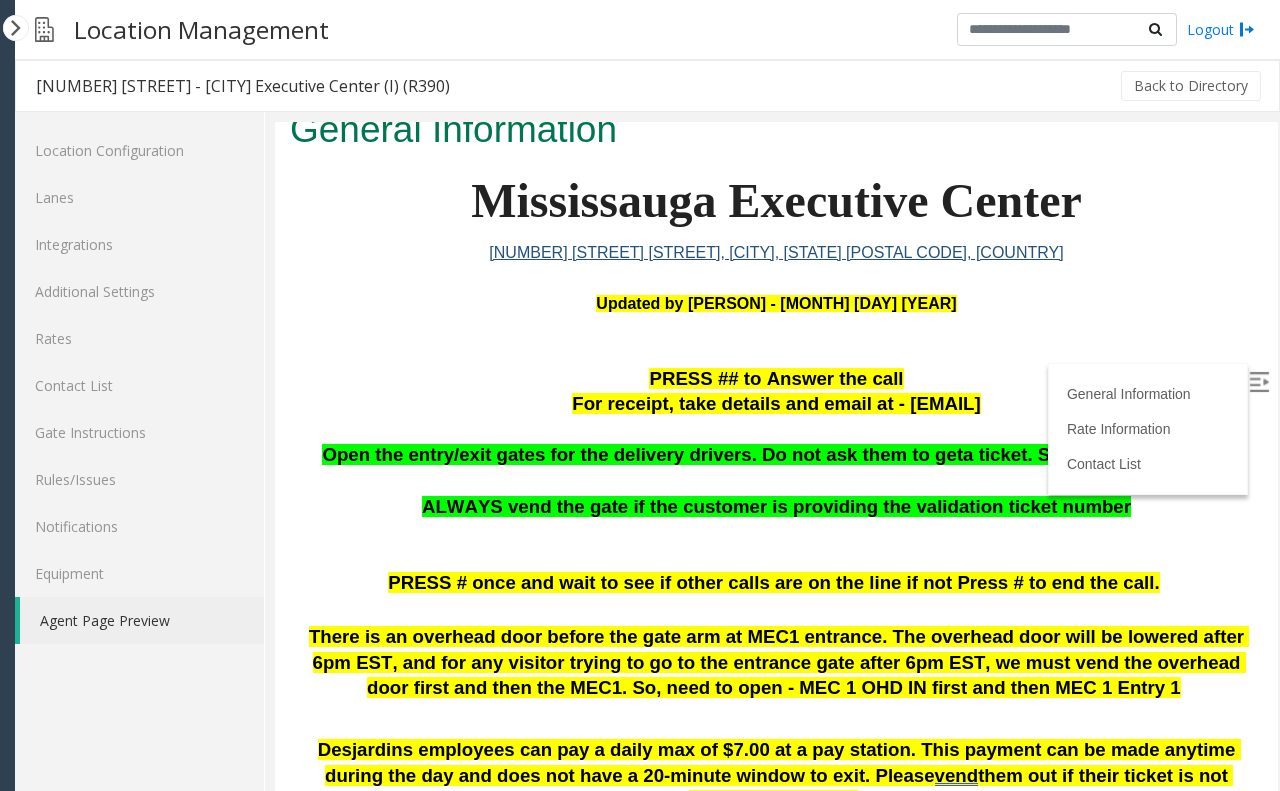 click at bounding box center (1259, 382) 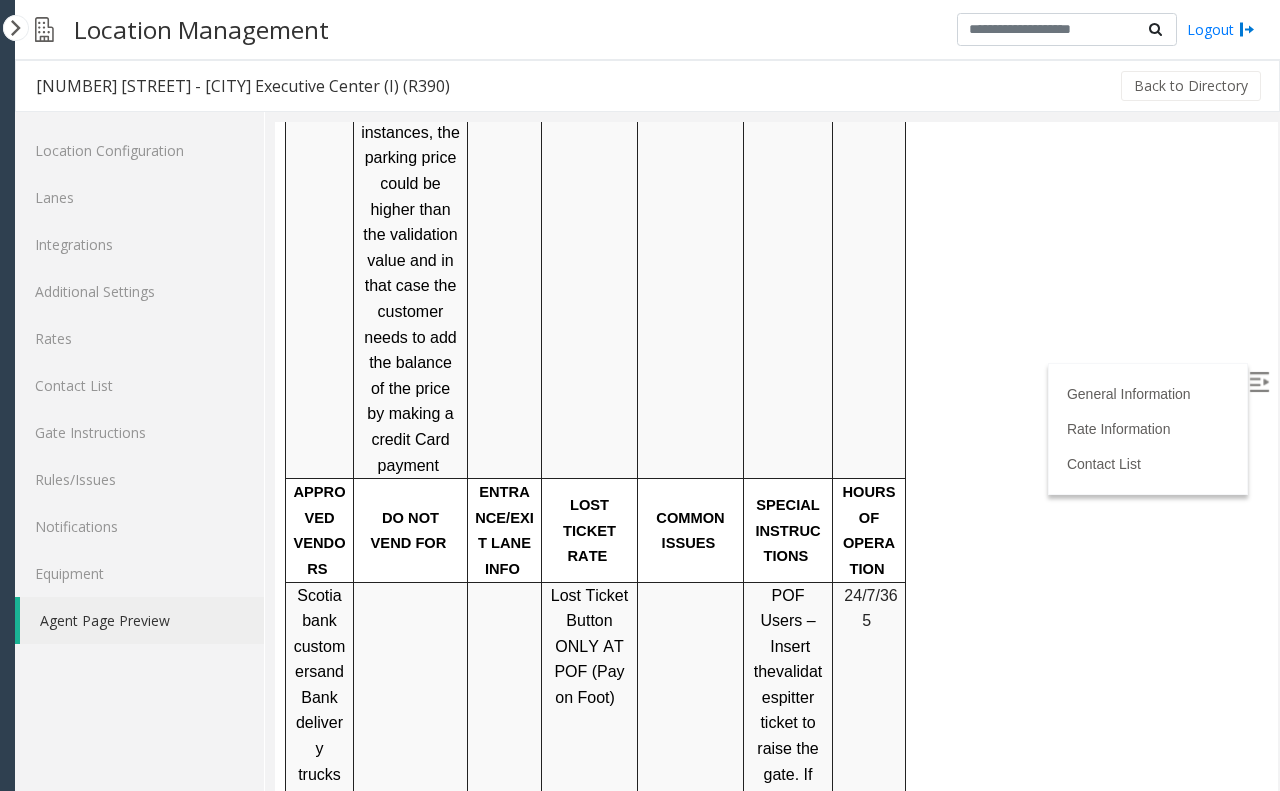 scroll, scrollTop: 2201, scrollLeft: 0, axis: vertical 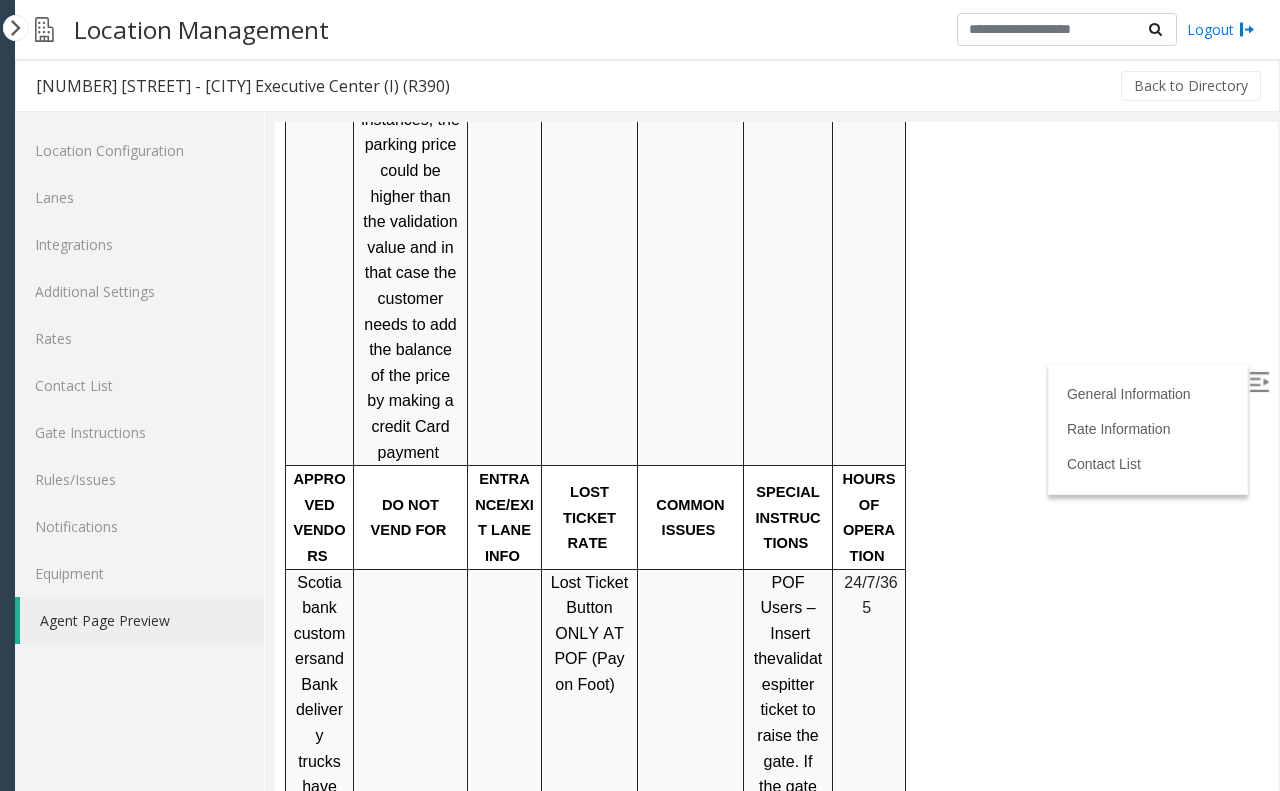drag, startPoint x: 295, startPoint y: 430, endPoint x: 348, endPoint y: 653, distance: 229.21169 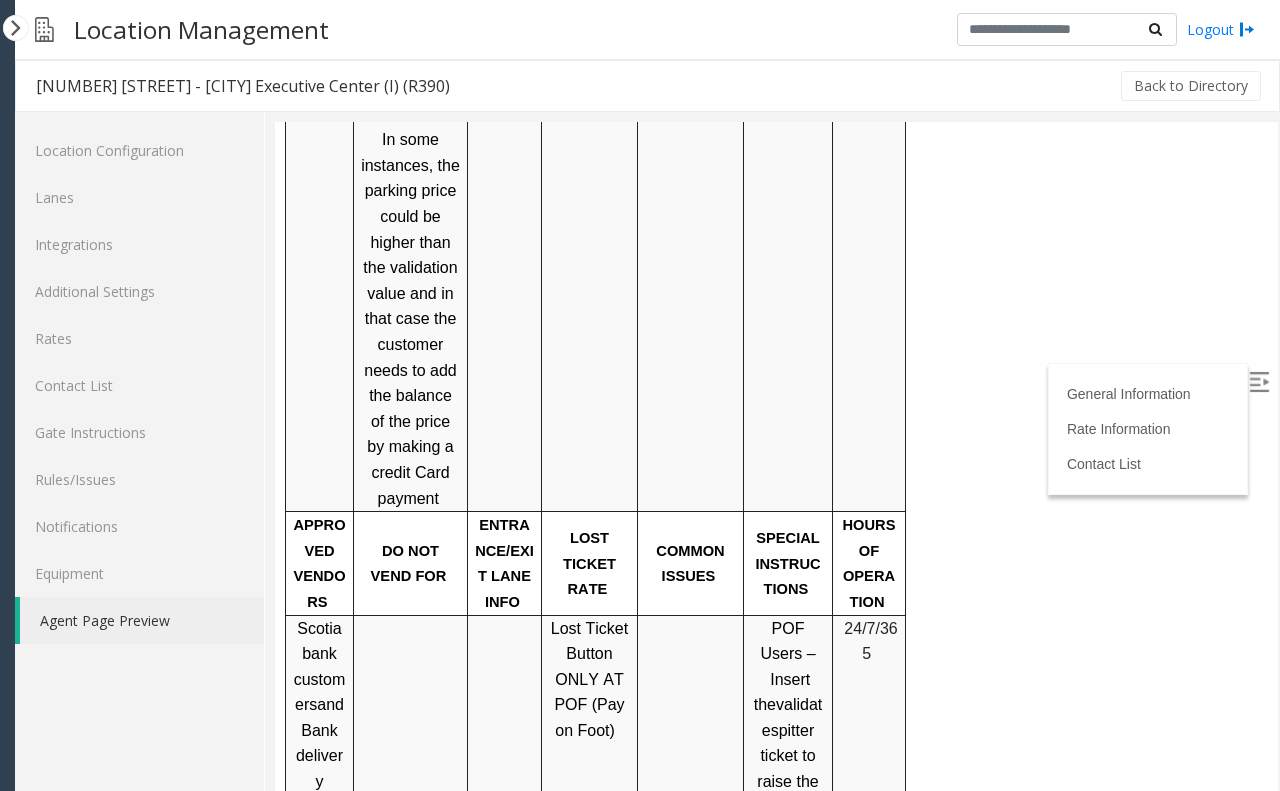 scroll, scrollTop: 2151, scrollLeft: 0, axis: vertical 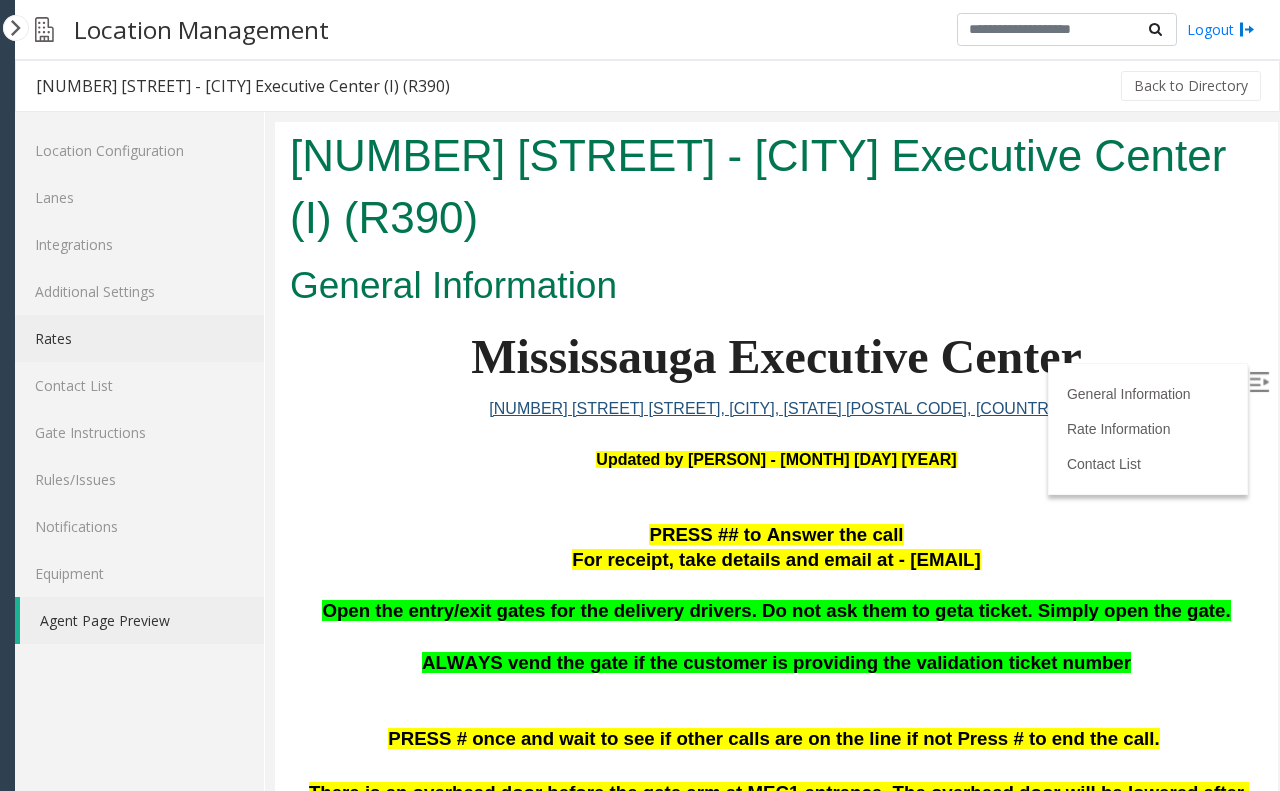 click on "Rates" 